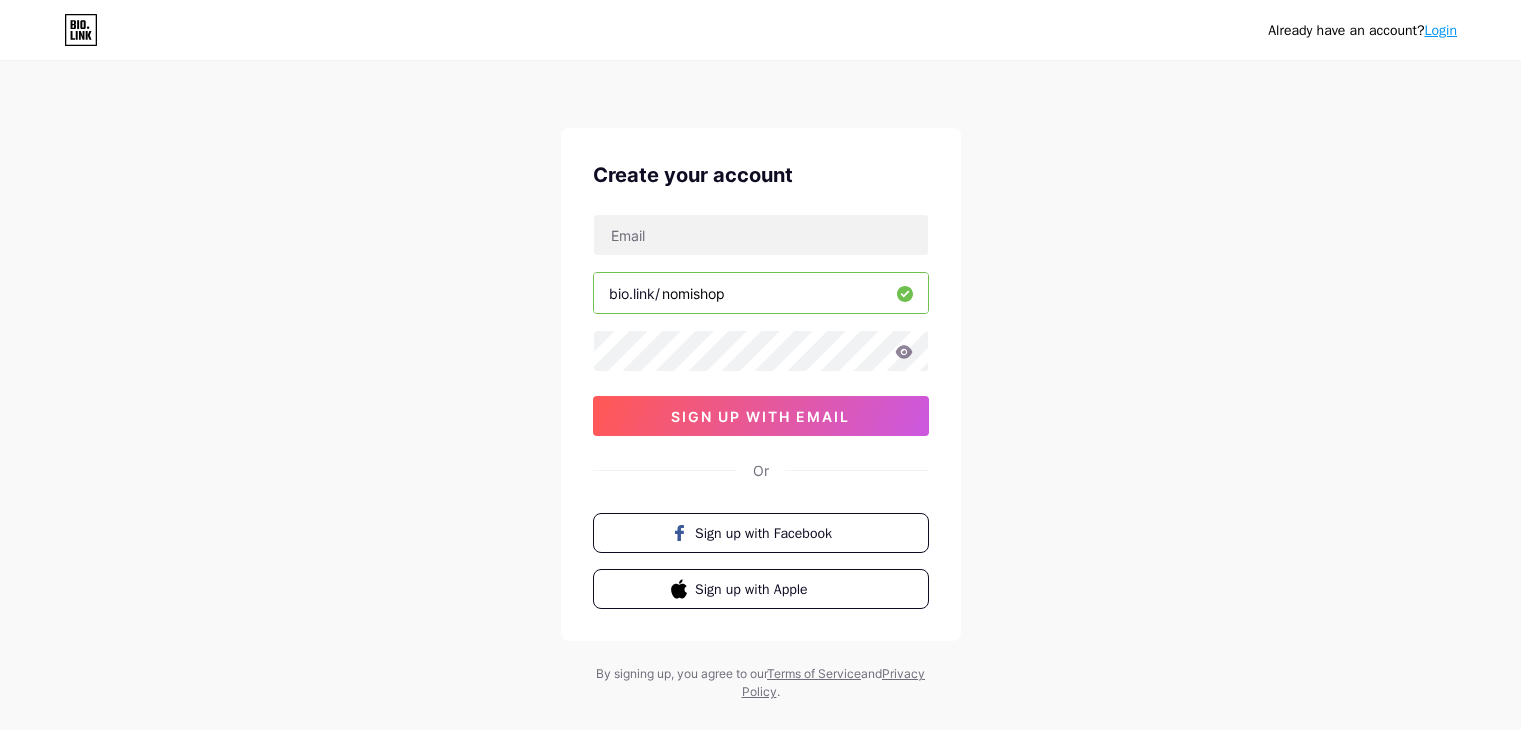 scroll, scrollTop: 0, scrollLeft: 0, axis: both 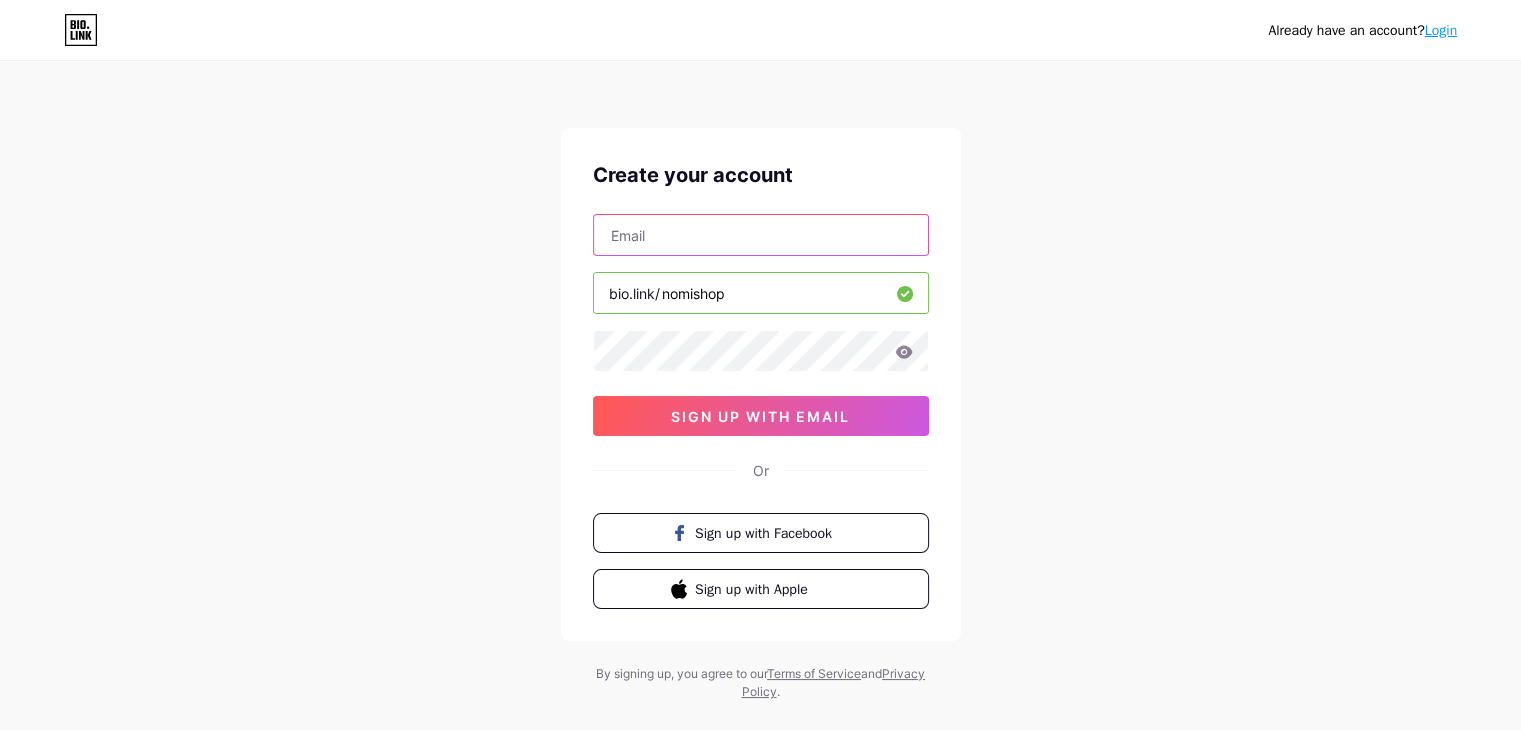 click at bounding box center (761, 235) 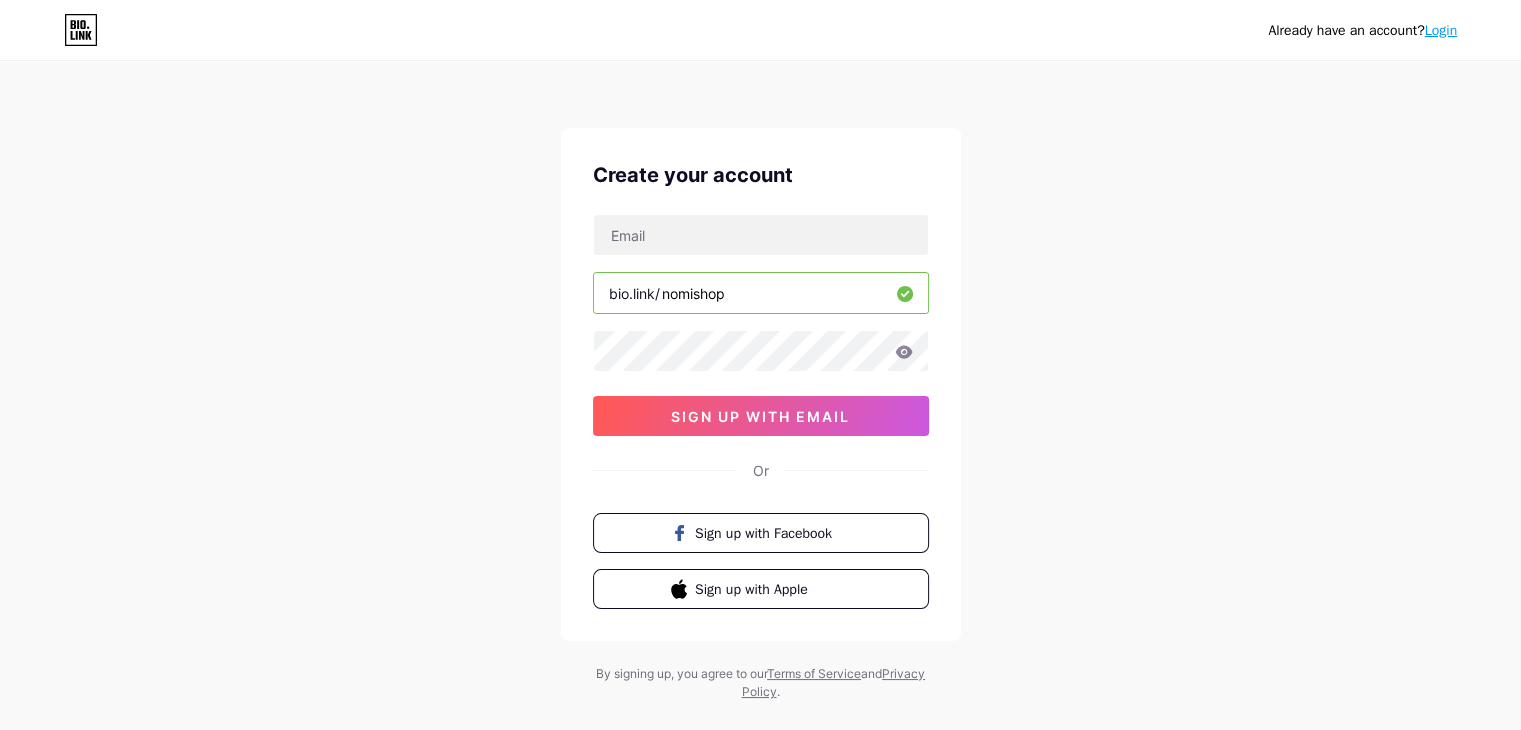 click on "Create your account         bio.link/   nomishop                     sign up with email         Or       Sign up with Facebook
Sign up with Apple" at bounding box center (761, 384) 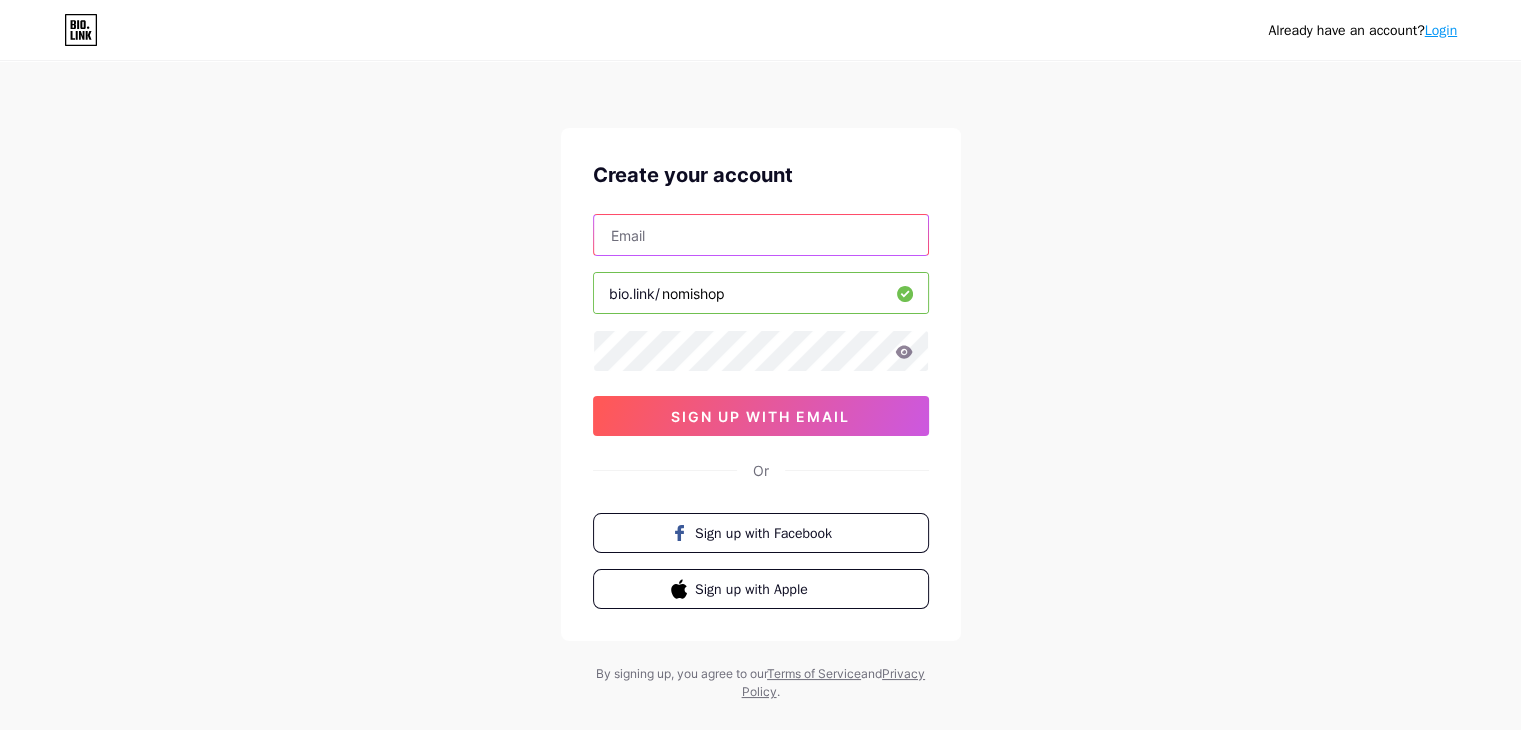 click at bounding box center (761, 235) 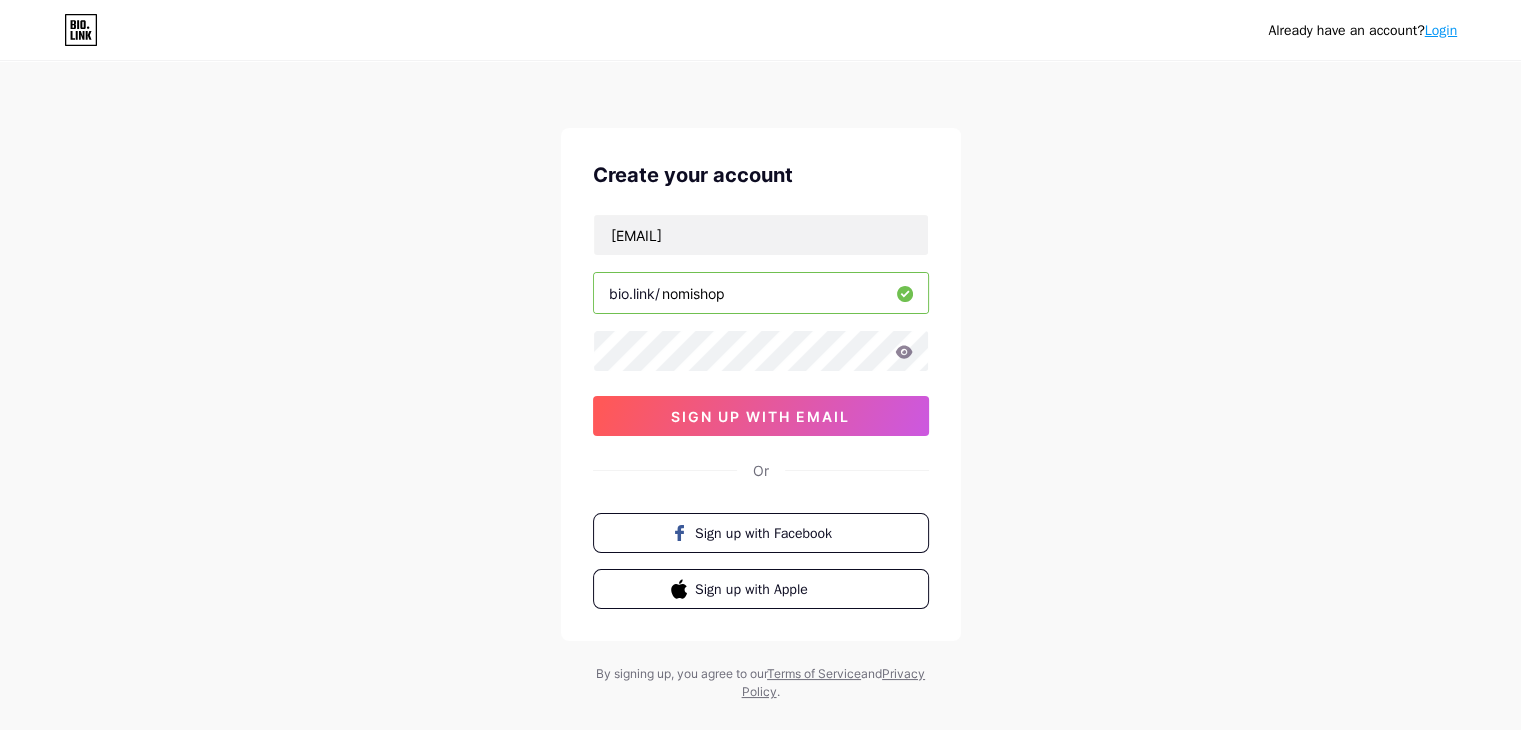 click on "Already have an account?  Login   Create your account     [EMAIL]     bio.link/   nomishop                     sign up with email         Or       Sign up with Facebook
Sign up with Apple
By signing up, you agree to our  Terms of Service  and  Privacy Policy ." at bounding box center [760, 382] 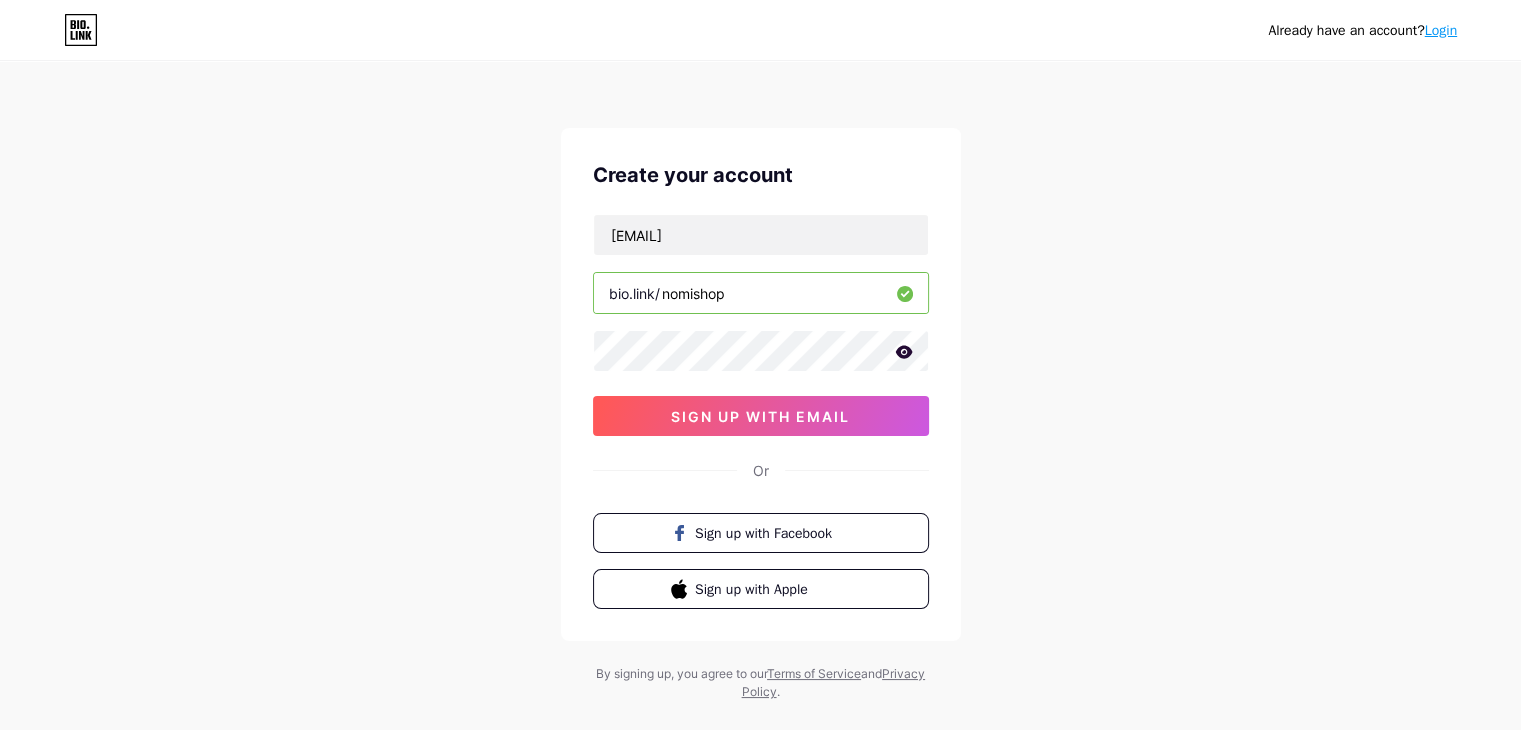 click 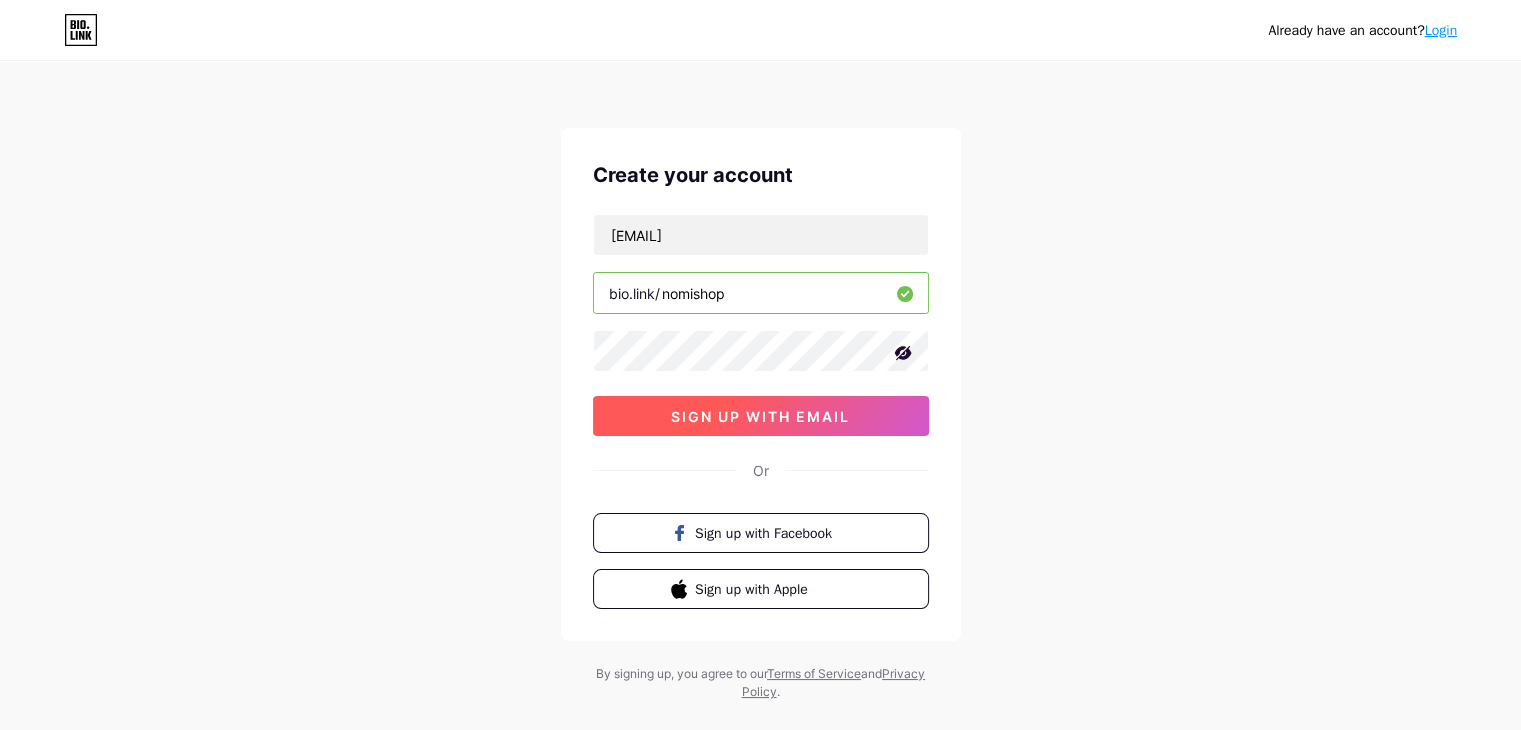 click on "sign up with email" at bounding box center [760, 416] 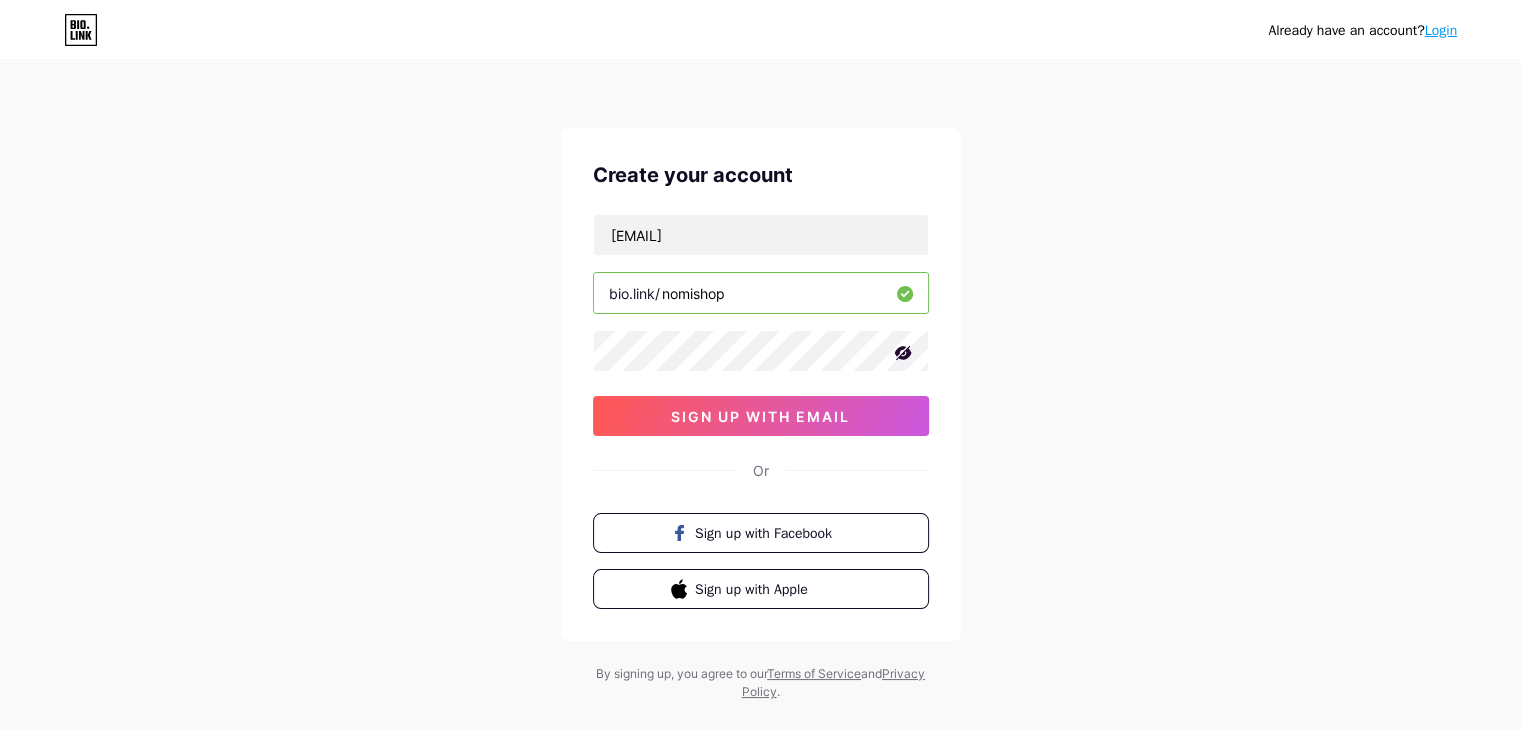 click on "sign up with email" at bounding box center [760, 416] 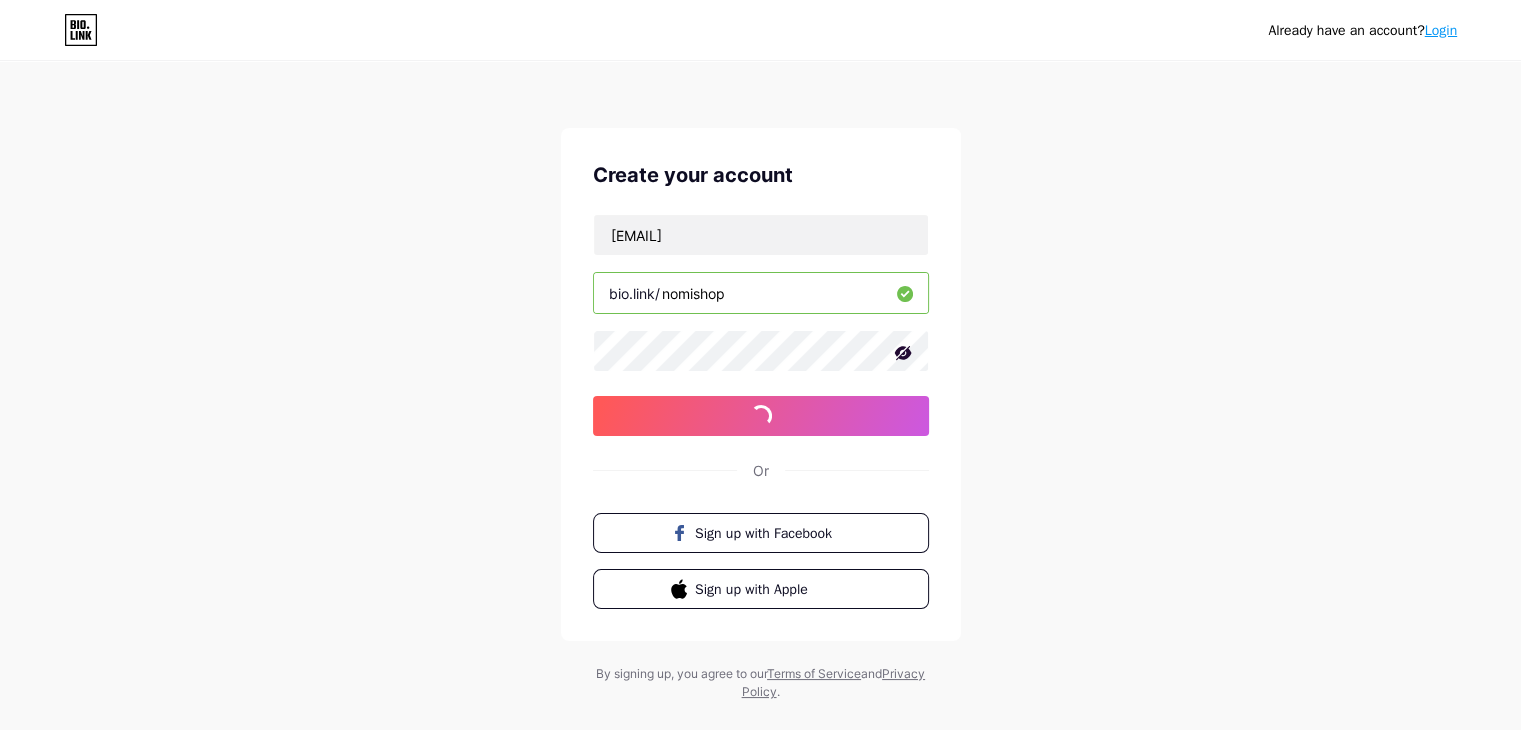 click at bounding box center [761, 351] 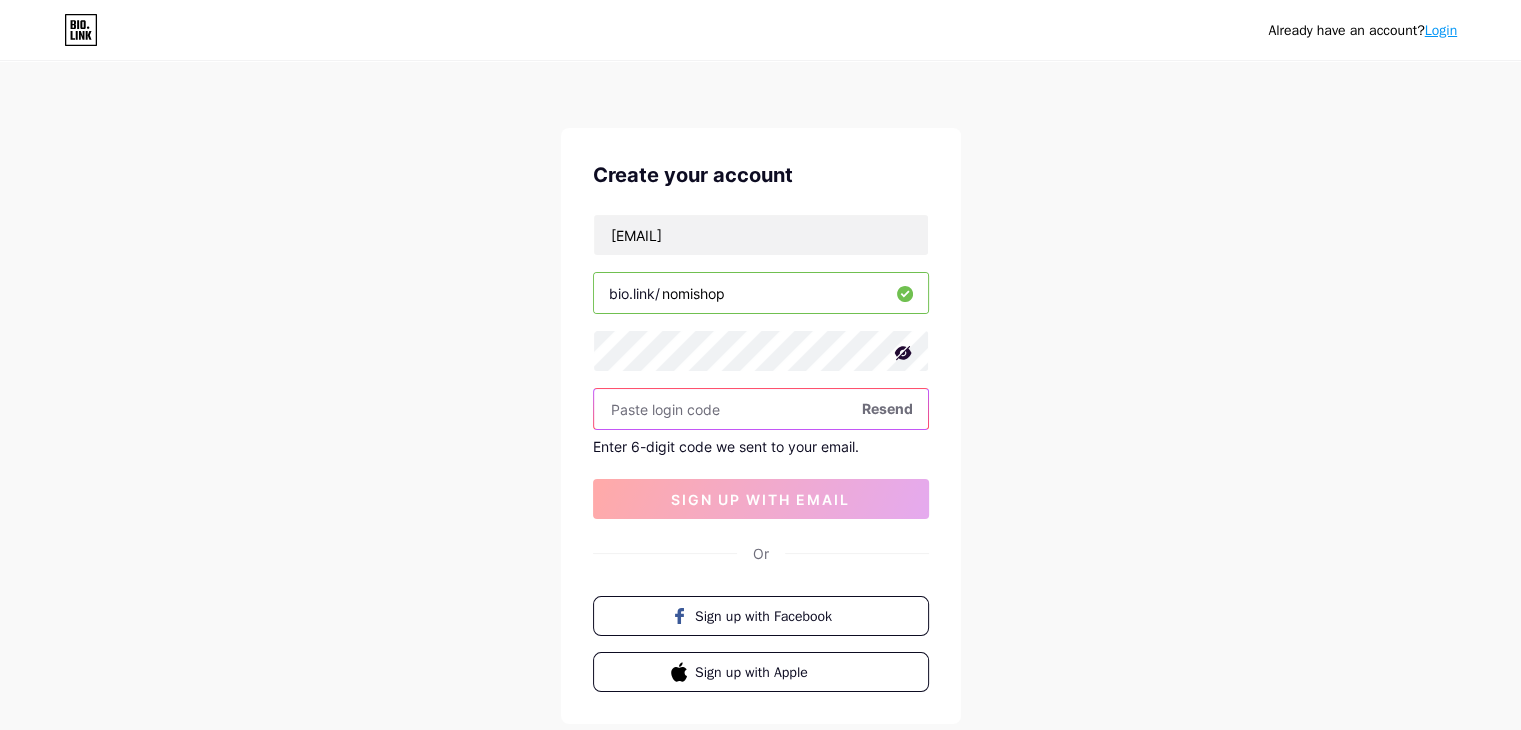 paste on "668984" 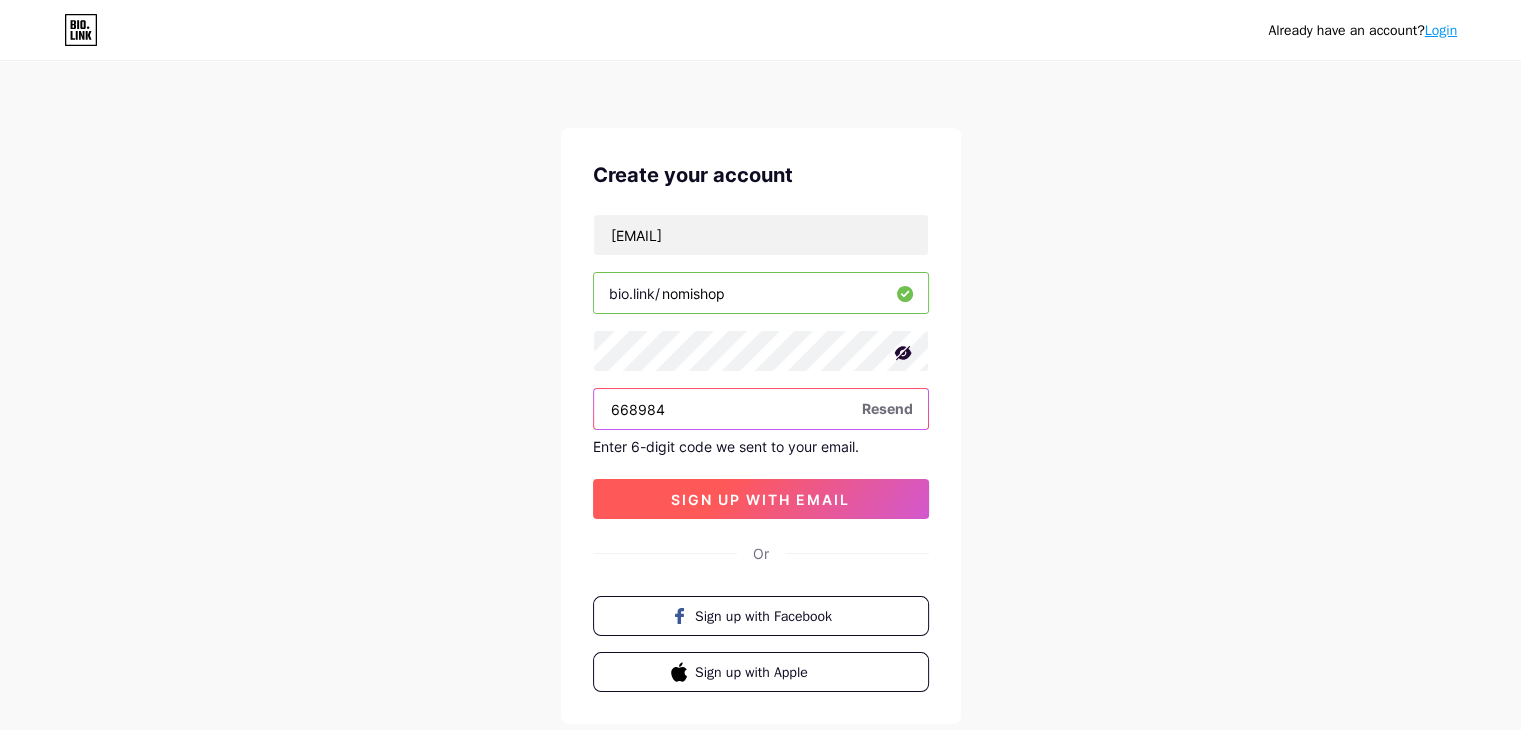type on "668984" 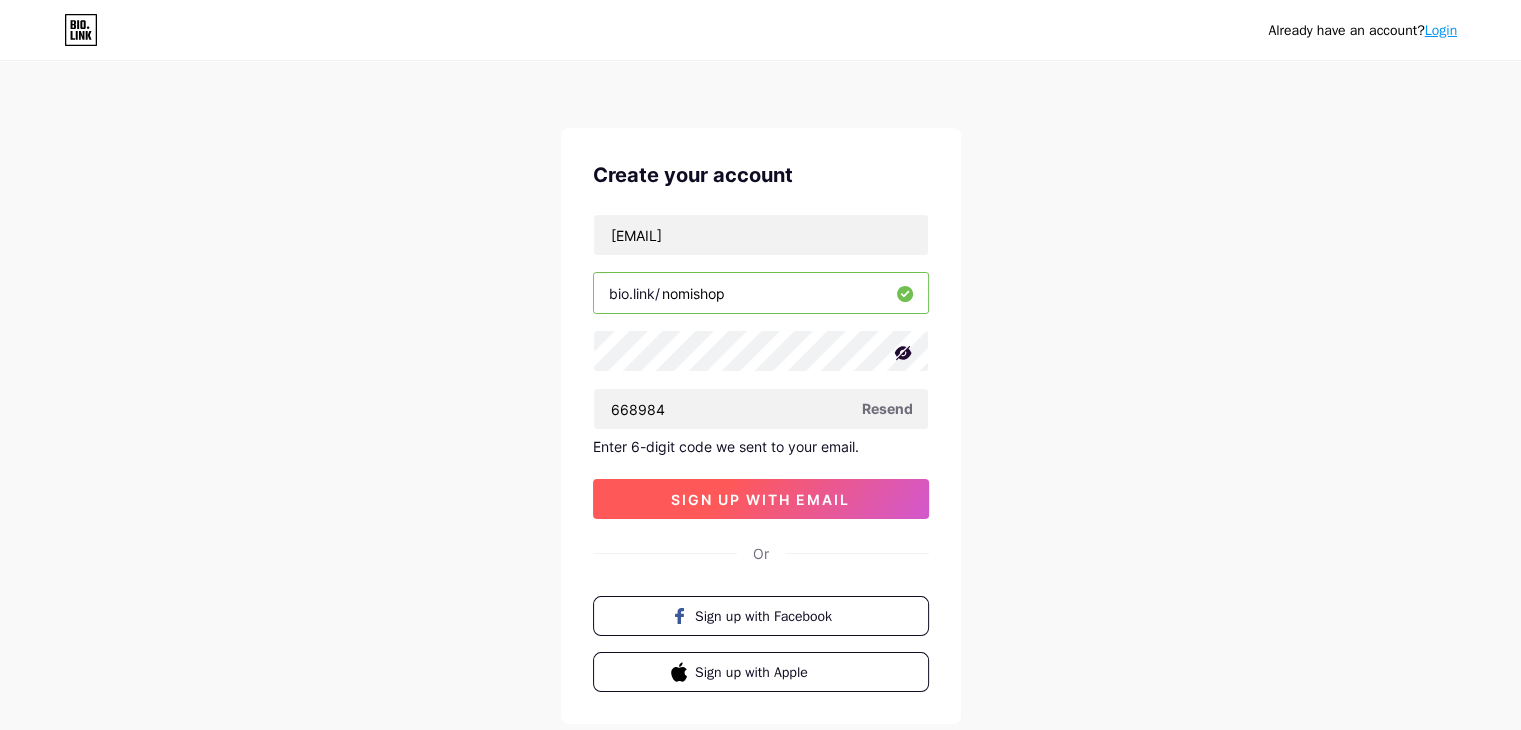 click on "sign up with email" at bounding box center (760, 499) 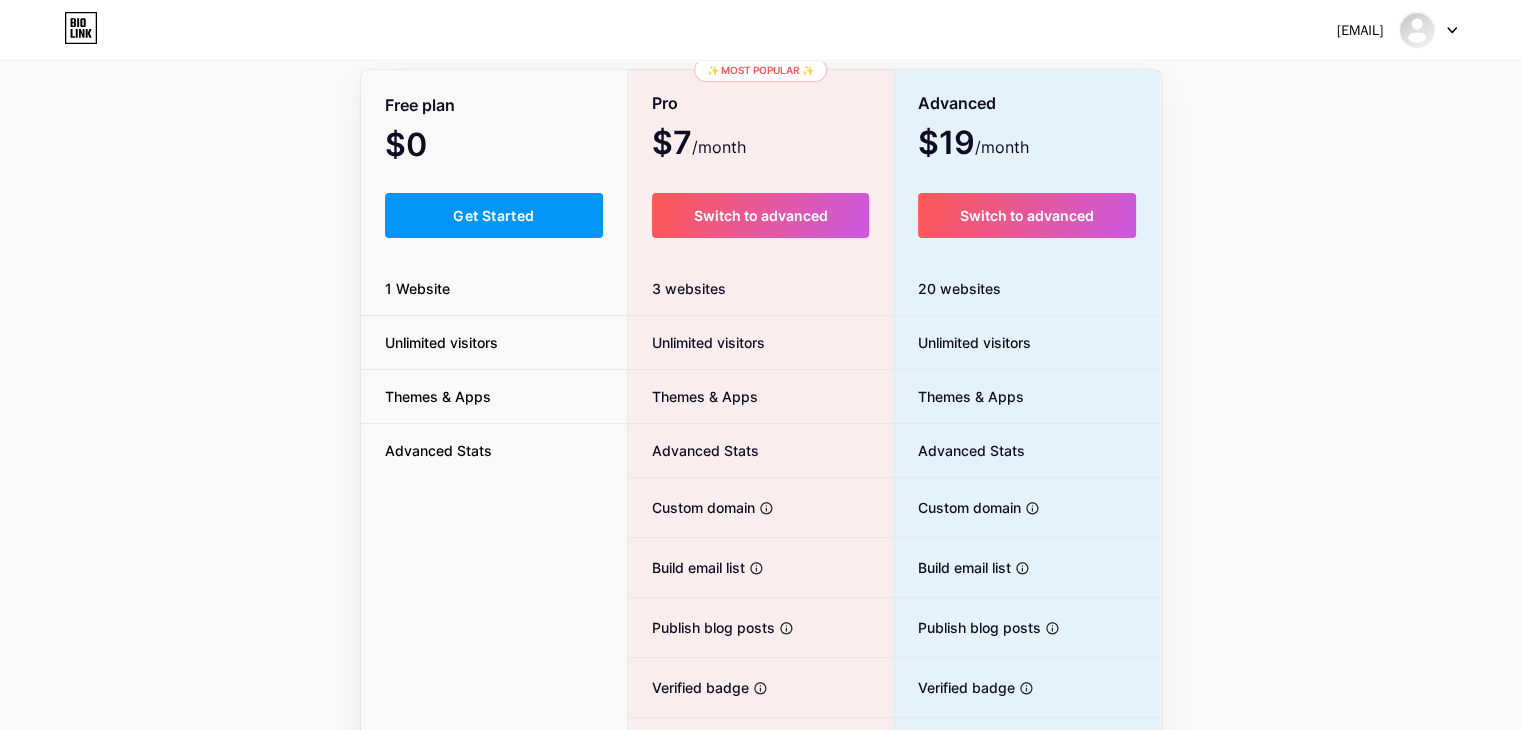 scroll, scrollTop: 200, scrollLeft: 0, axis: vertical 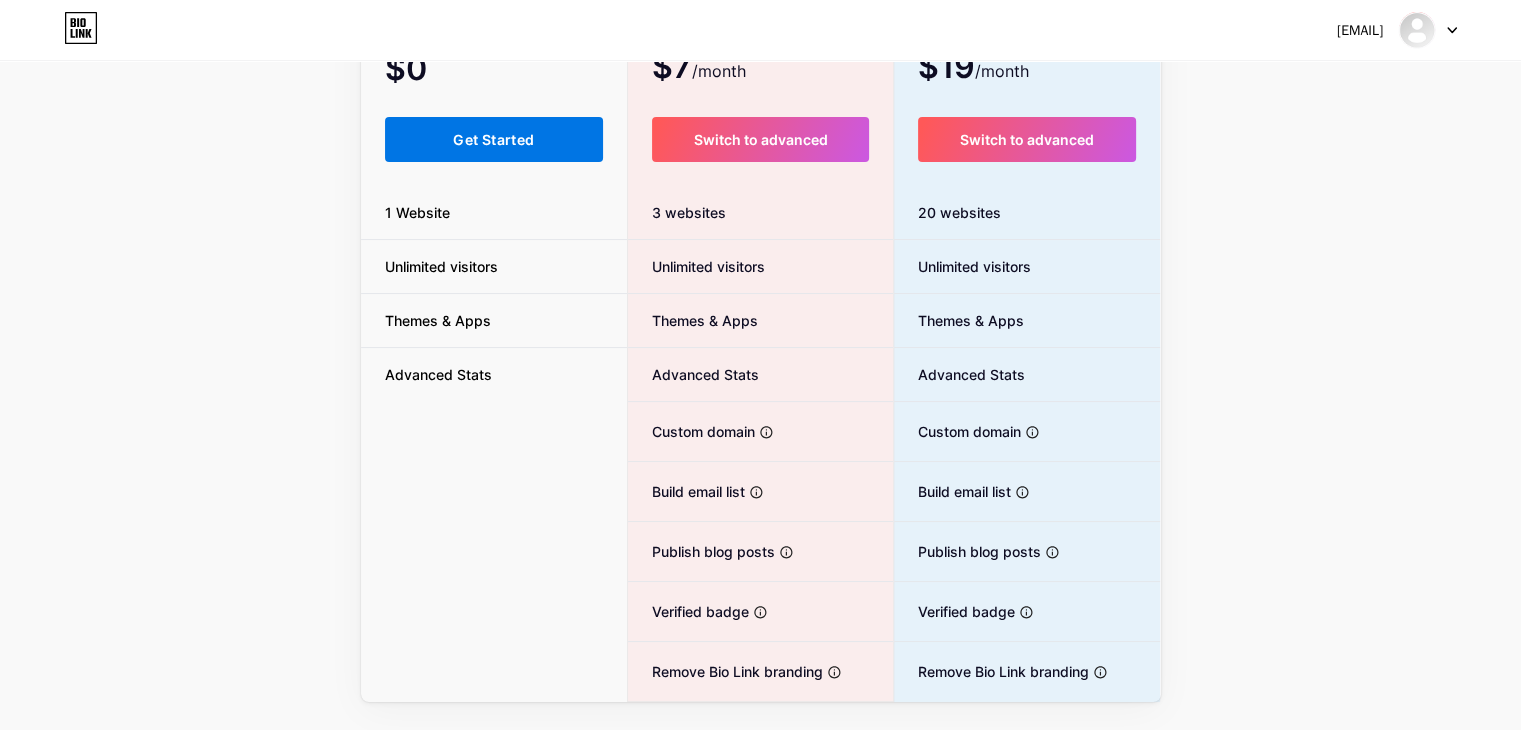 click on "Get Started" at bounding box center (494, 139) 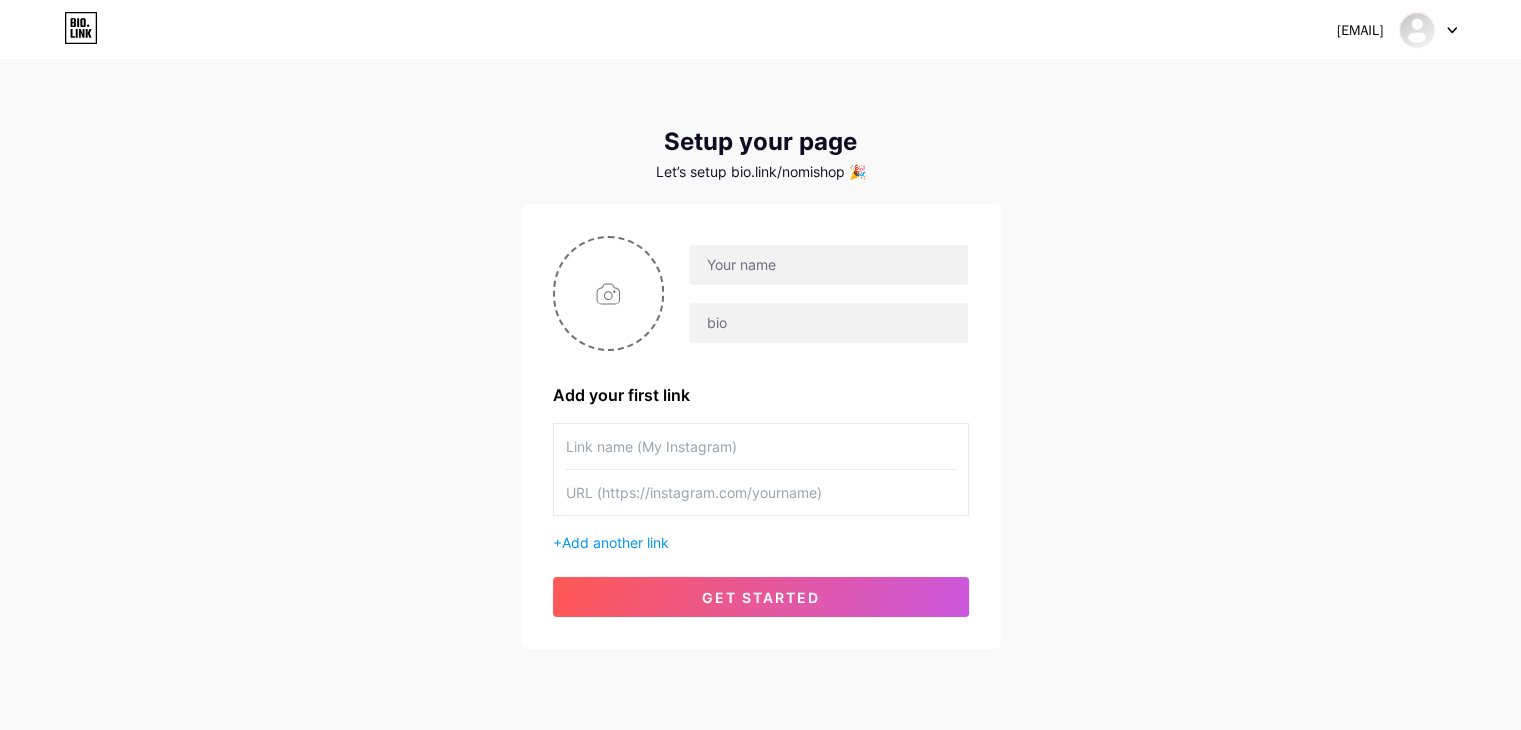 click at bounding box center (816, 294) 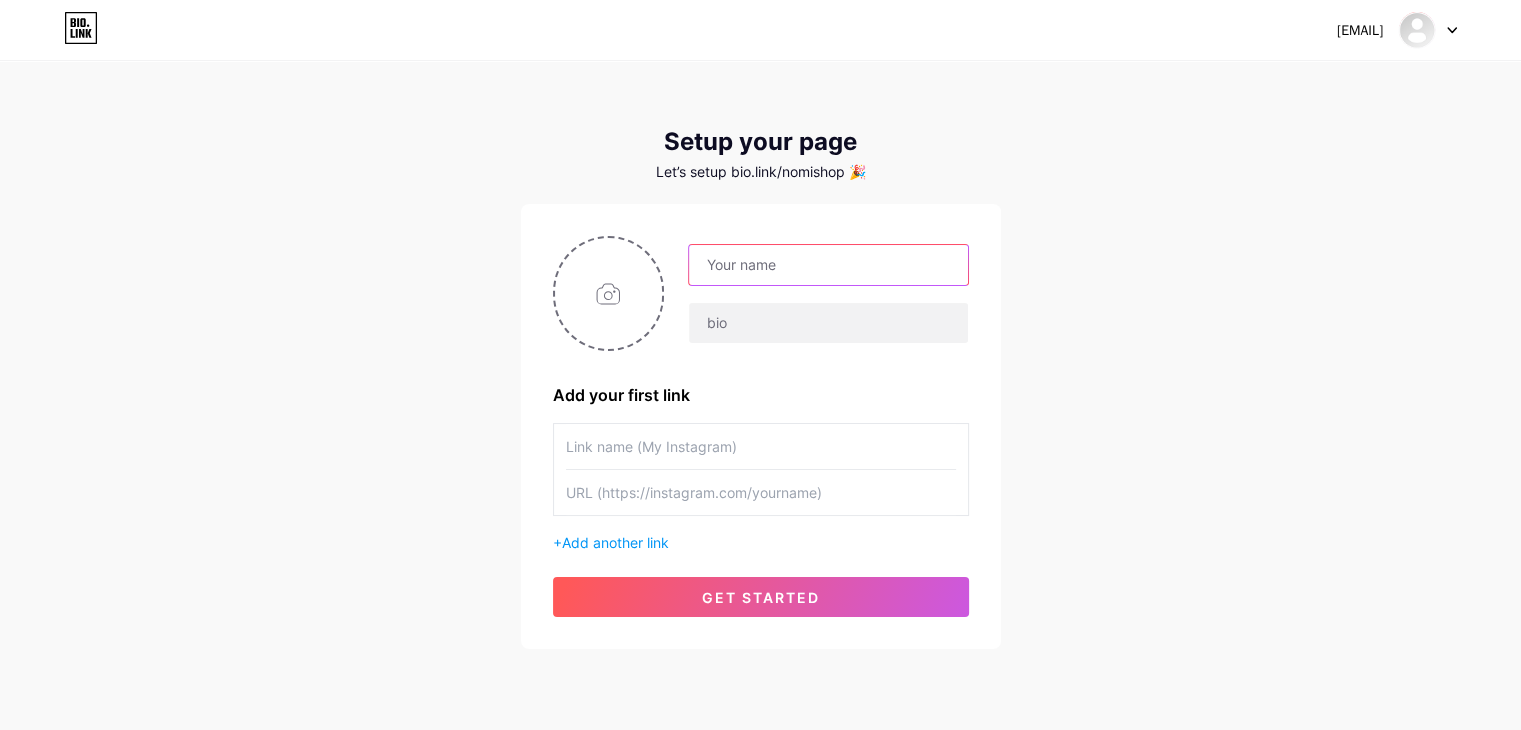 click at bounding box center [828, 265] 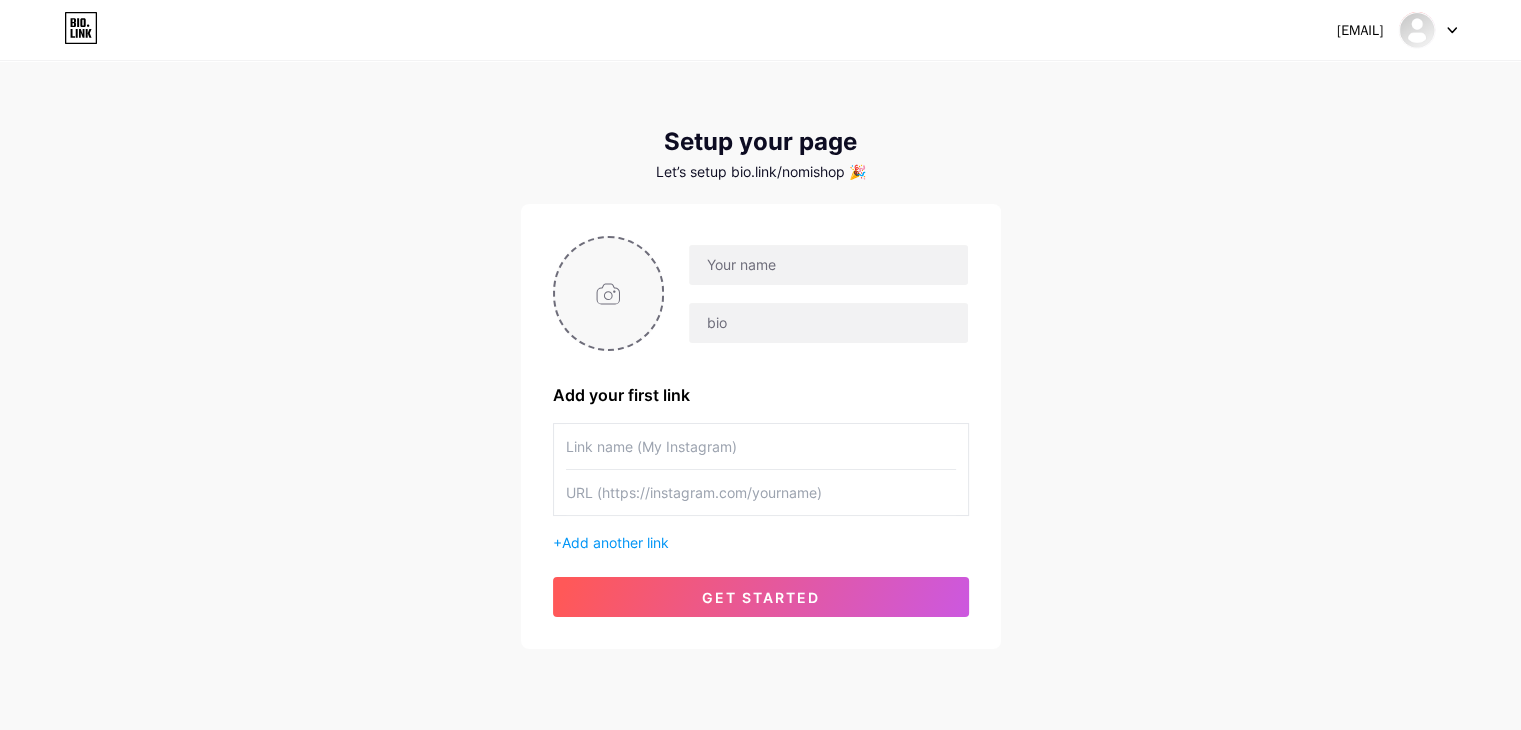 click at bounding box center [609, 293] 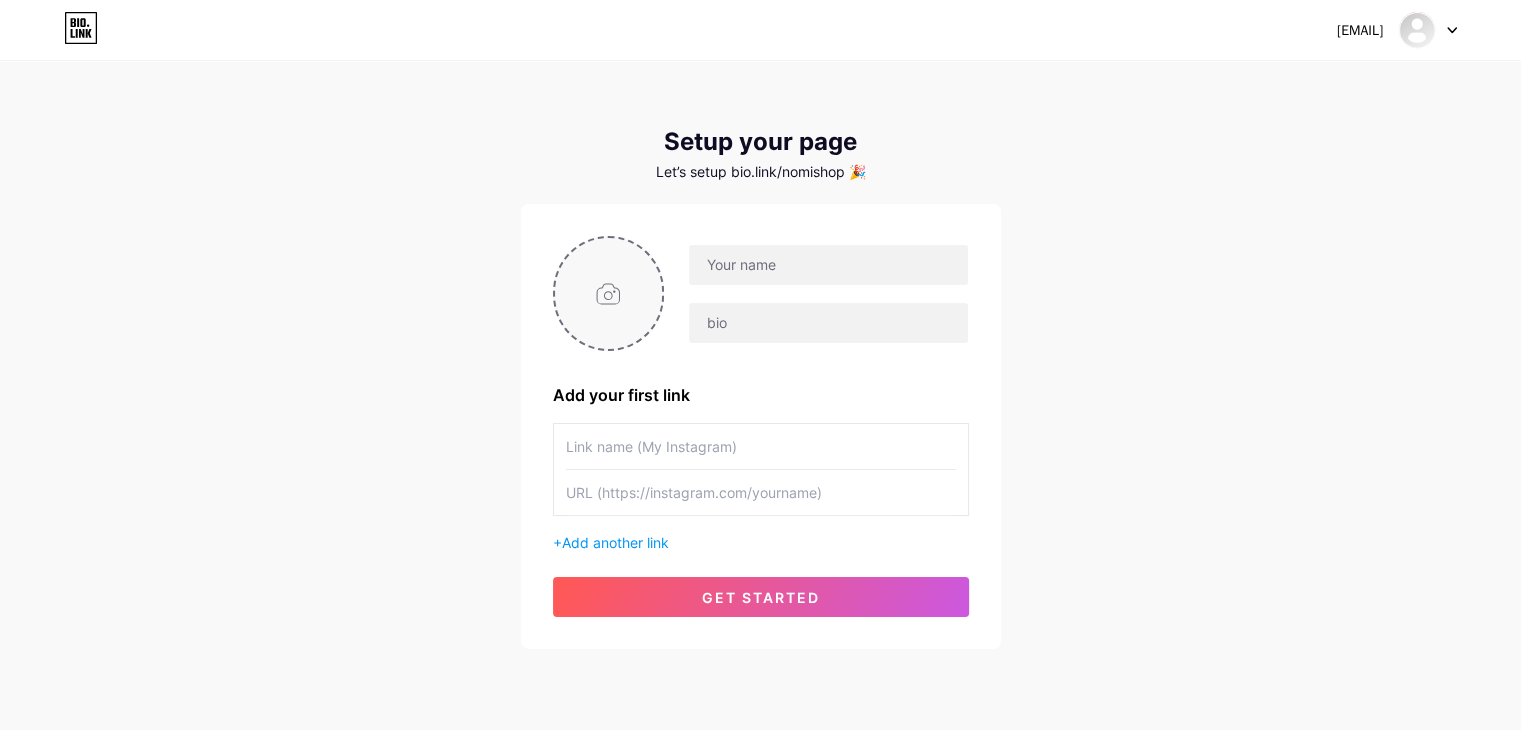 click at bounding box center (609, 293) 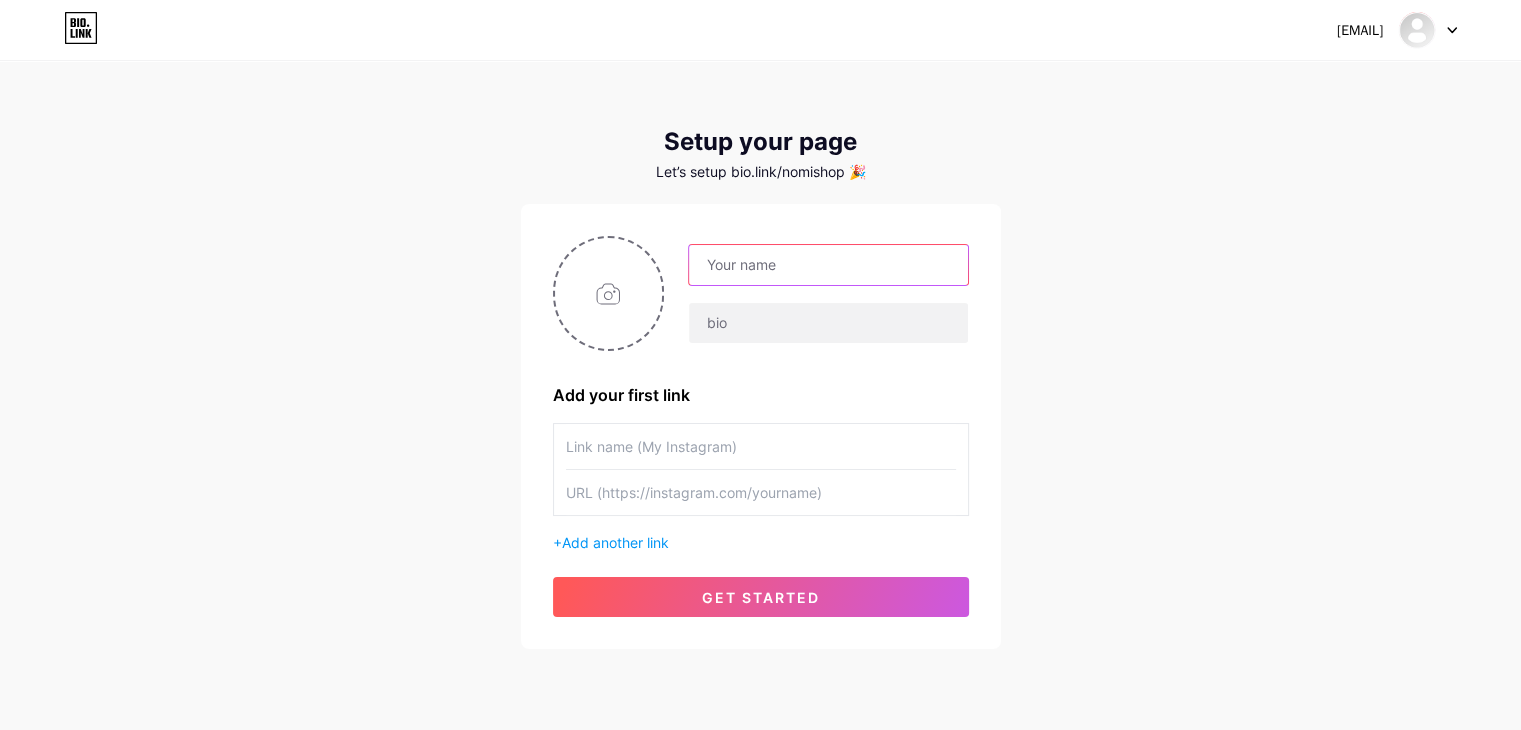 click at bounding box center [816, 294] 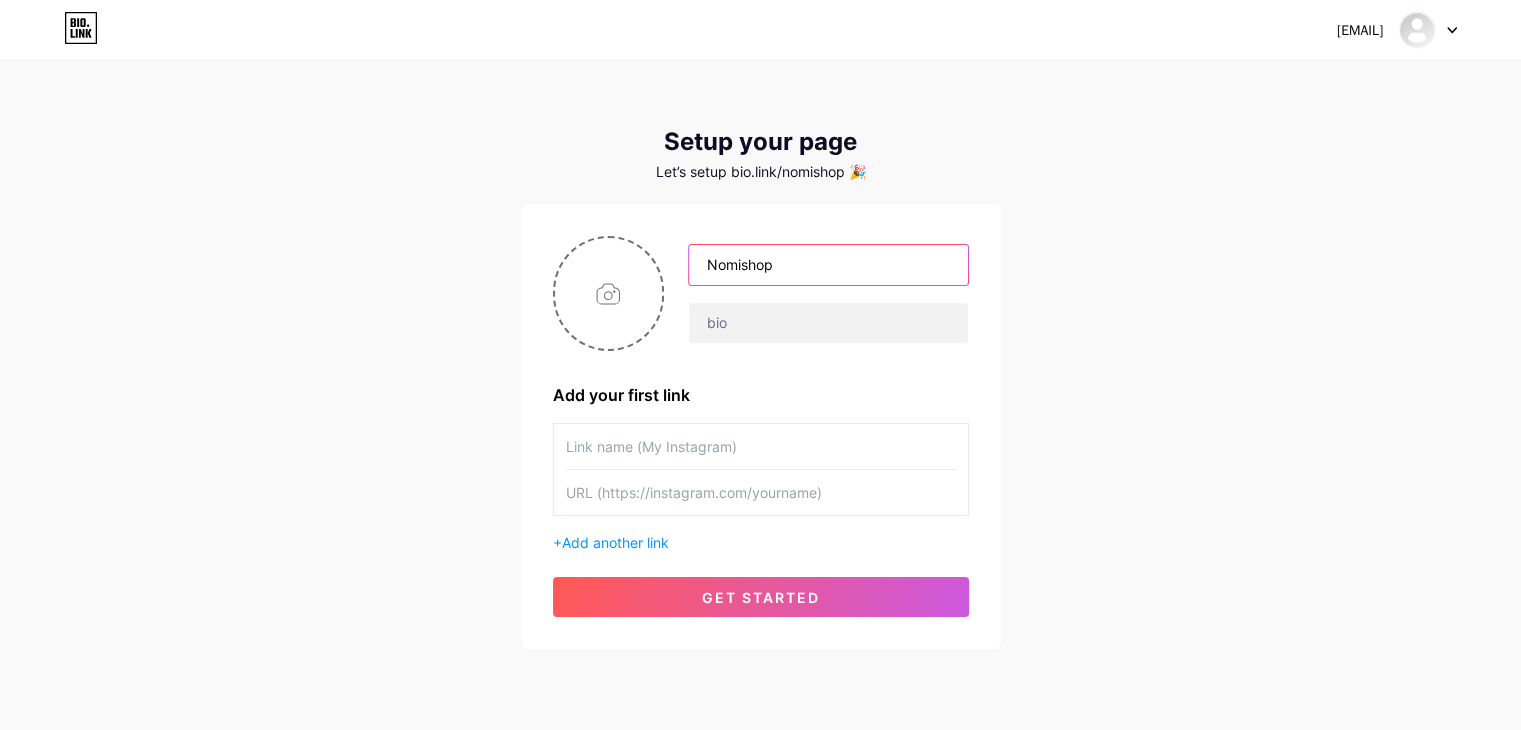 type on "Nomishop" 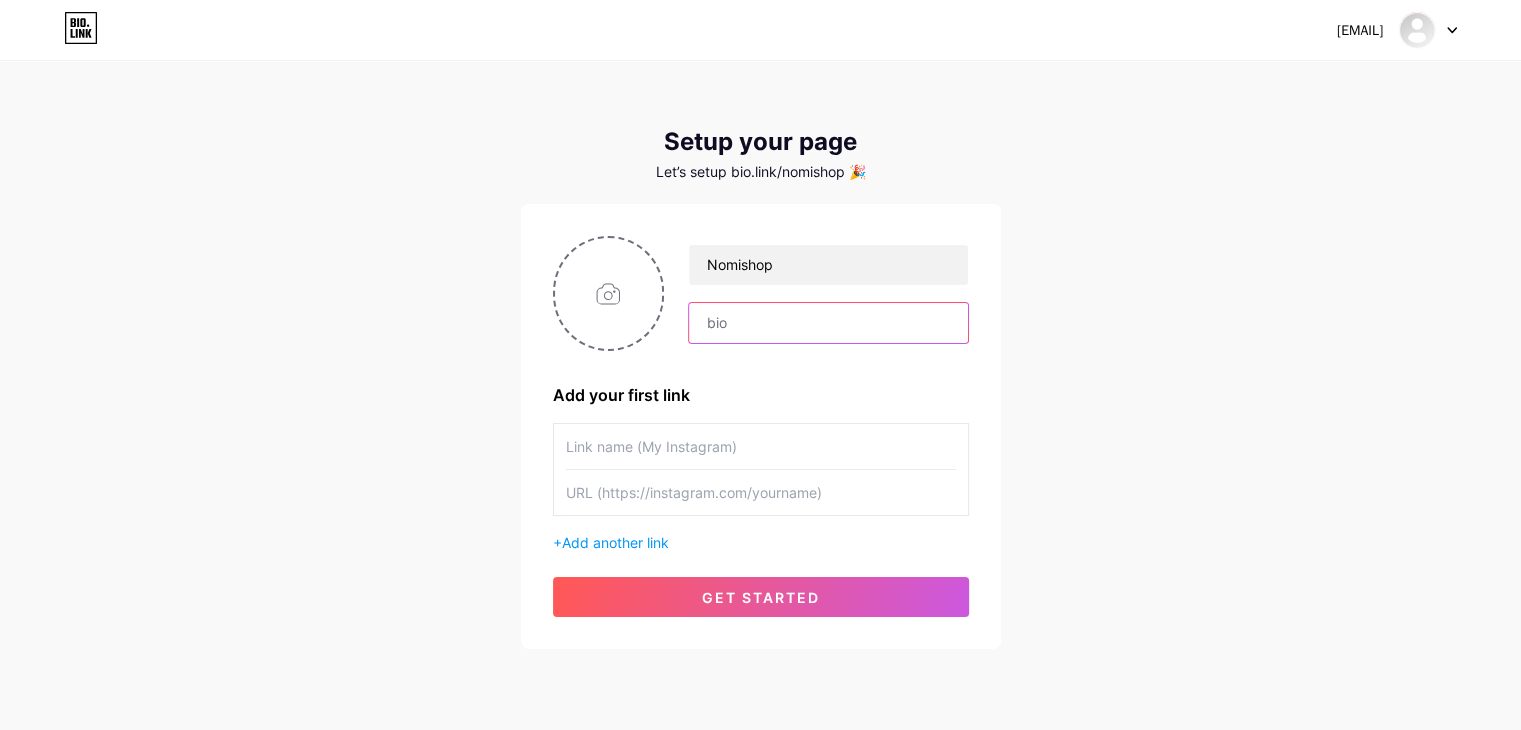 paste on "668984" 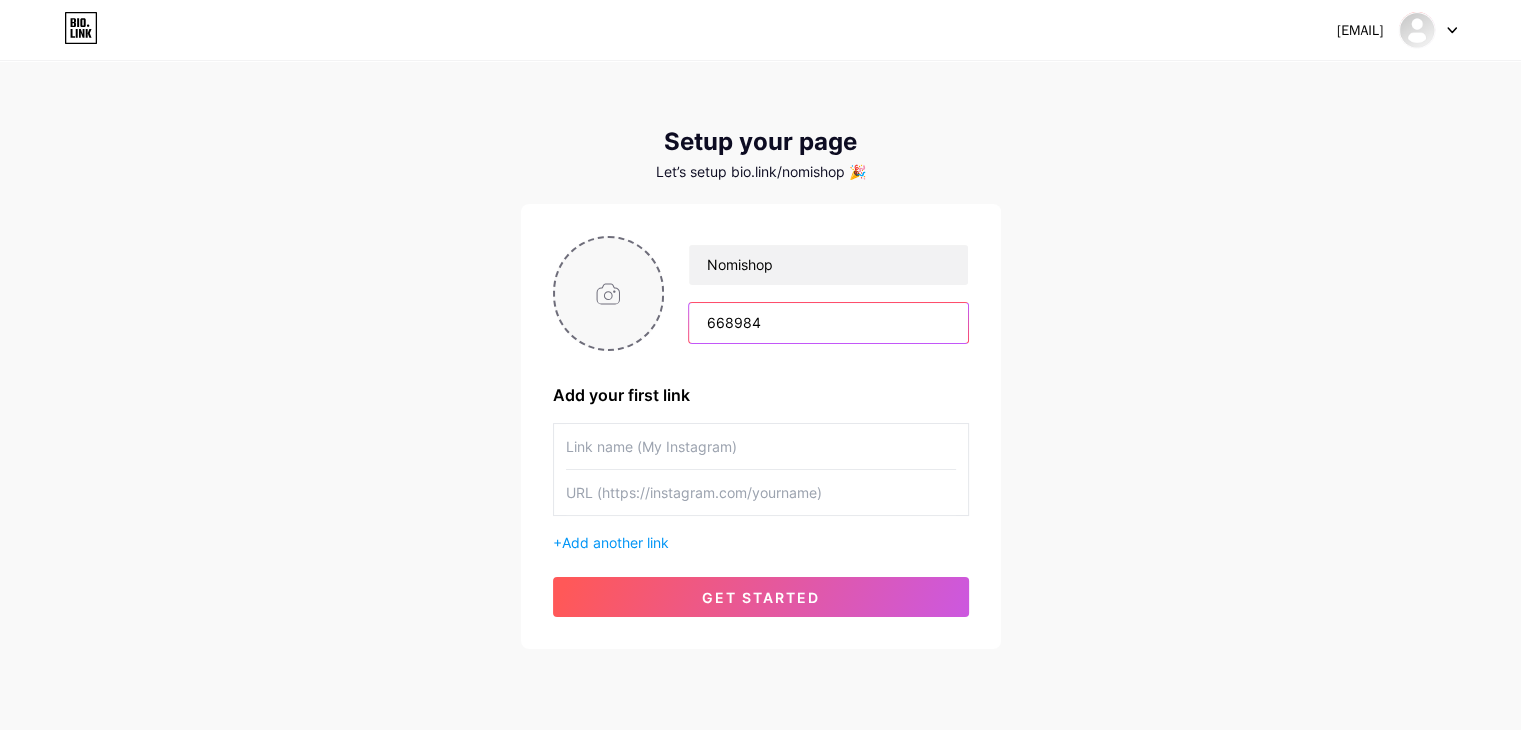 drag, startPoint x: 819, startPoint y: 320, endPoint x: 592, endPoint y: 231, distance: 243.8237 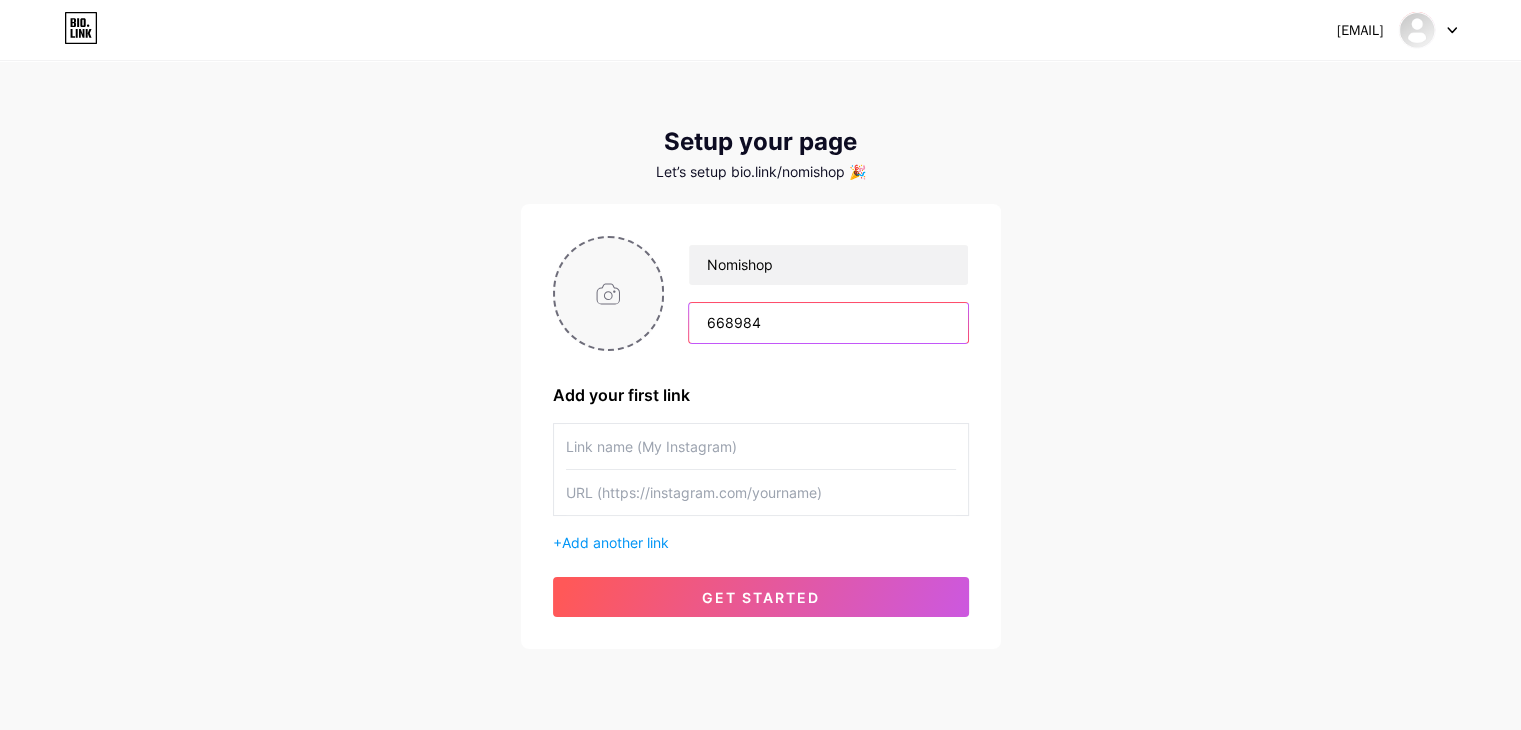 click on "Nomishop     668984" at bounding box center (761, 293) 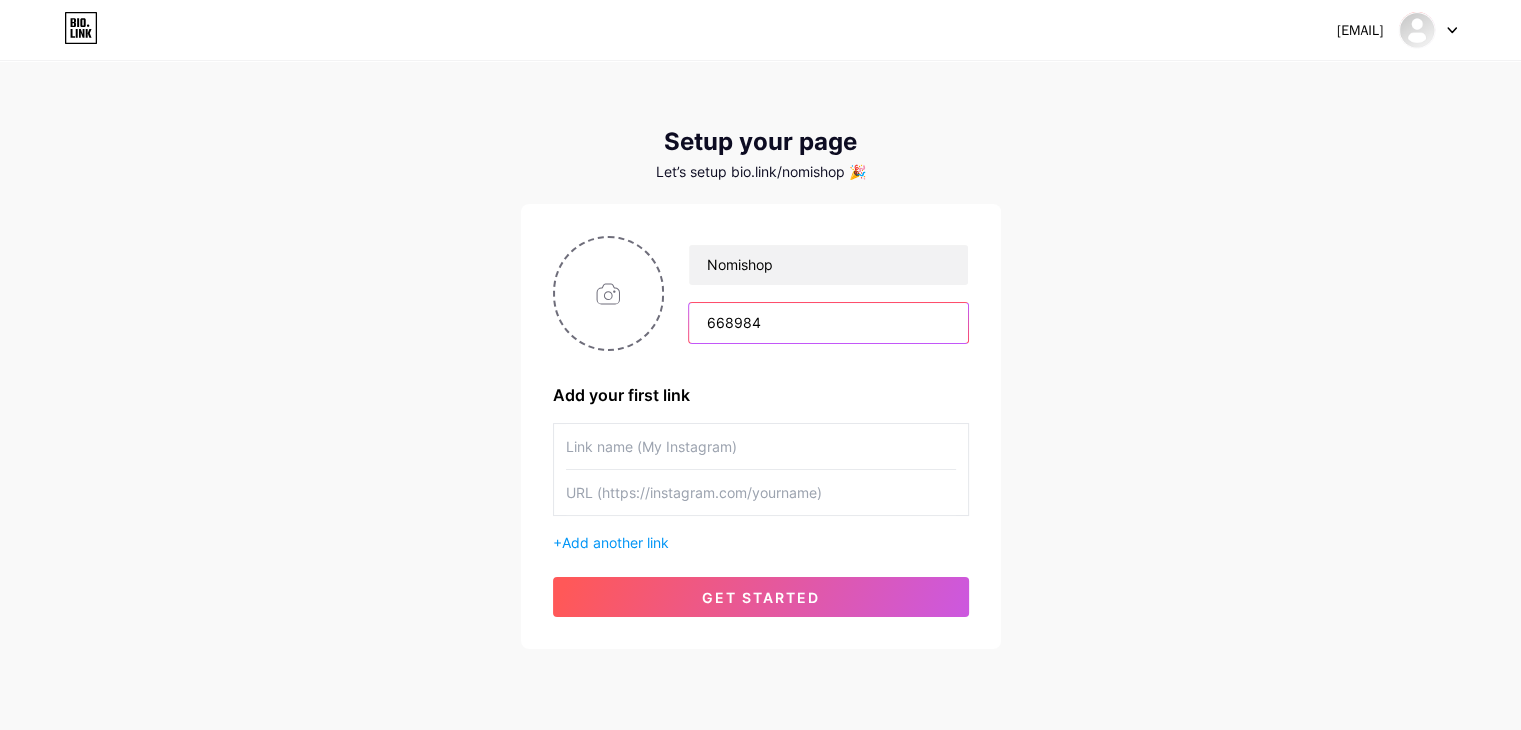 paste on "Moda americana unisex 👕👗   Ropa original a precios accesibles 💸   📍 [CITY] - [STATE] | Envíos a toda Bolivia 🇧🇴   👇 Elegí tu catálogo, hacé tu pedido" 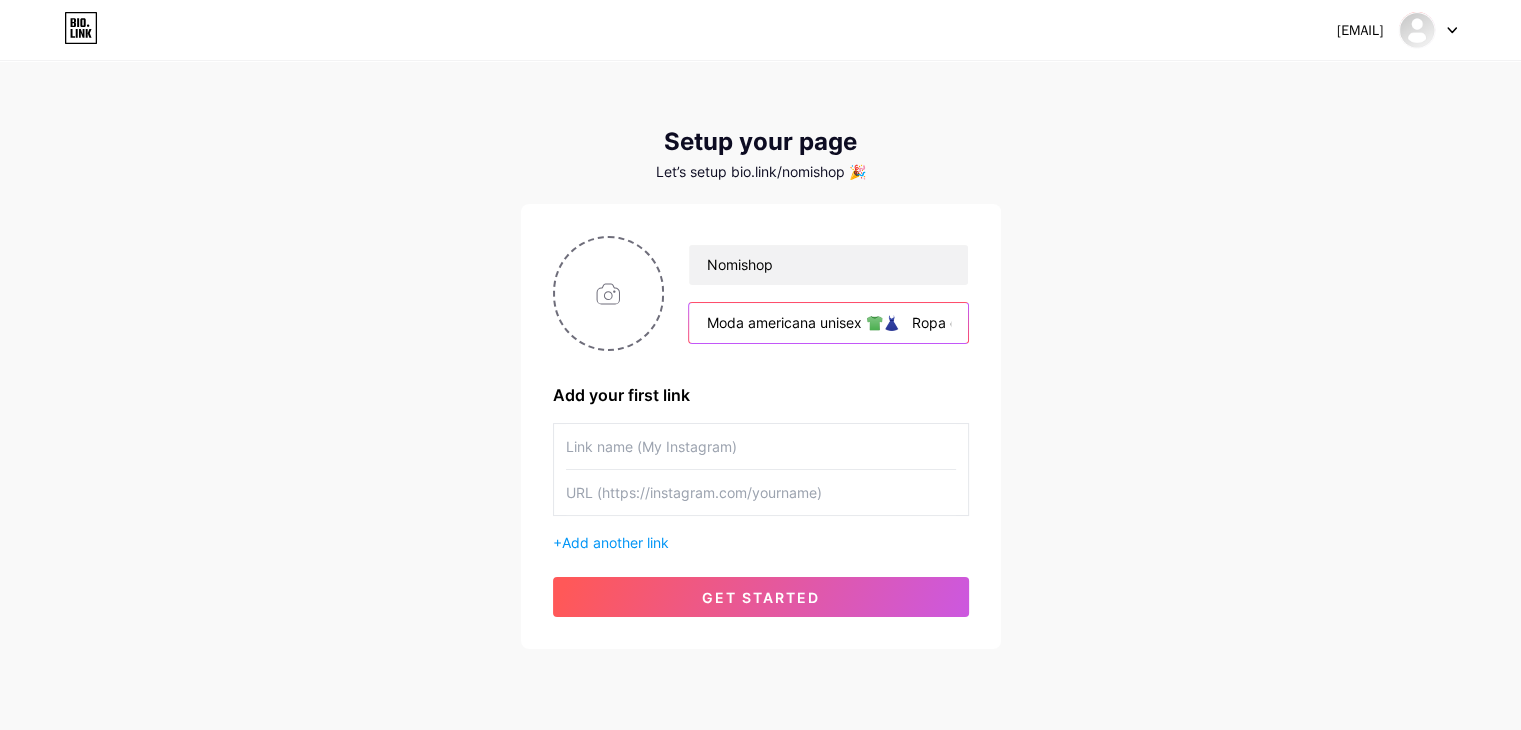 scroll, scrollTop: 0, scrollLeft: 803, axis: horizontal 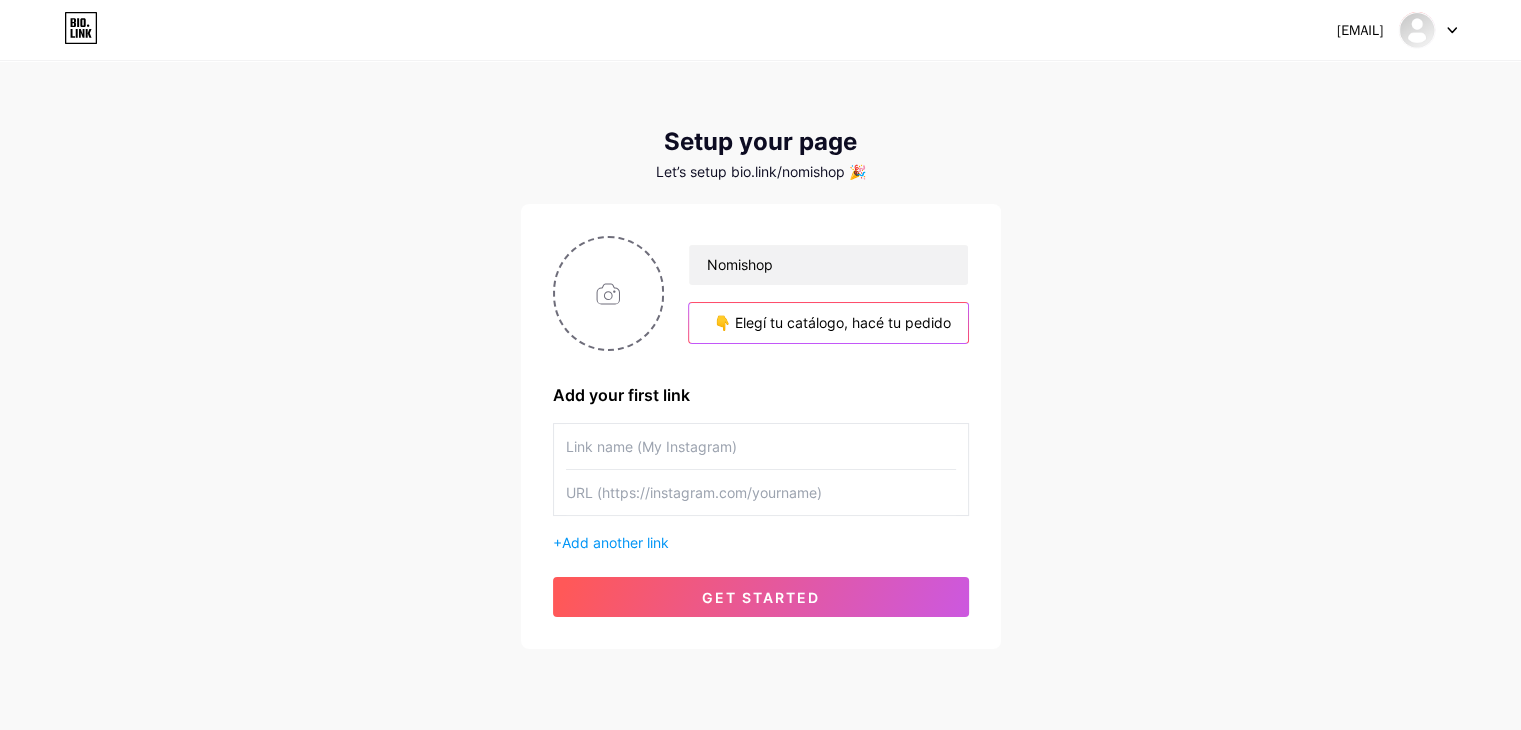click on "Moda americana unisex 👕👗   Ropa original a precios accesibles 💸   📍 [CITY] - [STATE] | Envíos a toda Bolivia 🇧🇴   👇 Elegí tu catálogo, hacé tu pedido" at bounding box center [828, 323] 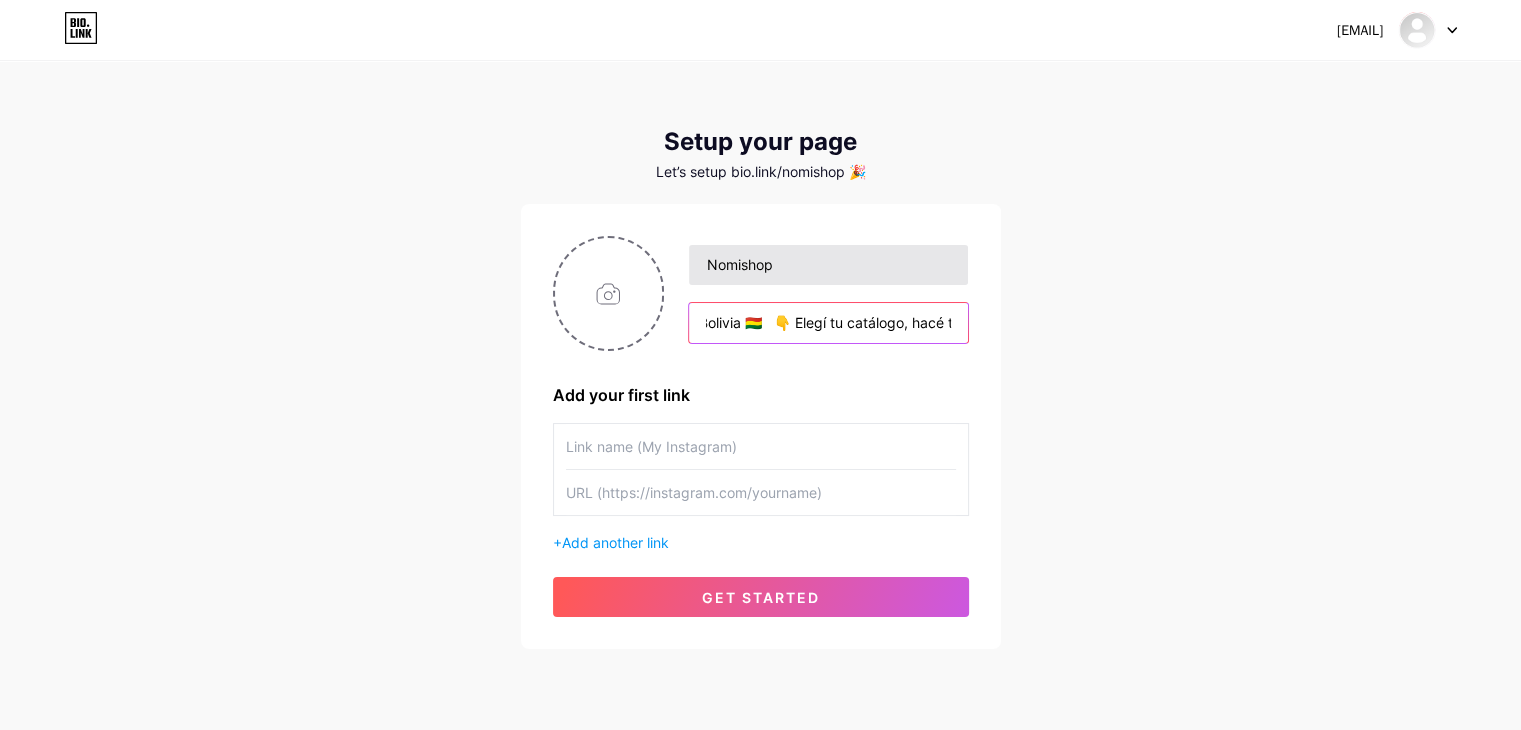 drag, startPoint x: 963, startPoint y: 325, endPoint x: 716, endPoint y: 277, distance: 251.62074 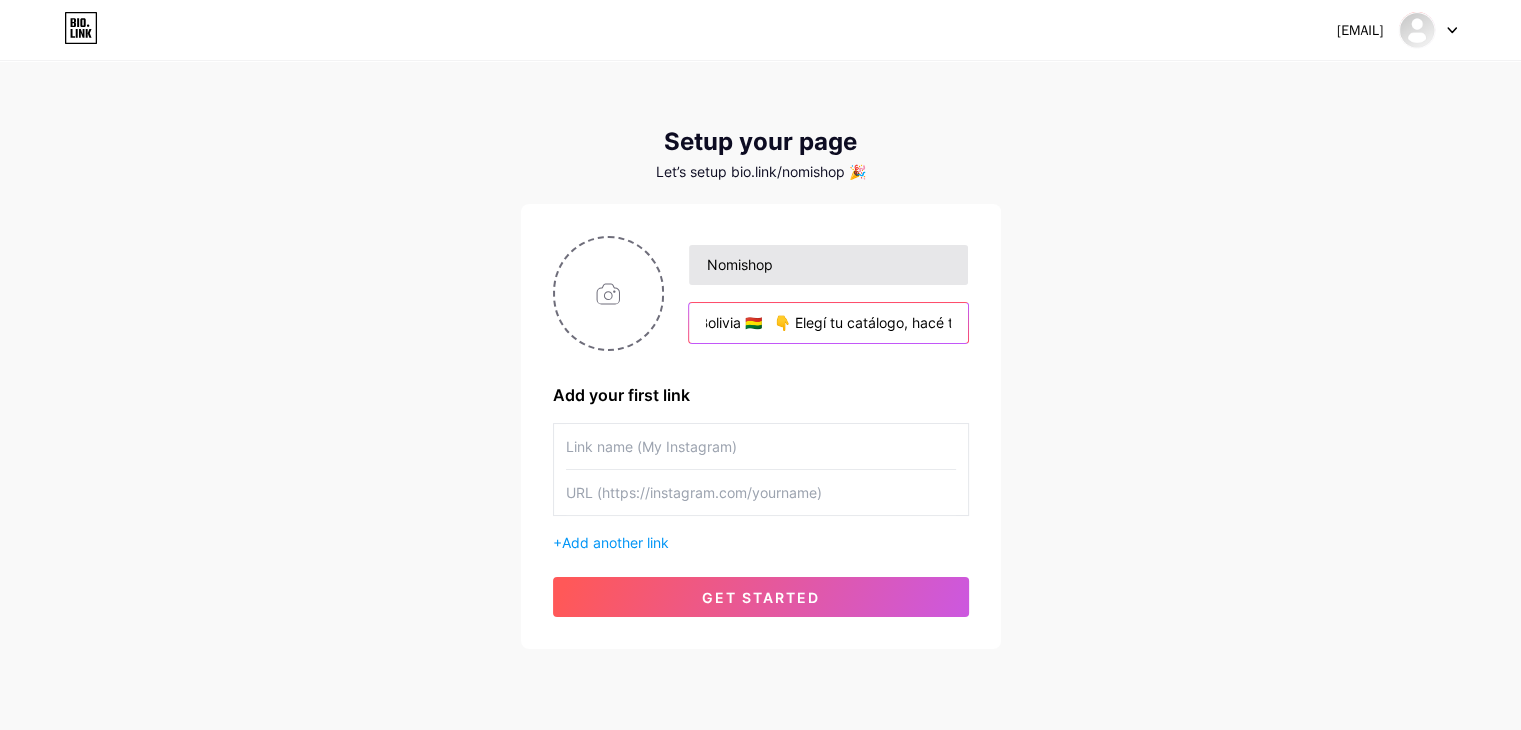 click on "Nomishop     Moda americana unisex 👕👗   Ropa original a precios accesibles 💸   📍 [CITY] - [STATE] | Envíos a toda Bolivia 🇧🇴   👇 Elegí tu catálogo, hacé tu pedido" at bounding box center [816, 294] 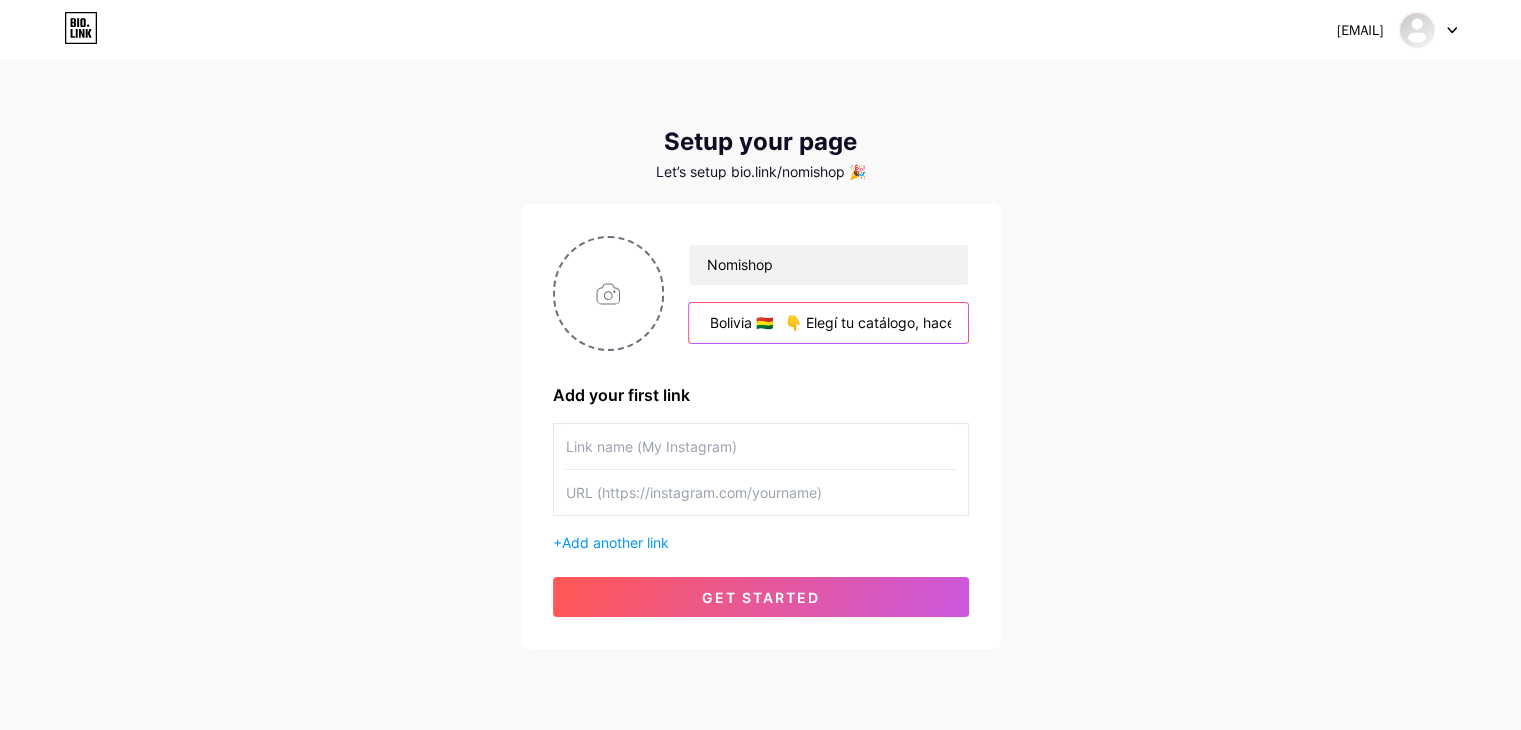 click on "Moda americana unisex 👕👗   Ropa original a precios accesibles 💸   📍 [CITY] - [STATE] | Envíos a toda Bolivia 🇧🇴   👇 Elegí tu catálogo, hacé tu pedido" at bounding box center (828, 323) 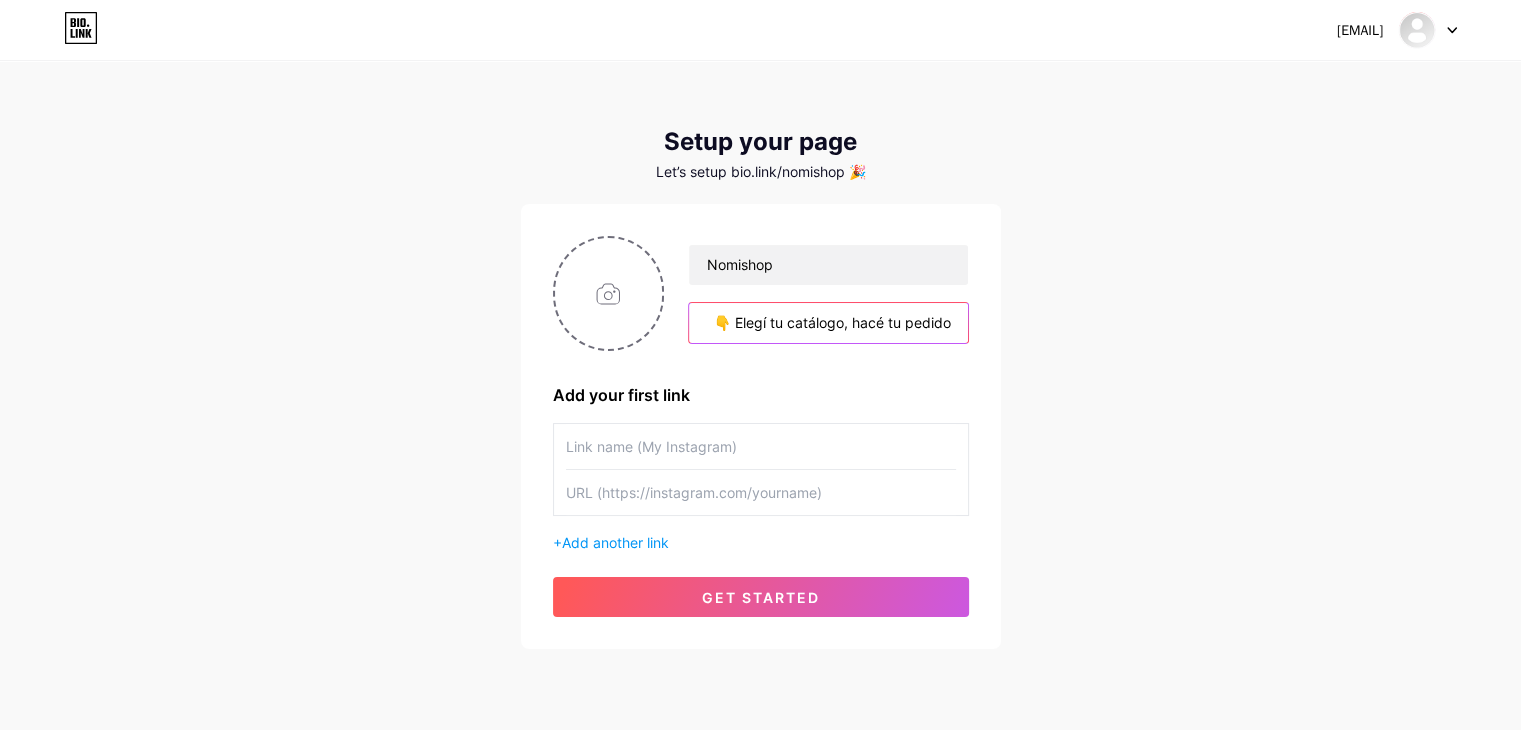 scroll, scrollTop: 0, scrollLeft: 0, axis: both 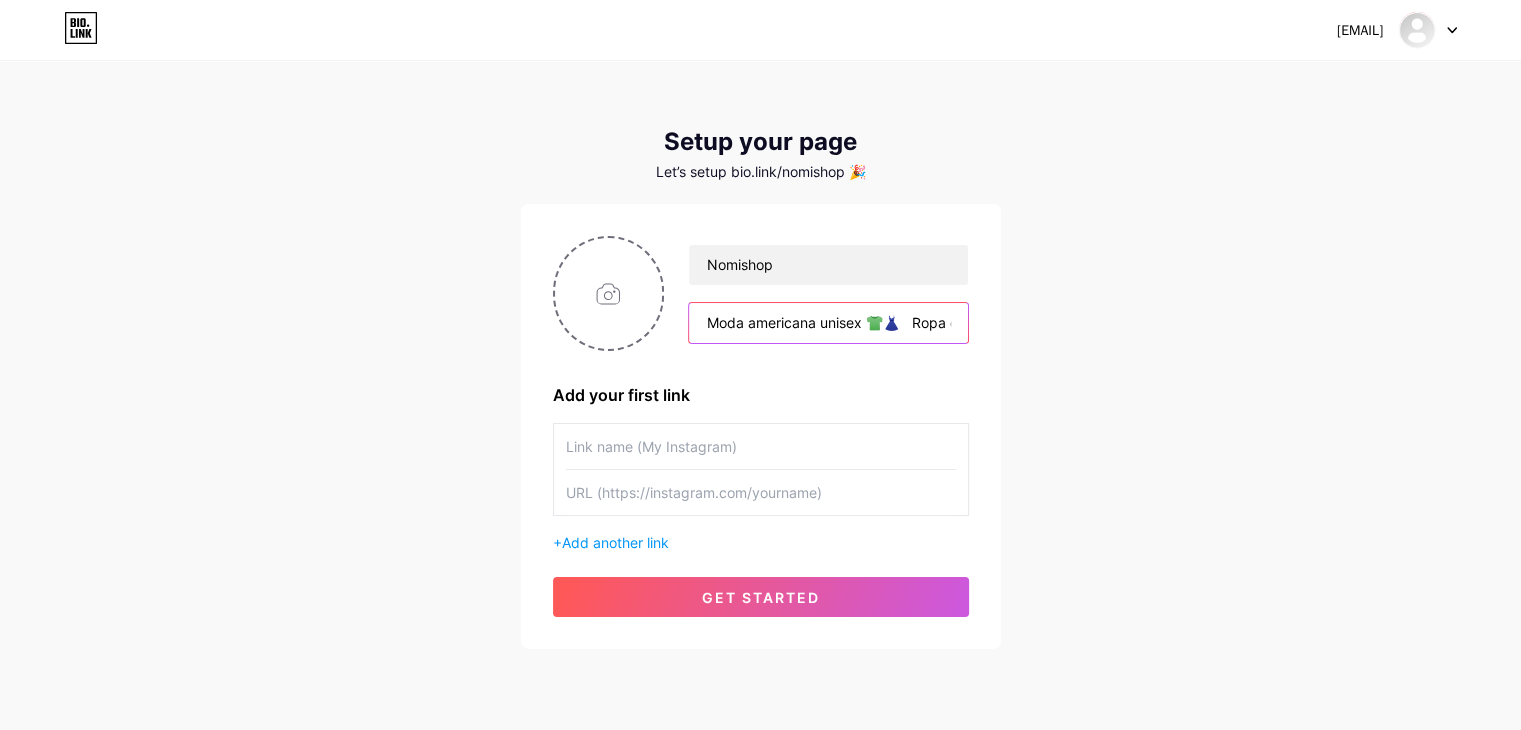 drag, startPoint x: 899, startPoint y: 328, endPoint x: 466, endPoint y: 251, distance: 439.79312 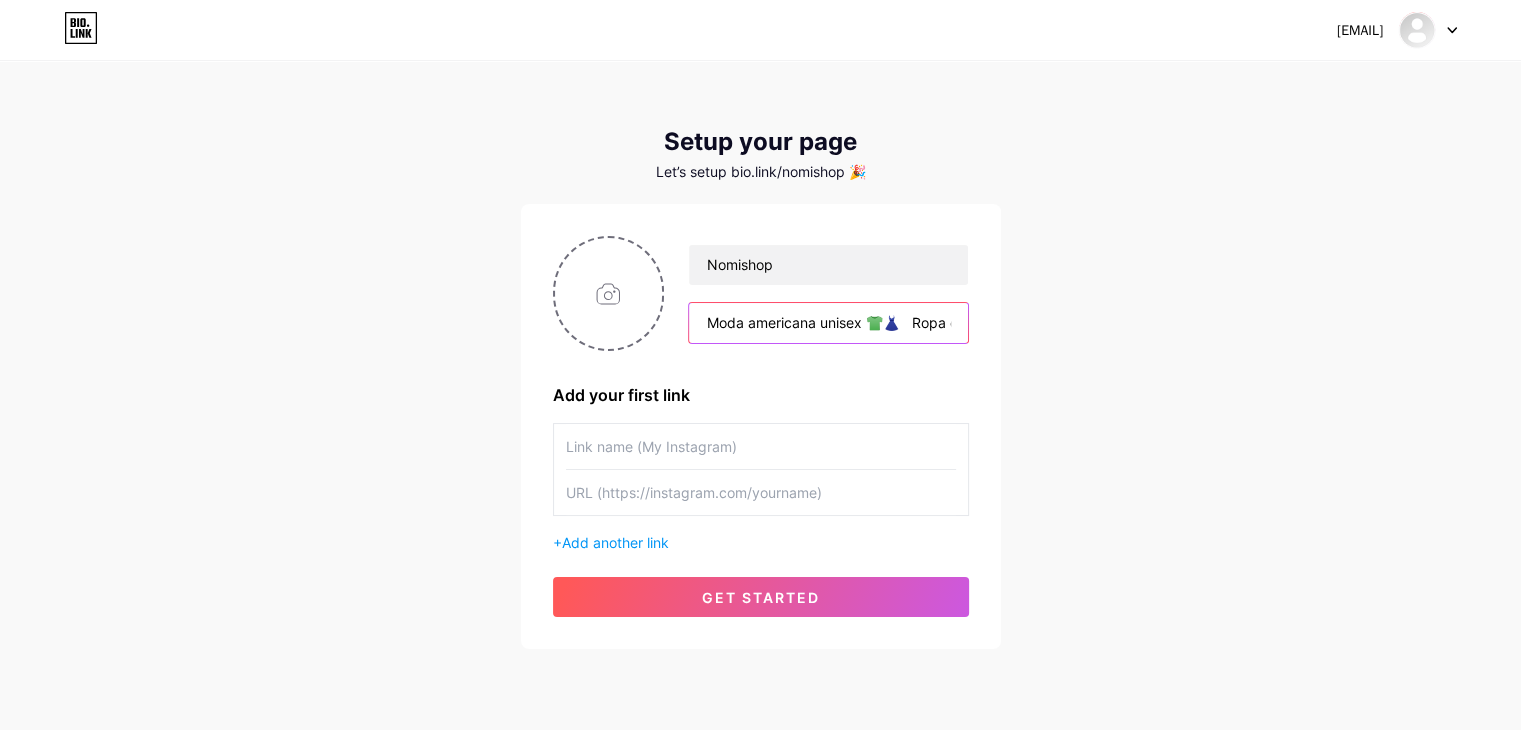 paste on "Envíos 🇧🇴" 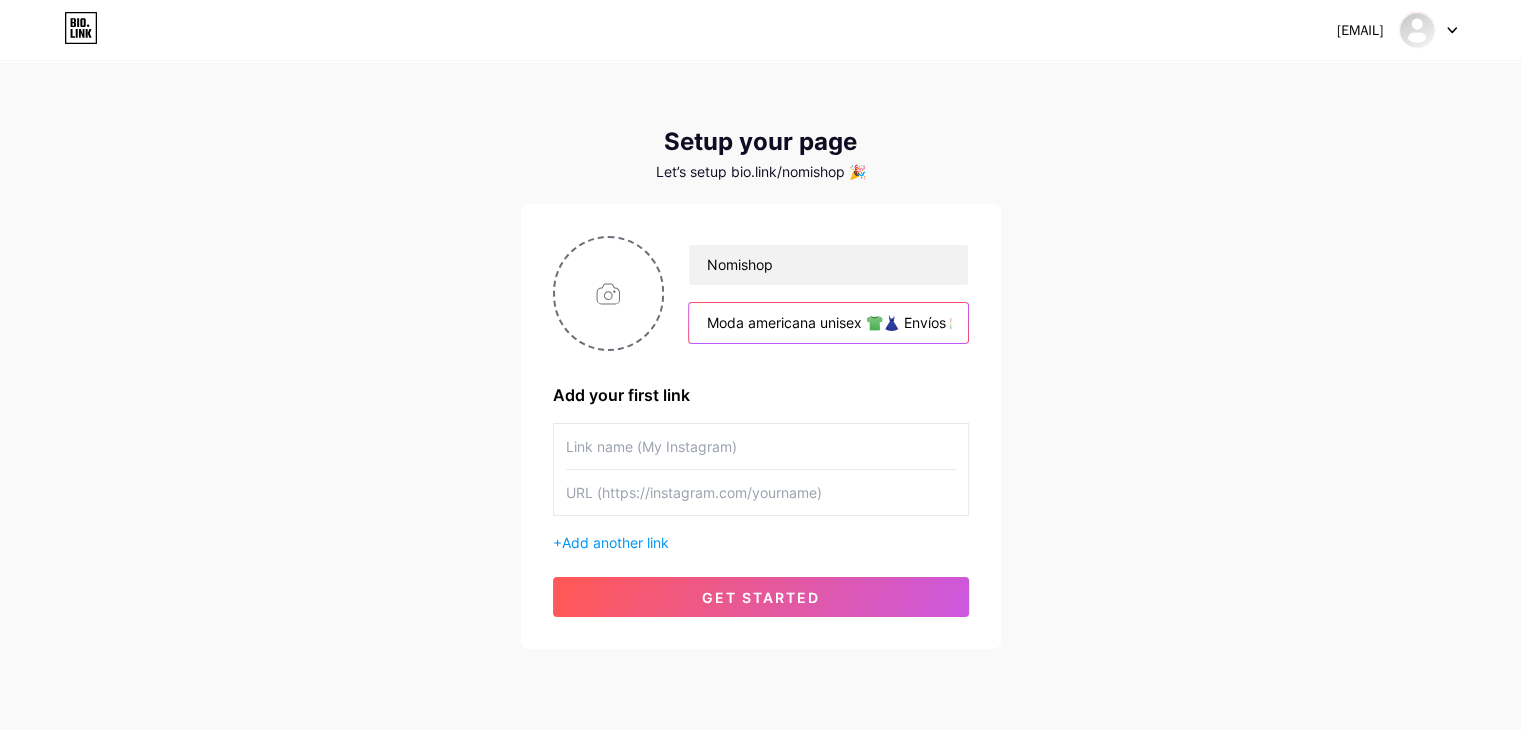 scroll, scrollTop: 0, scrollLeft: 20, axis: horizontal 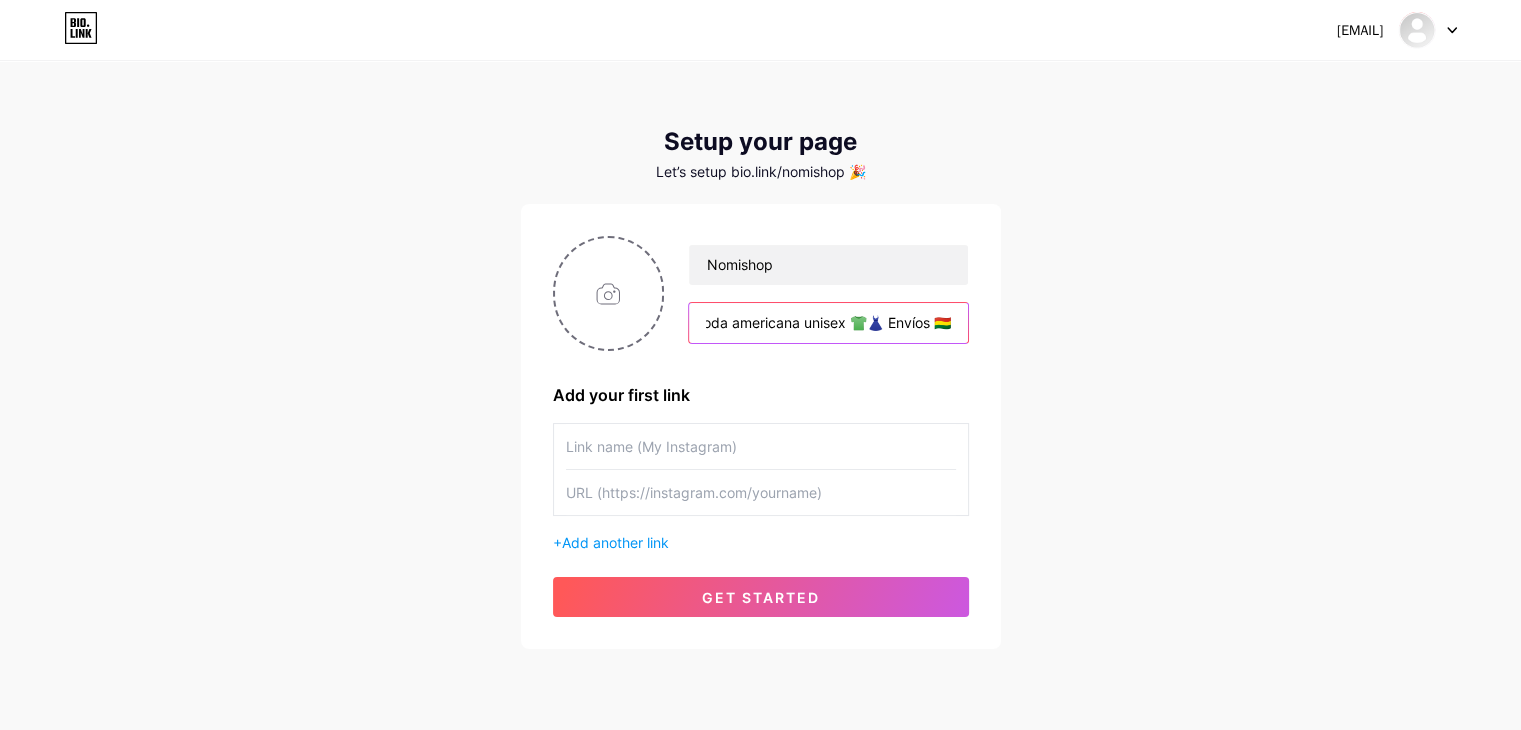 type on "Moda americana unisex 👕👗 Envíos 🇧🇴" 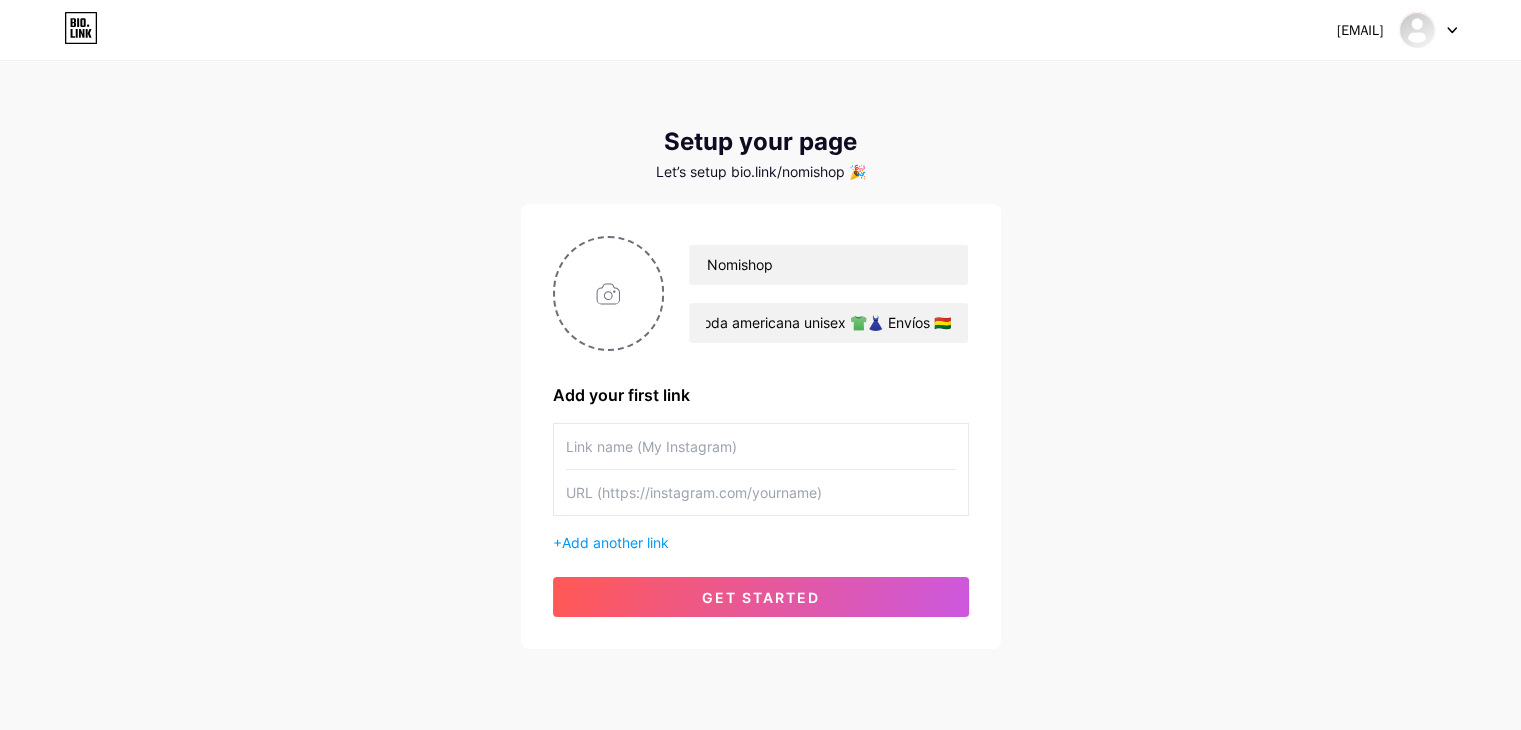 drag, startPoint x: 722, startPoint y: 419, endPoint x: 716, endPoint y: 444, distance: 25.70992 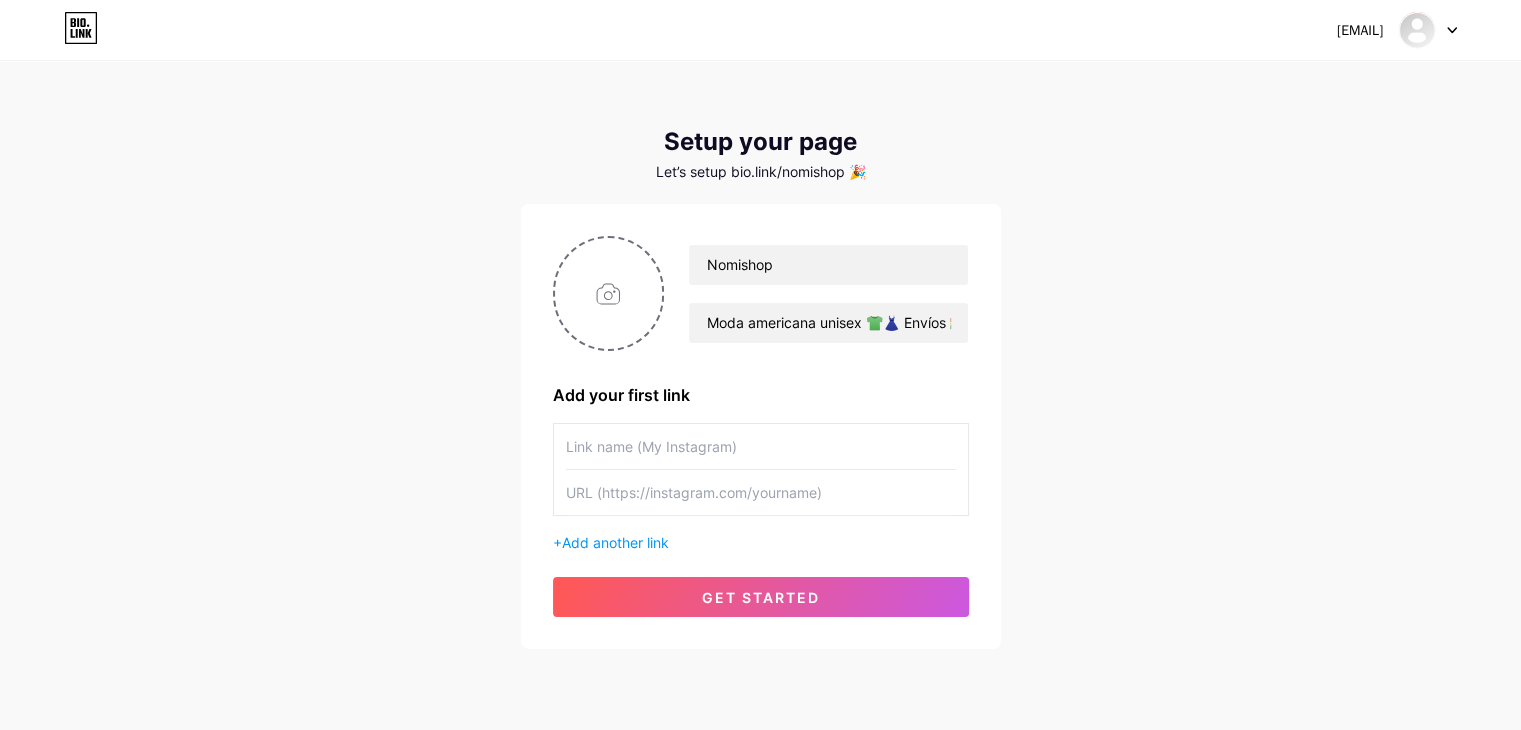 click at bounding box center [761, 446] 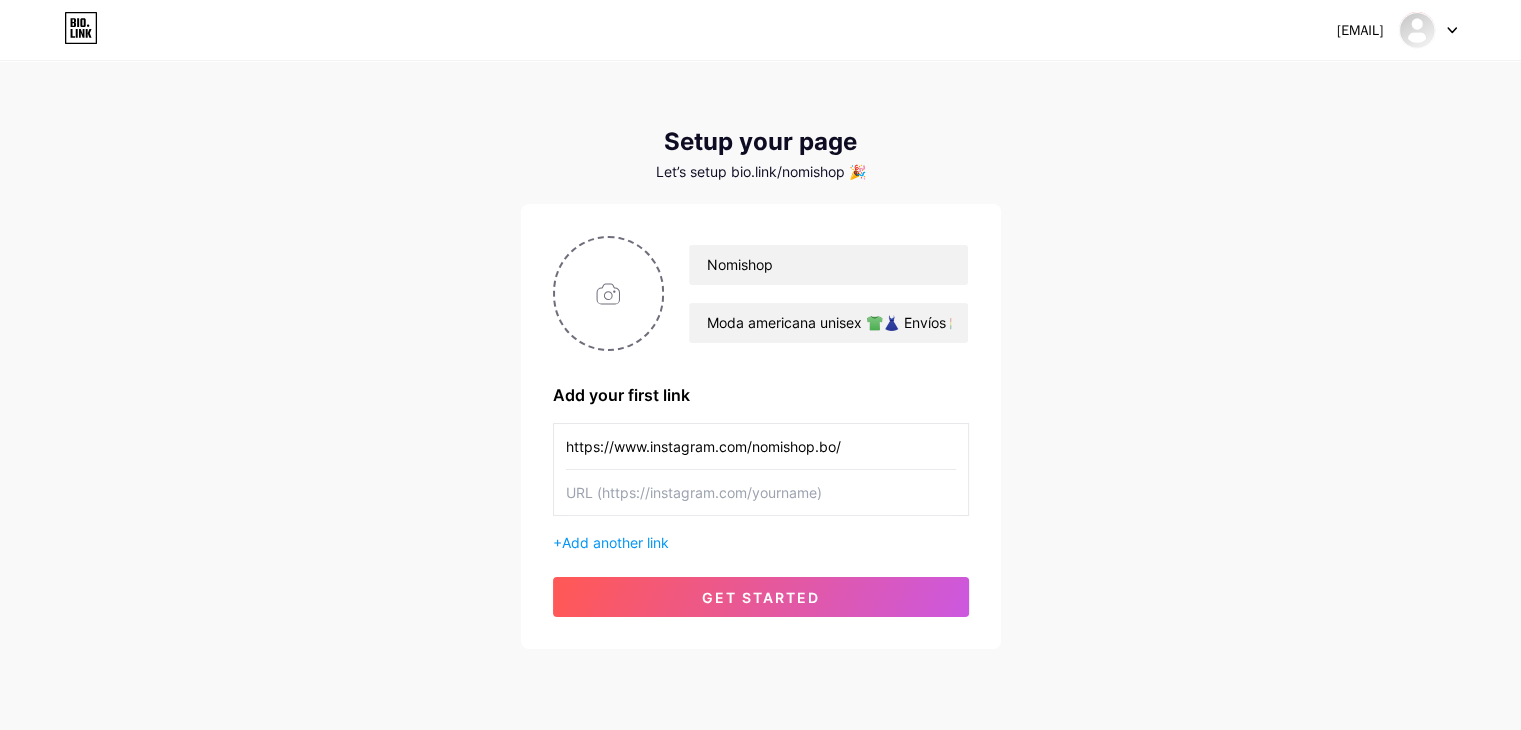 type on "https://www.instagram.com/nomishop.bo/" 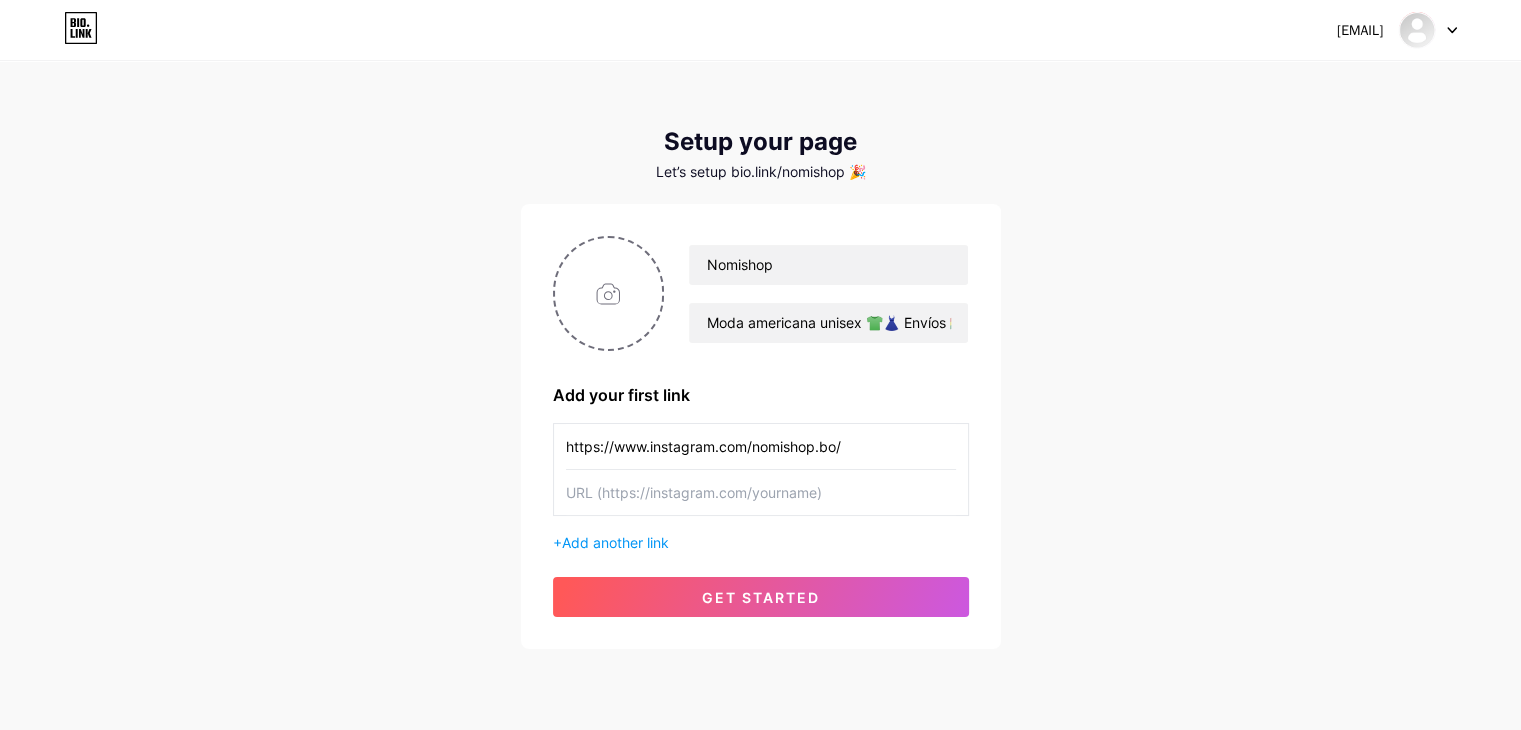 paste on "https://www.instagram.com/nomishop.bo/" 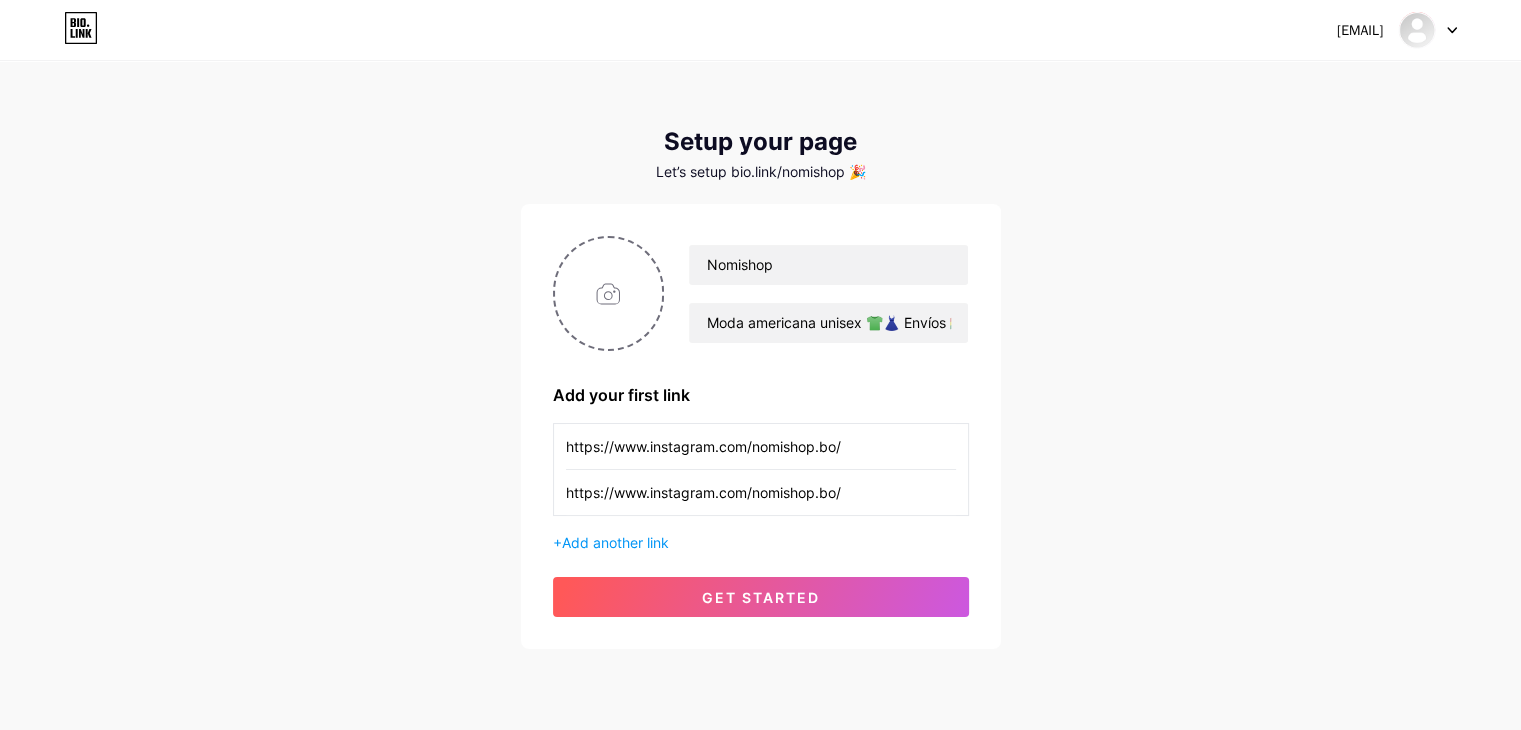 type on "https://www.instagram.com/nomishop.bo/" 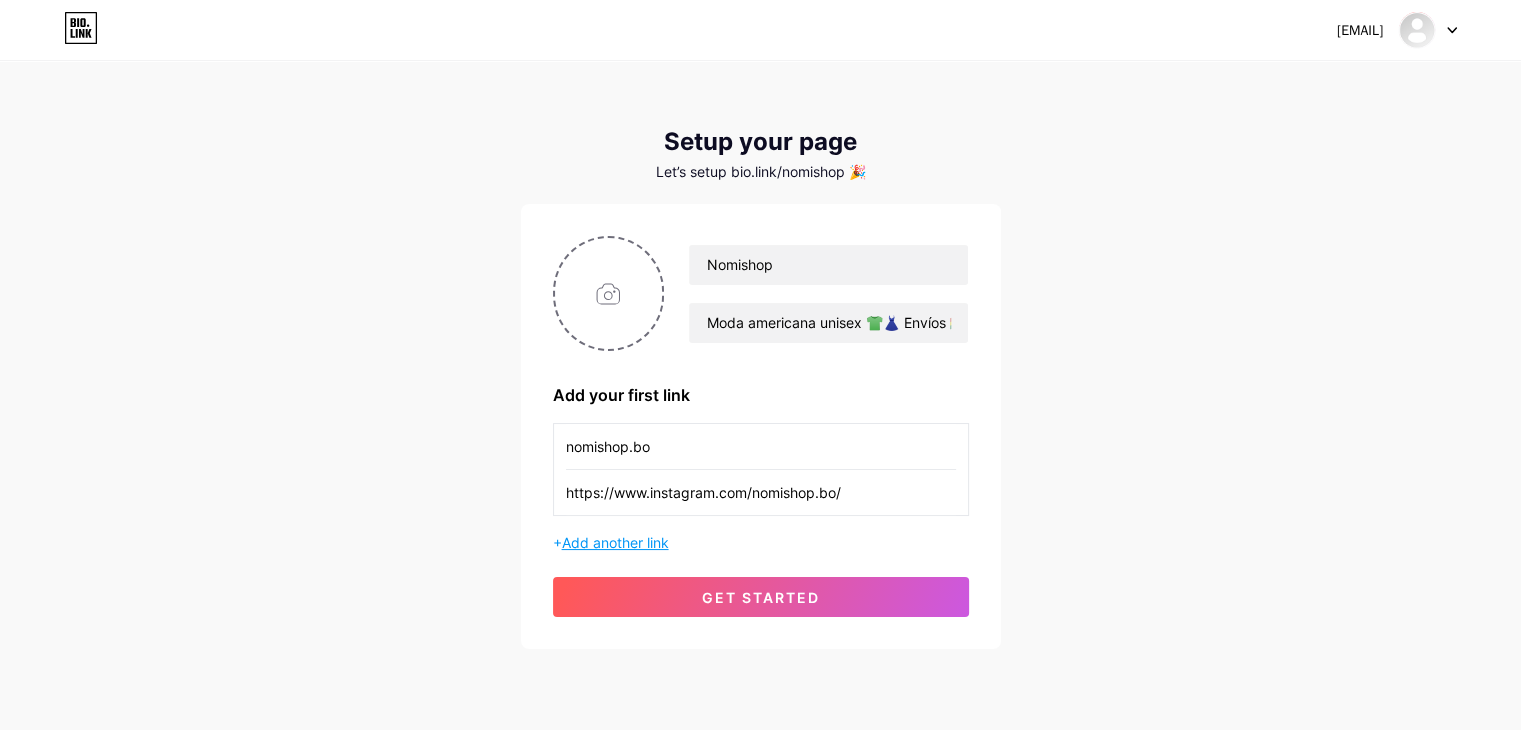 type on "nomishop.bo" 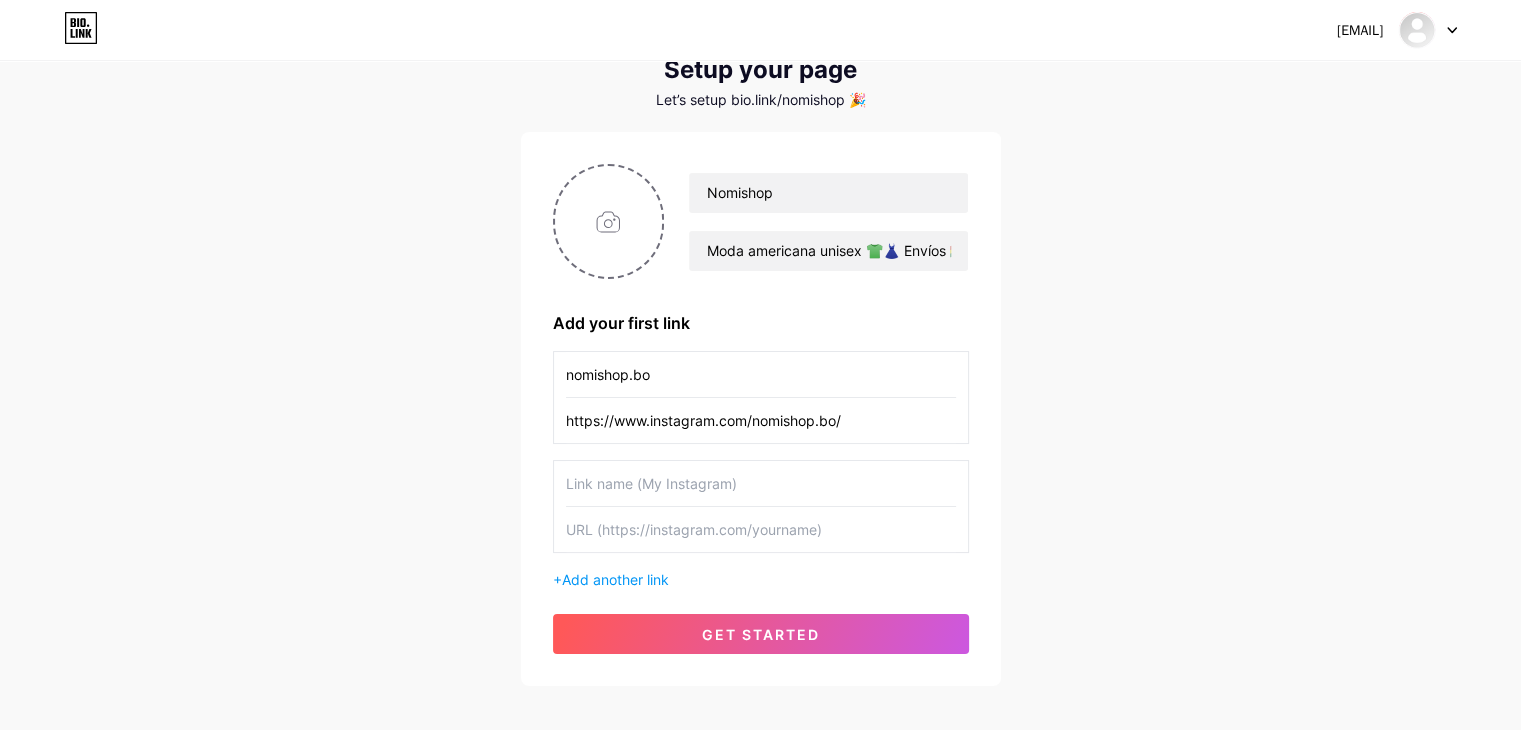 scroll, scrollTop: 100, scrollLeft: 0, axis: vertical 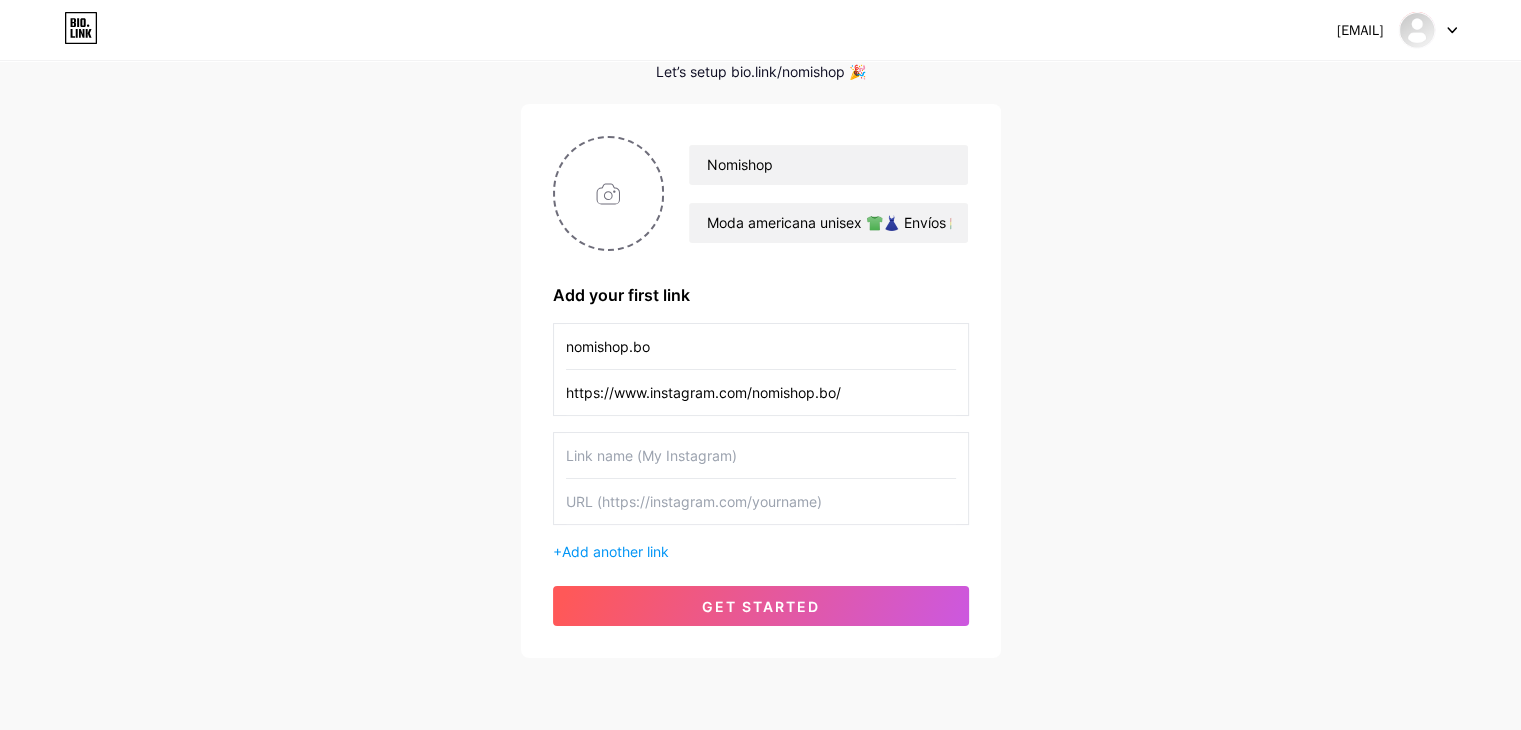 click at bounding box center [761, 455] 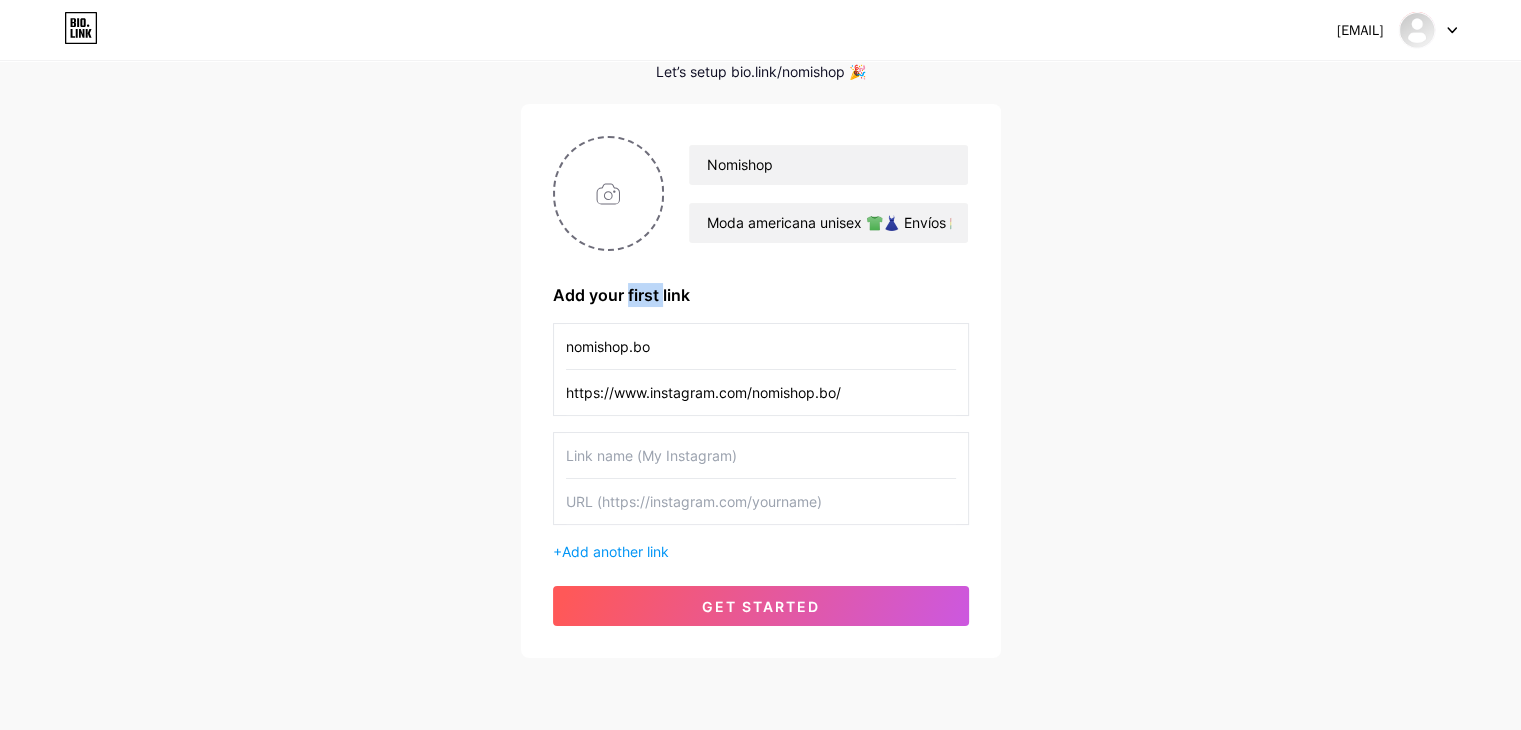 click on "Add your first link" at bounding box center (761, 295) 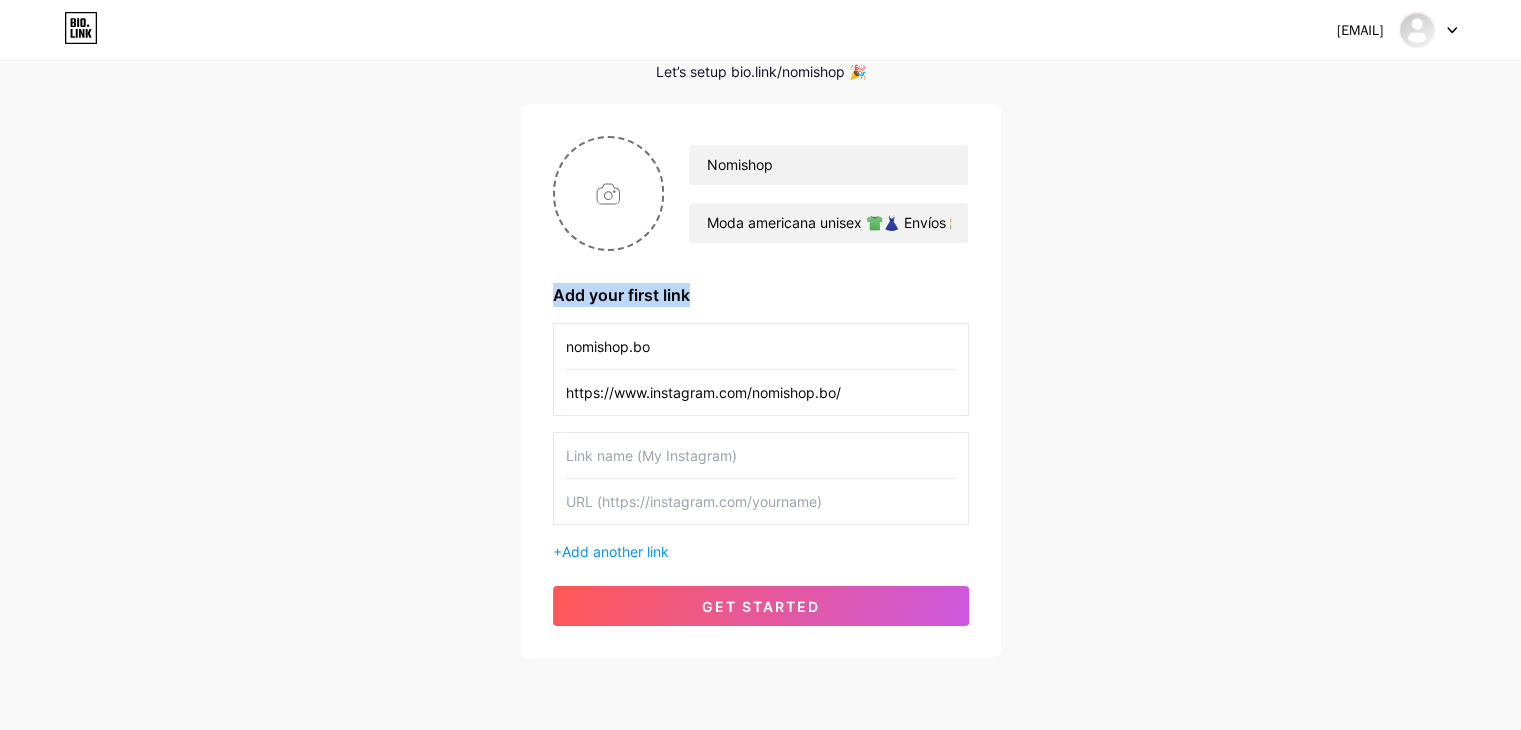 click on "Add your first link" at bounding box center [761, 295] 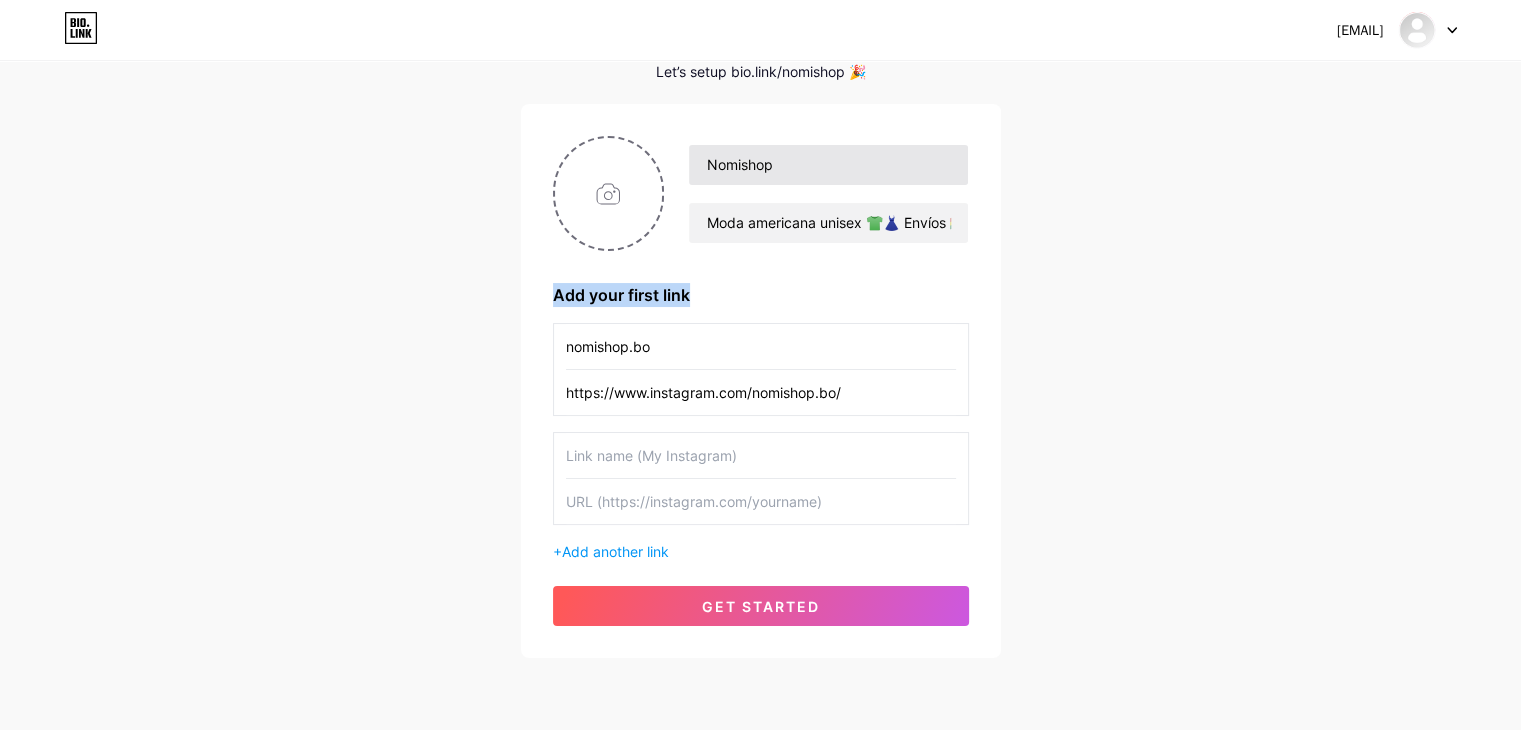 copy on "Add your first link" 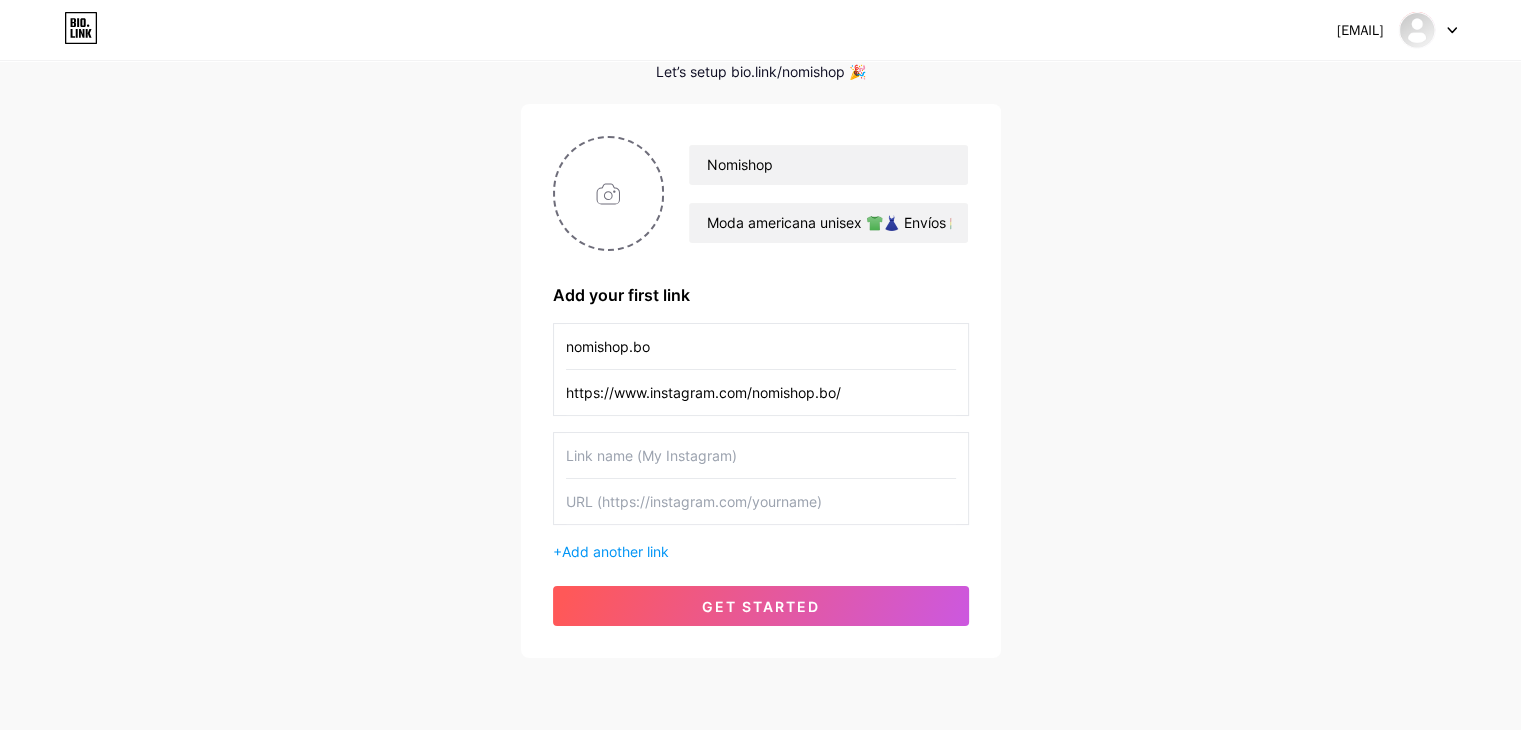 click at bounding box center [761, 455] 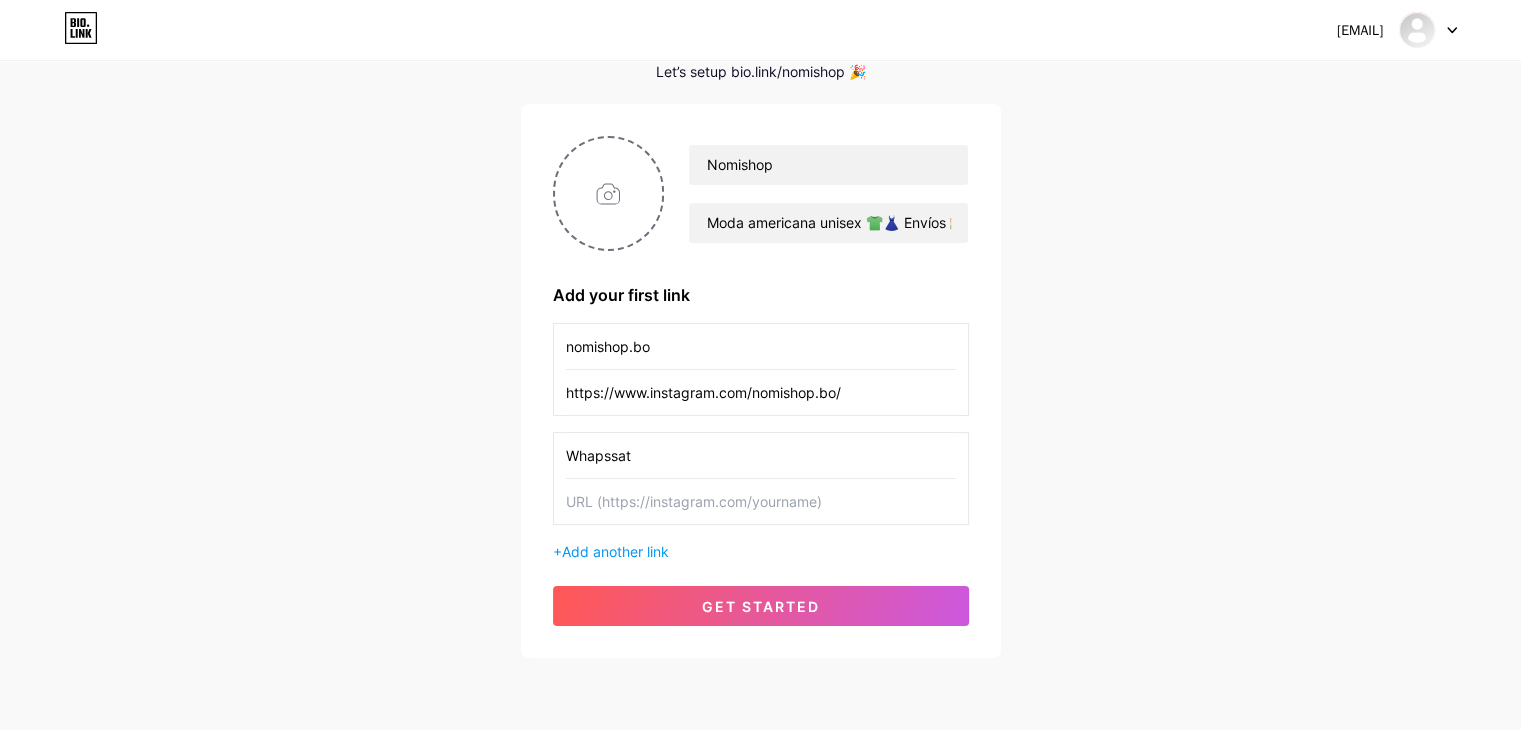 drag, startPoint x: 735, startPoint y: 456, endPoint x: 400, endPoint y: 403, distance: 339.16663 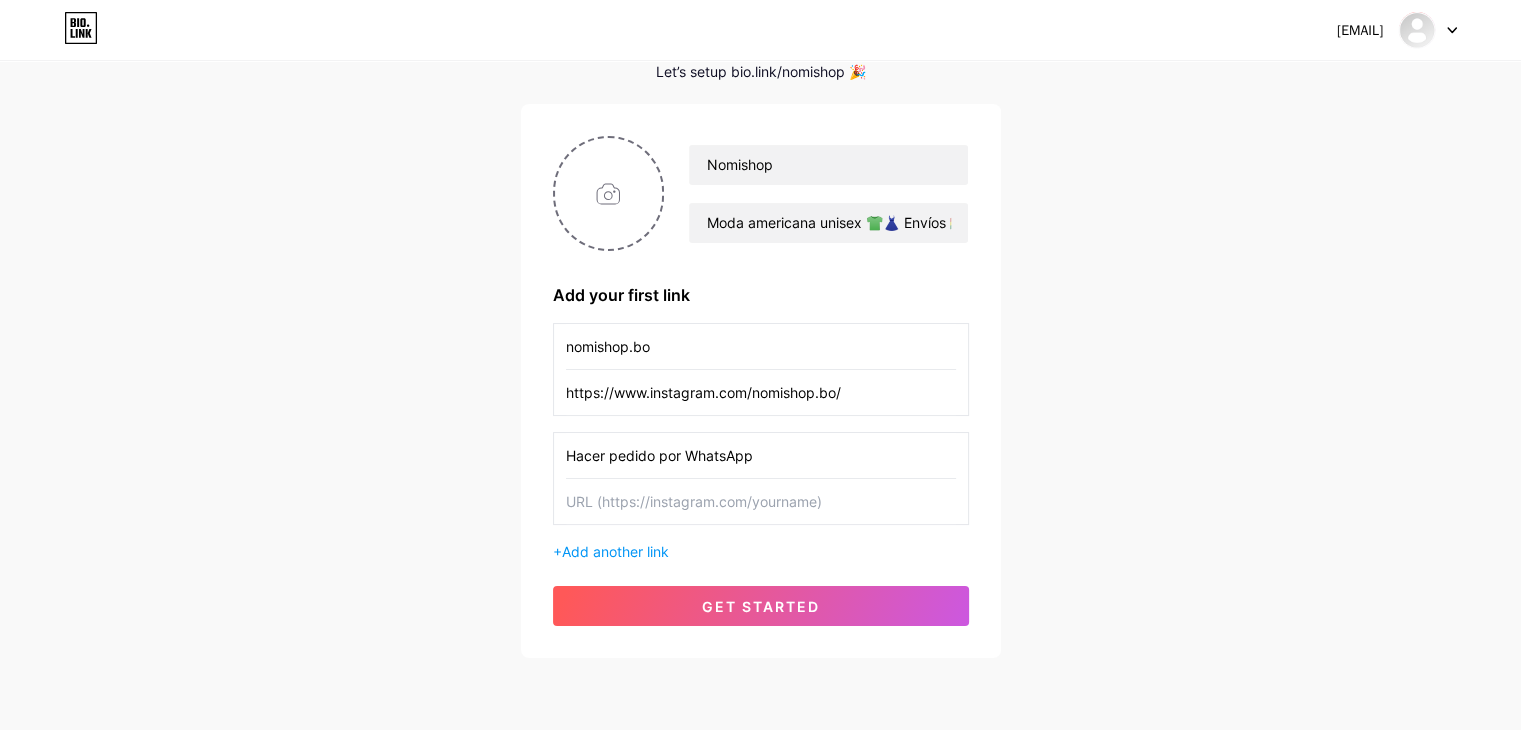 type on "Hacer pedido por WhatsApp" 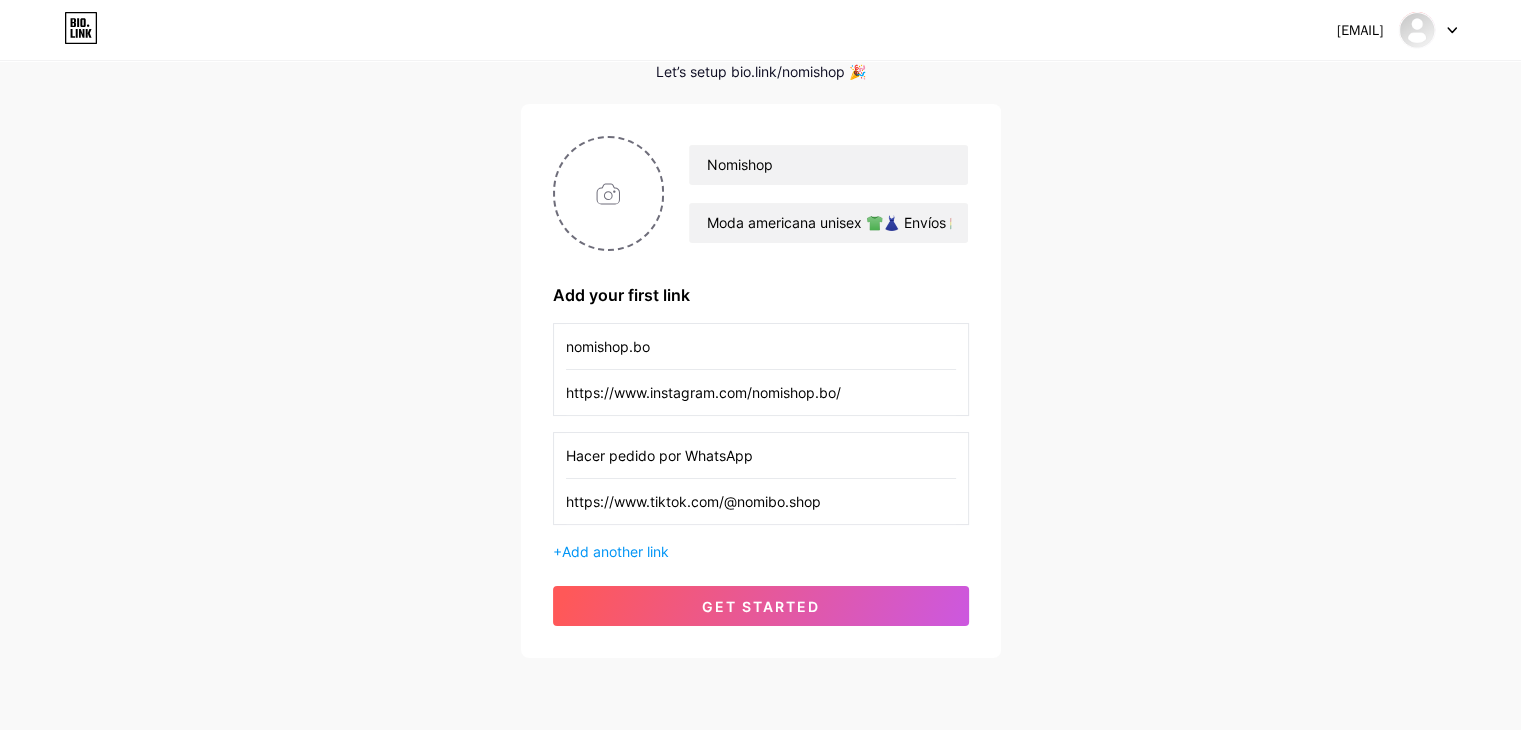 click on "https://www.tiktok.com/@nomibo.shop" at bounding box center [761, 501] 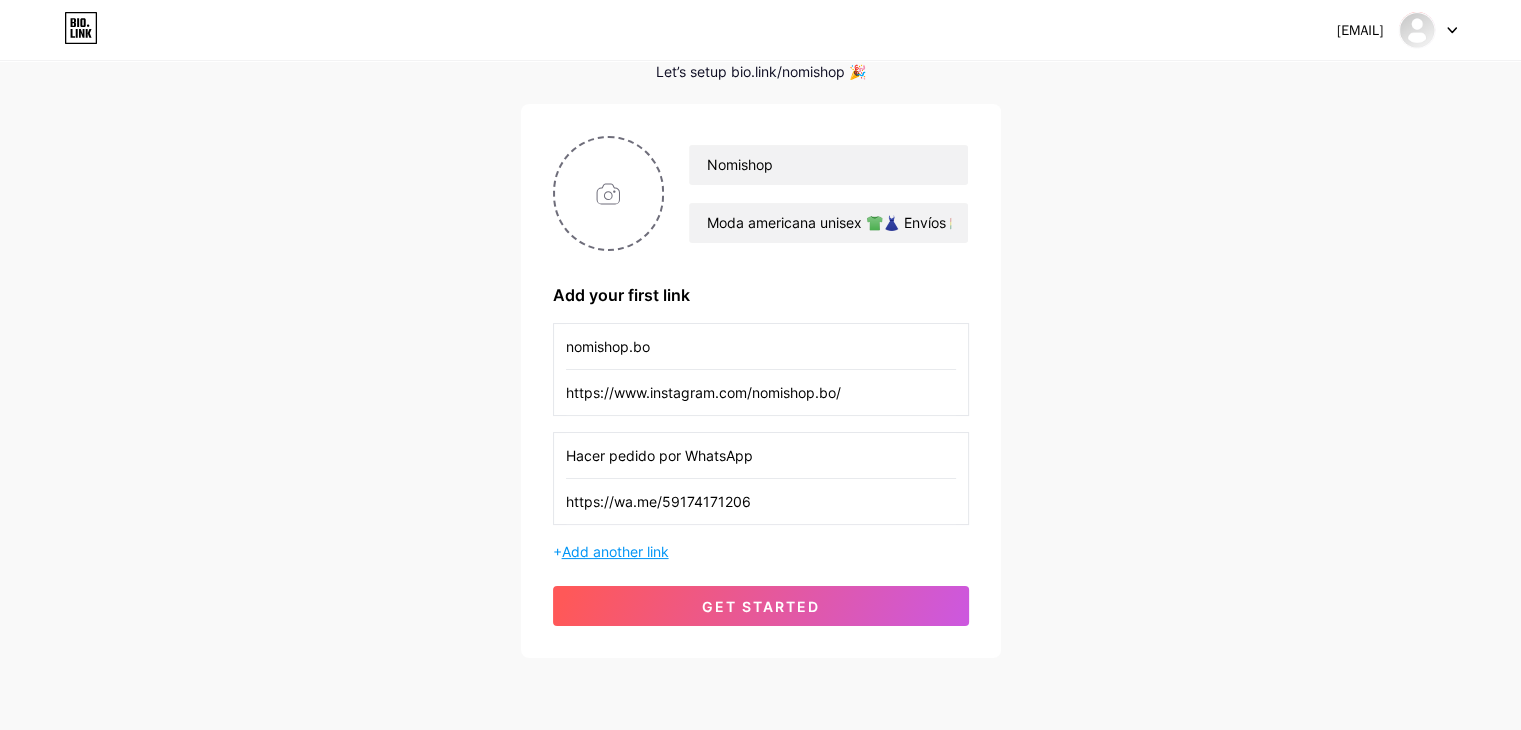 type on "https://wa.me/59174171206" 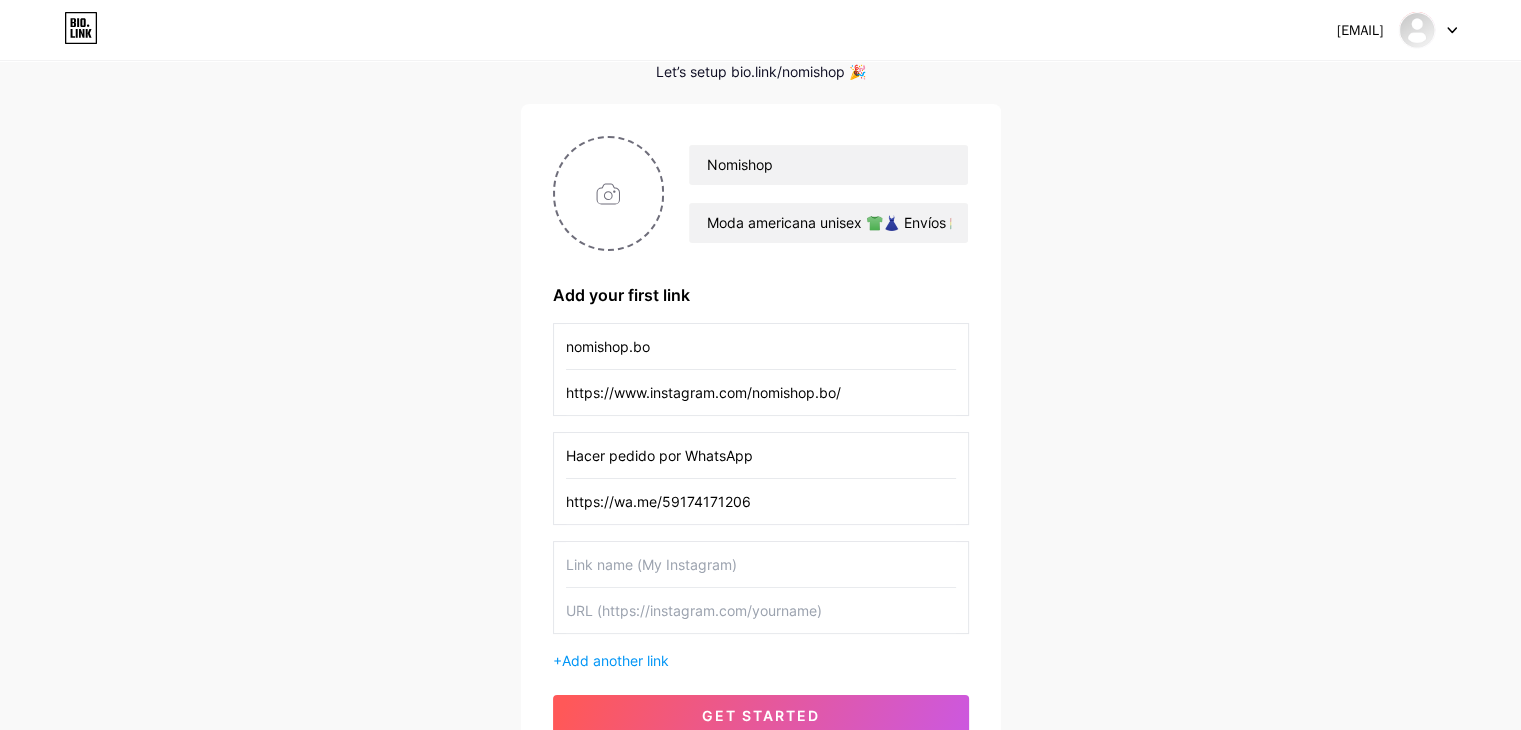 click at bounding box center [761, 564] 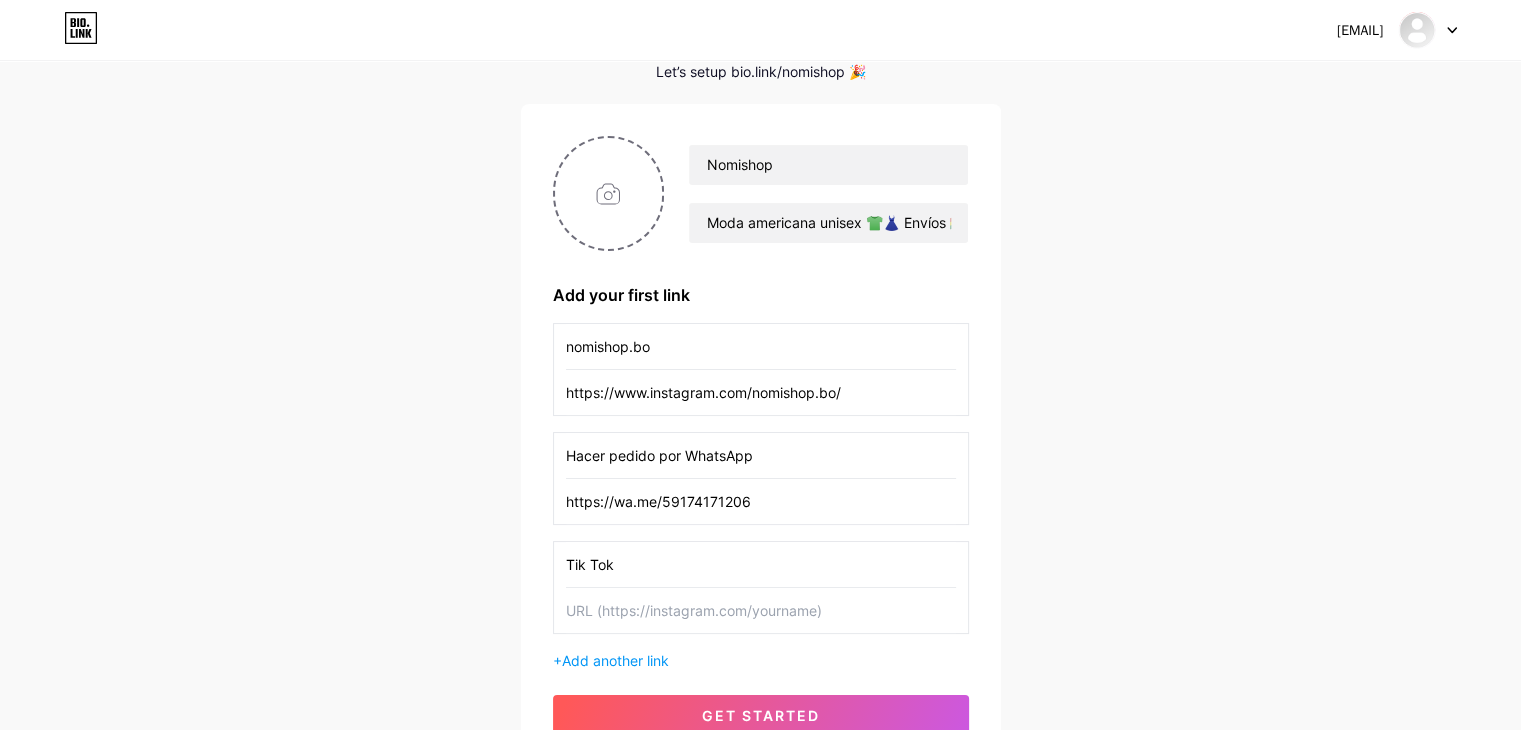 type on "Tik Tok" 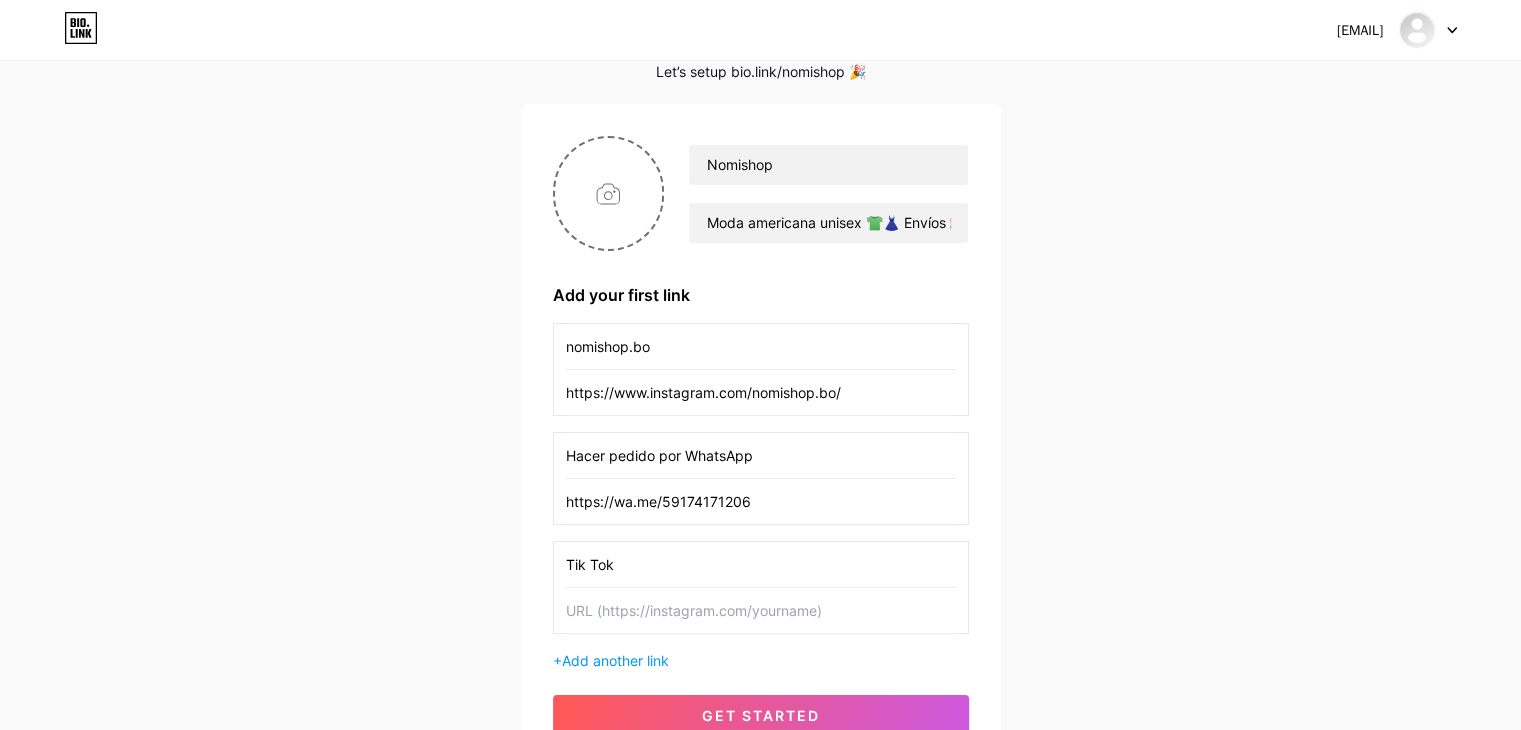 click at bounding box center [761, 610] 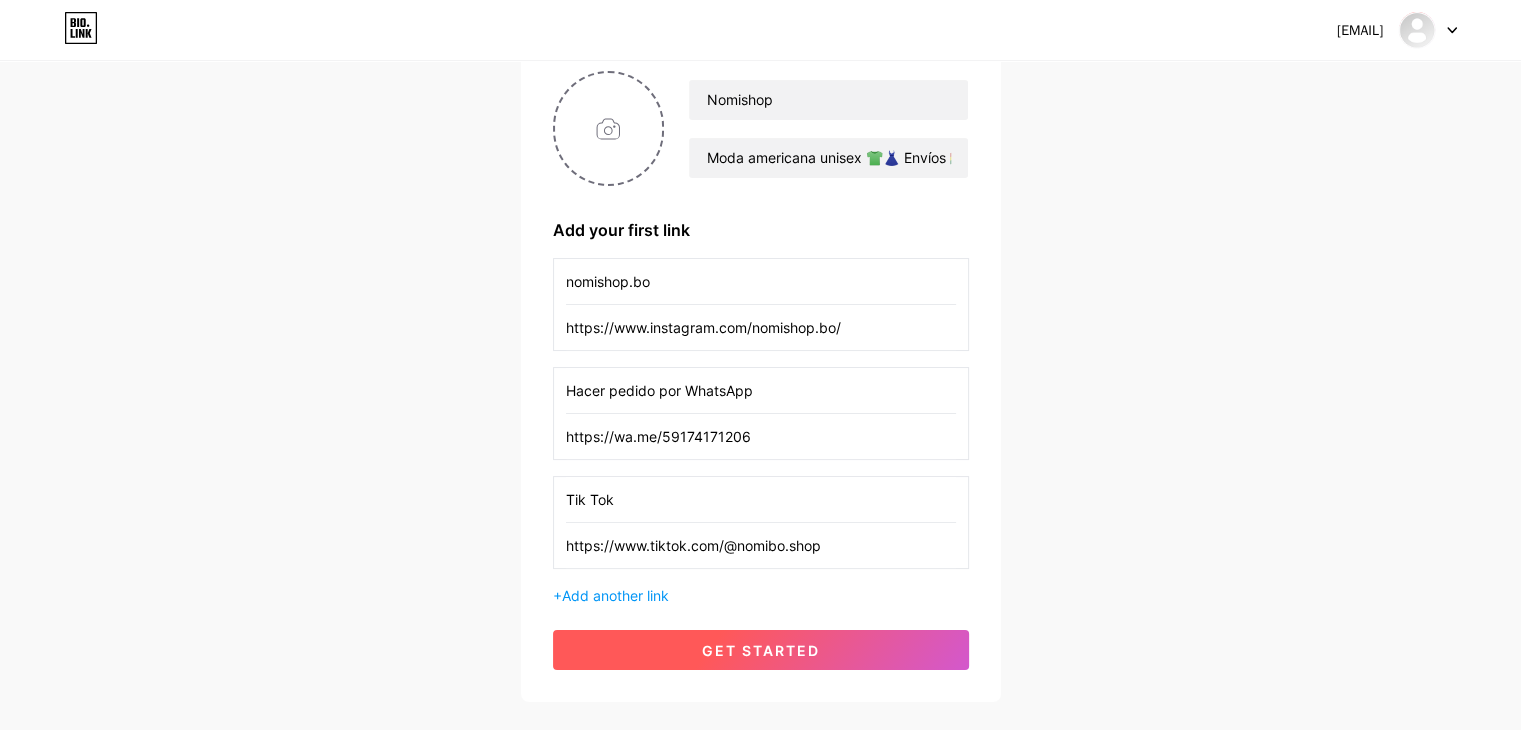 scroll, scrollTop: 200, scrollLeft: 0, axis: vertical 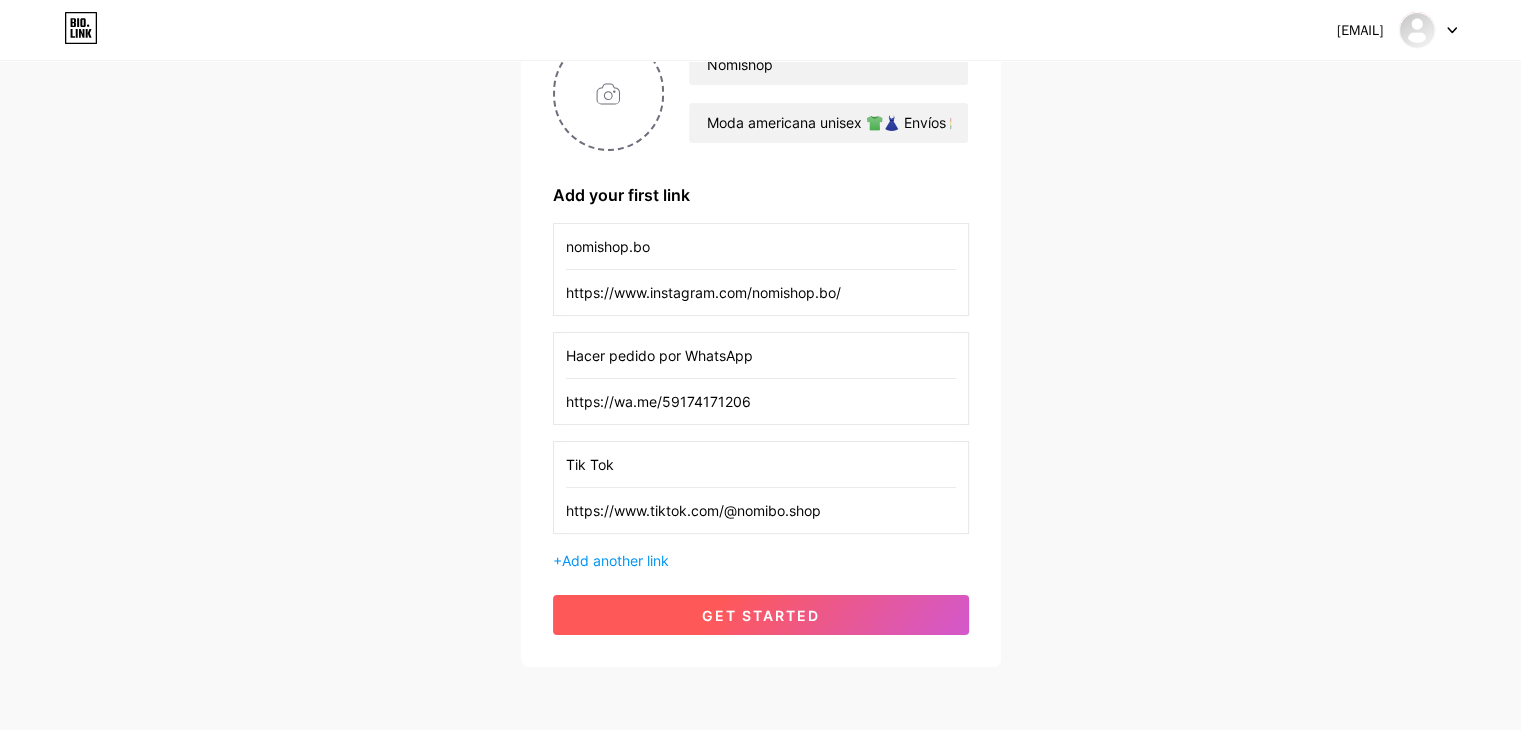 type on "https://www.tiktok.com/@nomibo.shop" 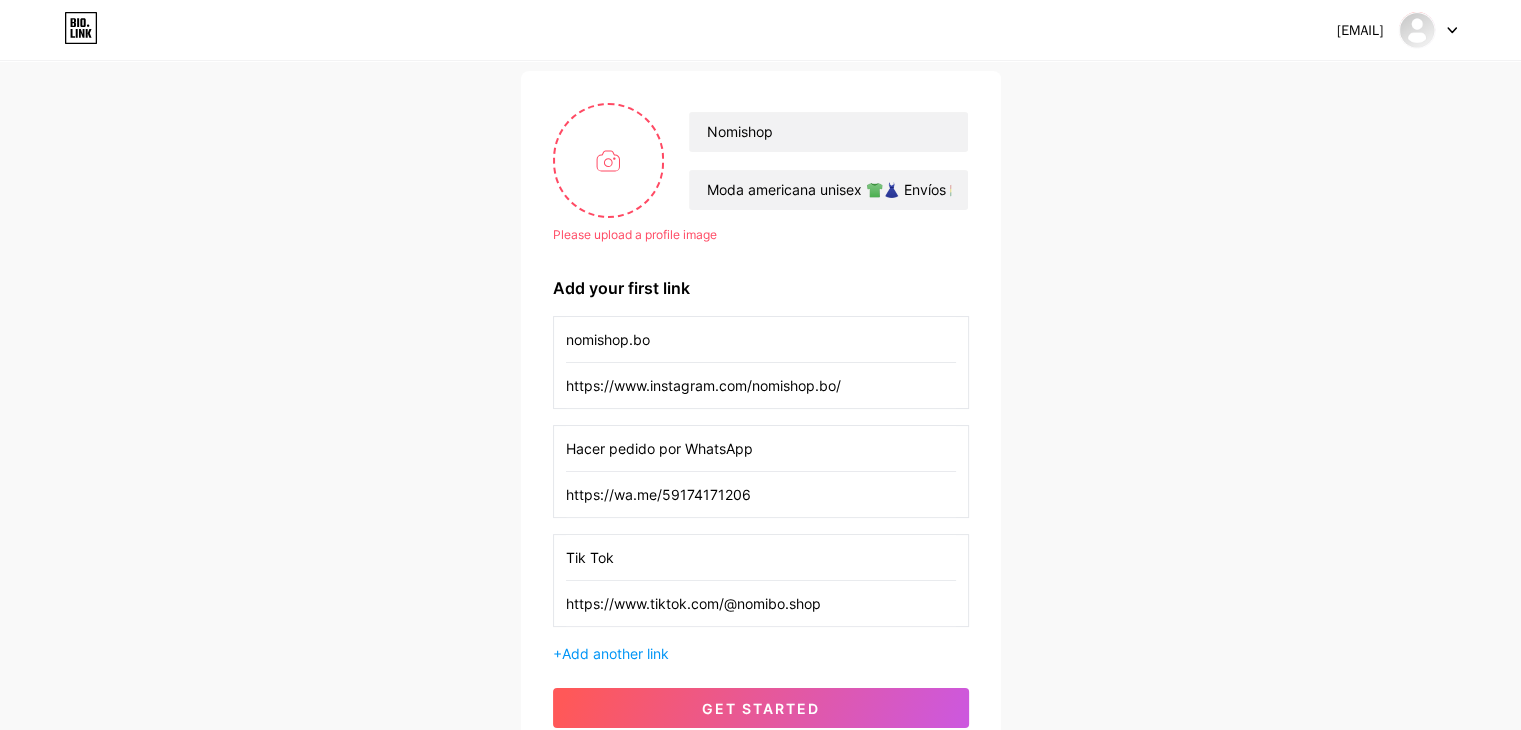 scroll, scrollTop: 100, scrollLeft: 0, axis: vertical 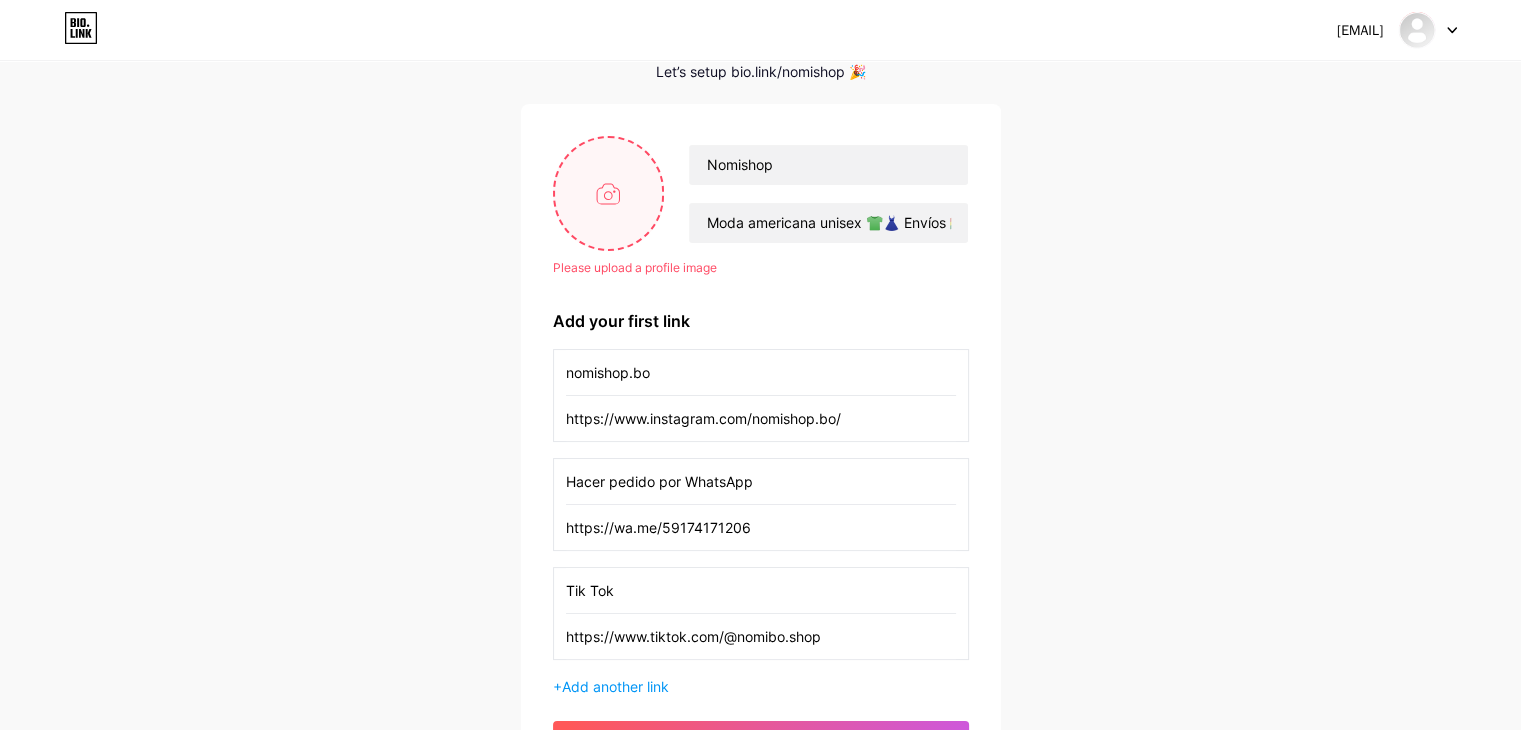 click at bounding box center [609, 193] 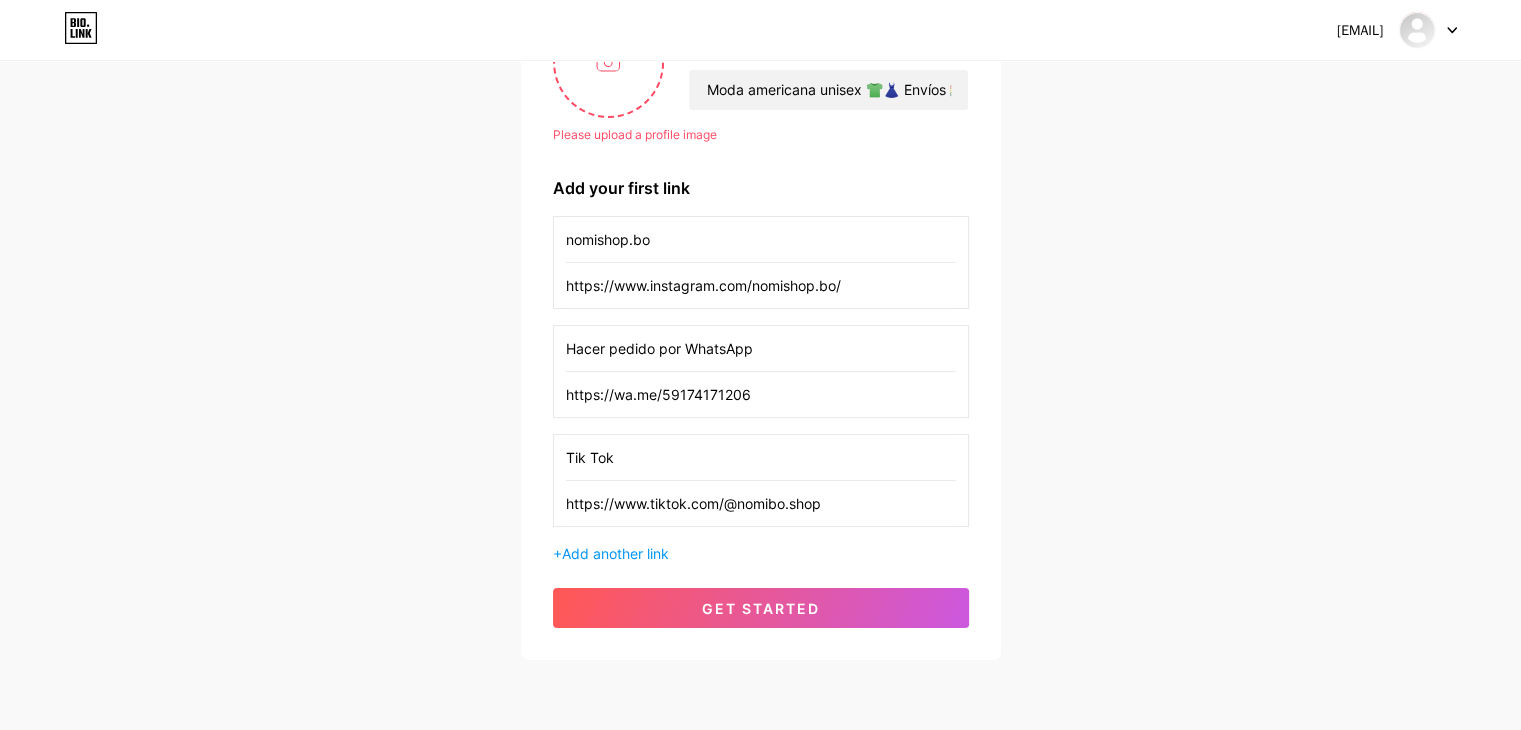 scroll, scrollTop: 200, scrollLeft: 0, axis: vertical 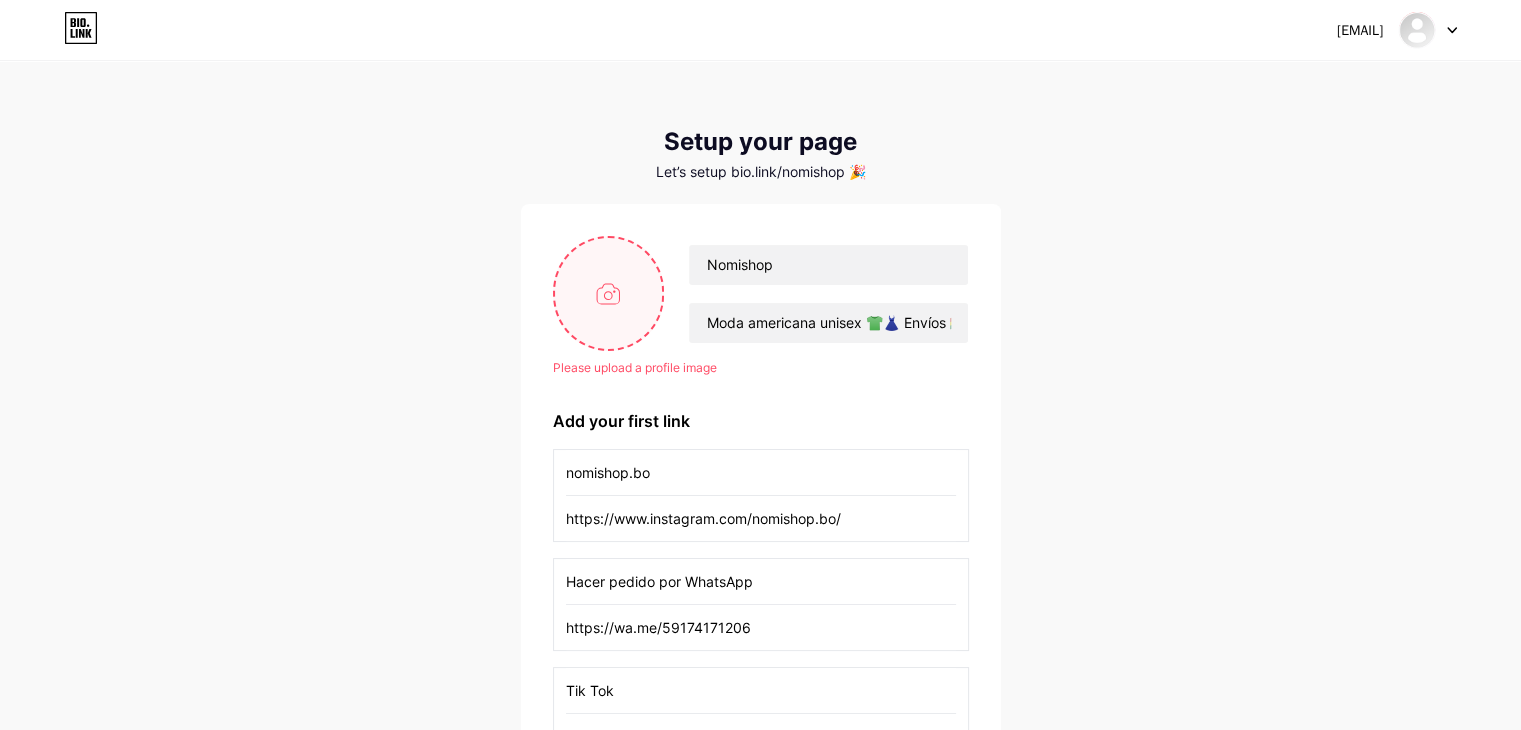 click at bounding box center [609, 293] 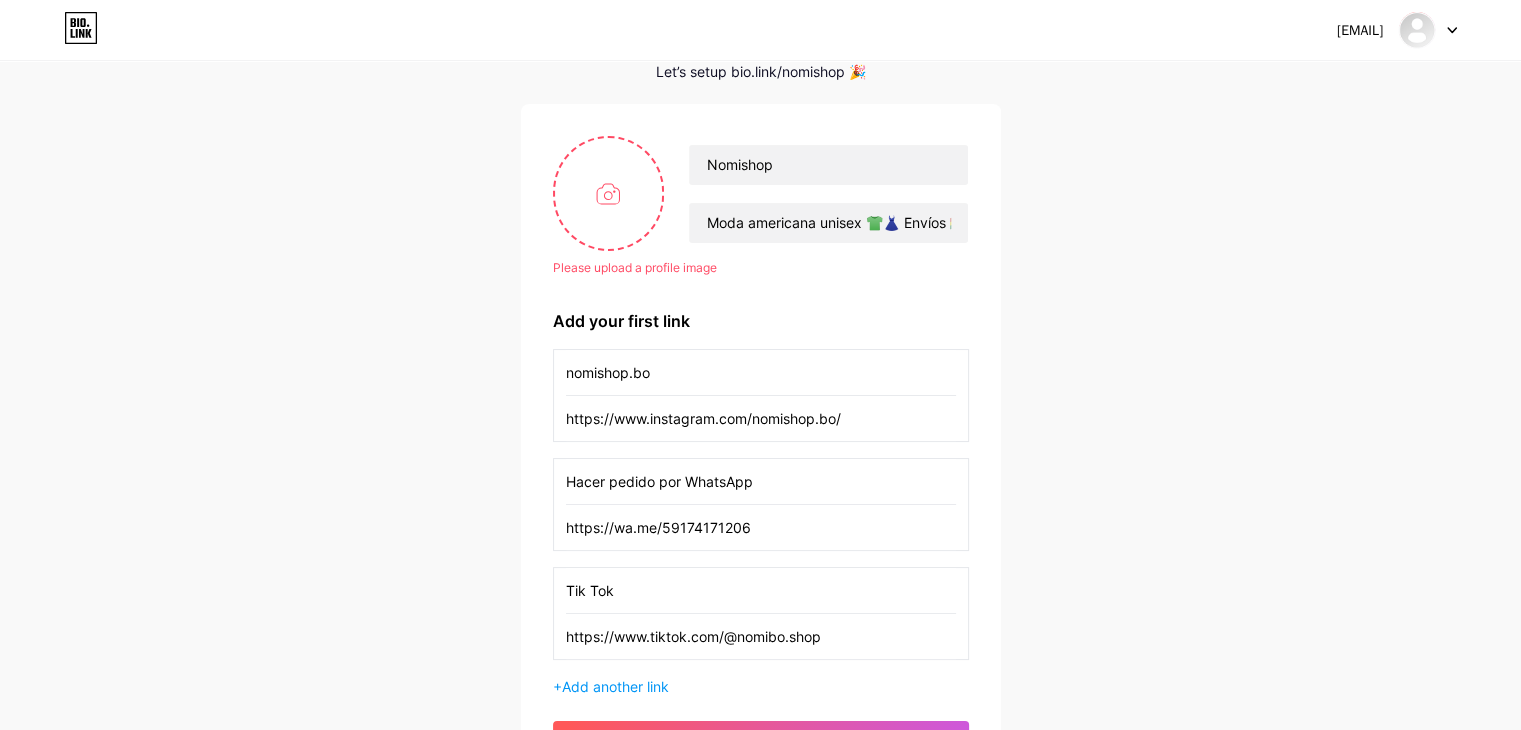 scroll, scrollTop: 300, scrollLeft: 0, axis: vertical 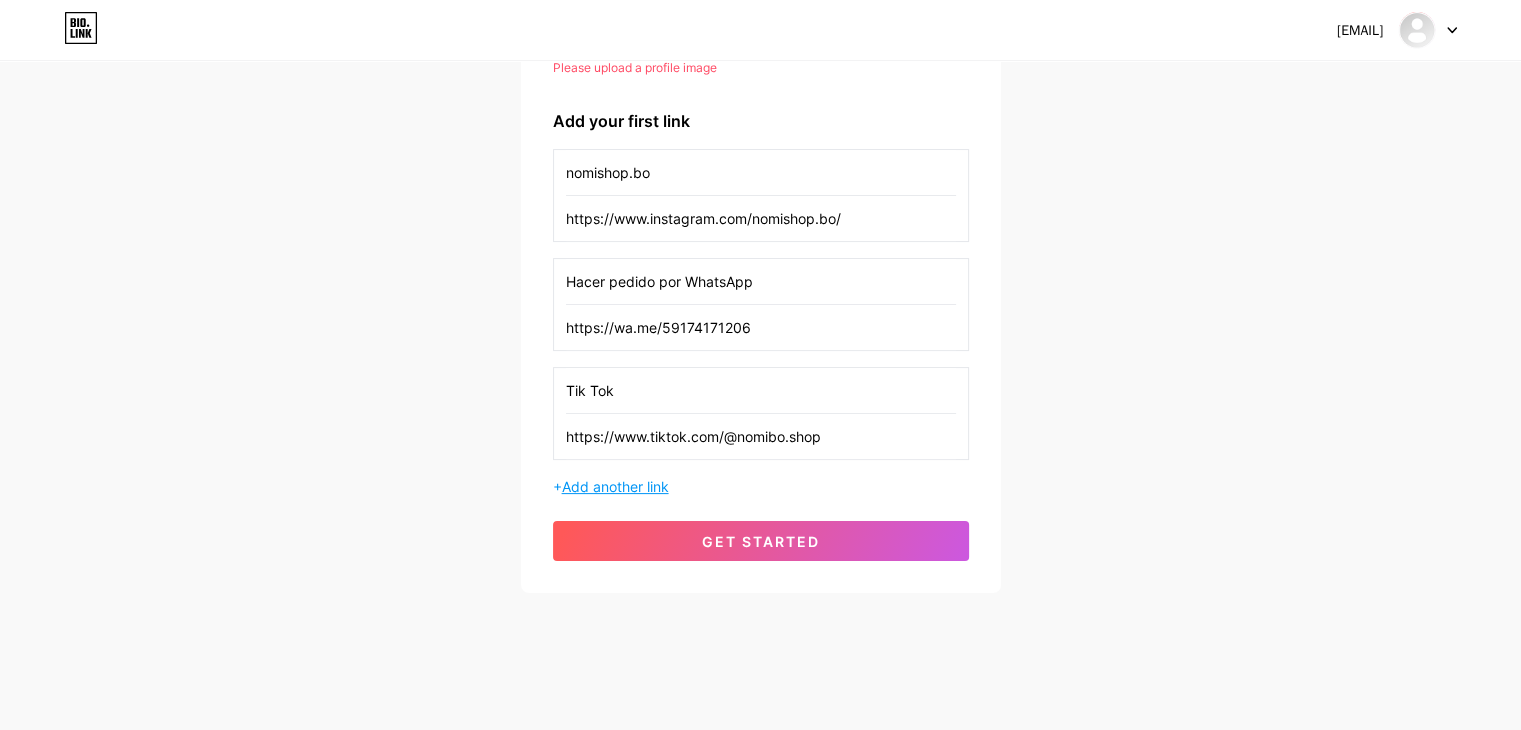 click on "Add another link" at bounding box center [615, 486] 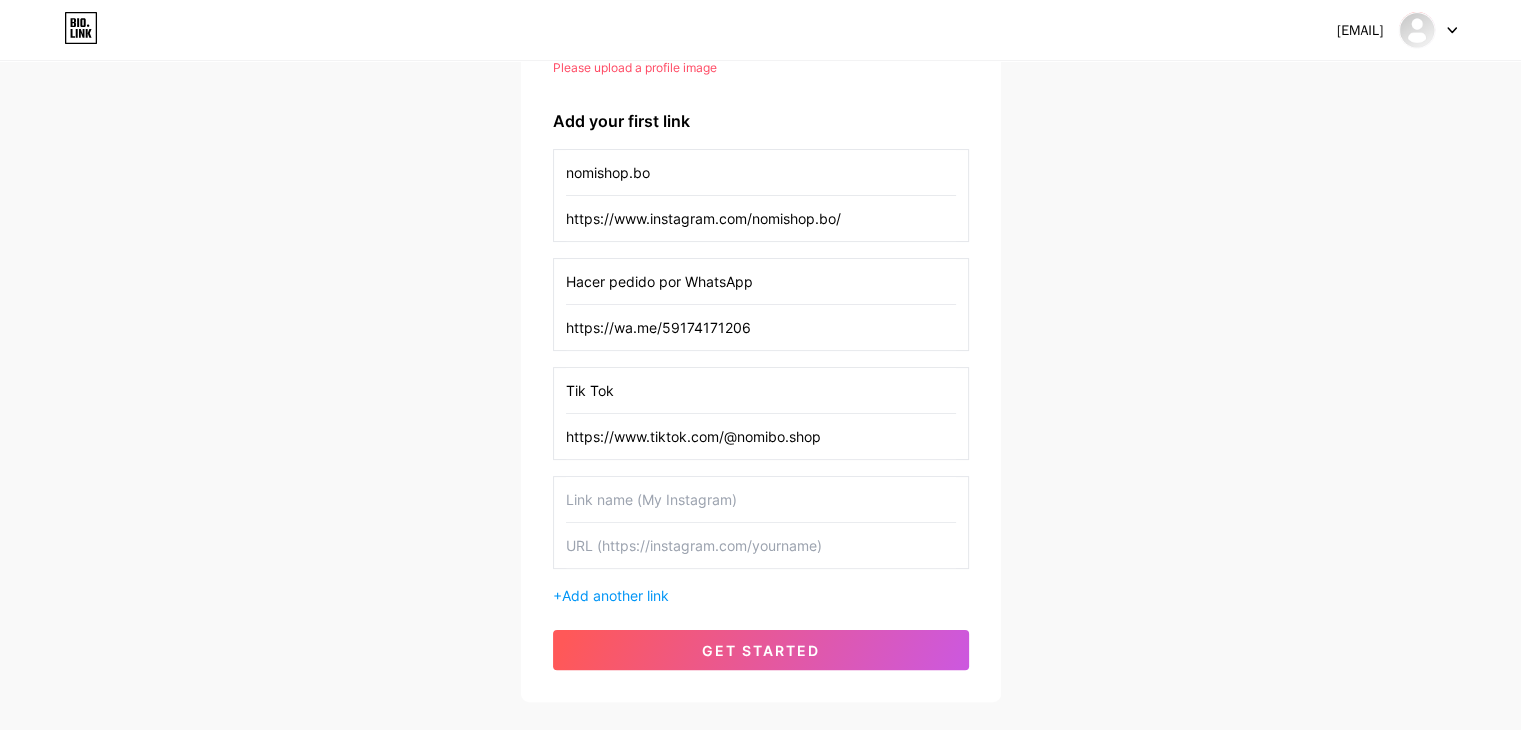 click at bounding box center (761, 499) 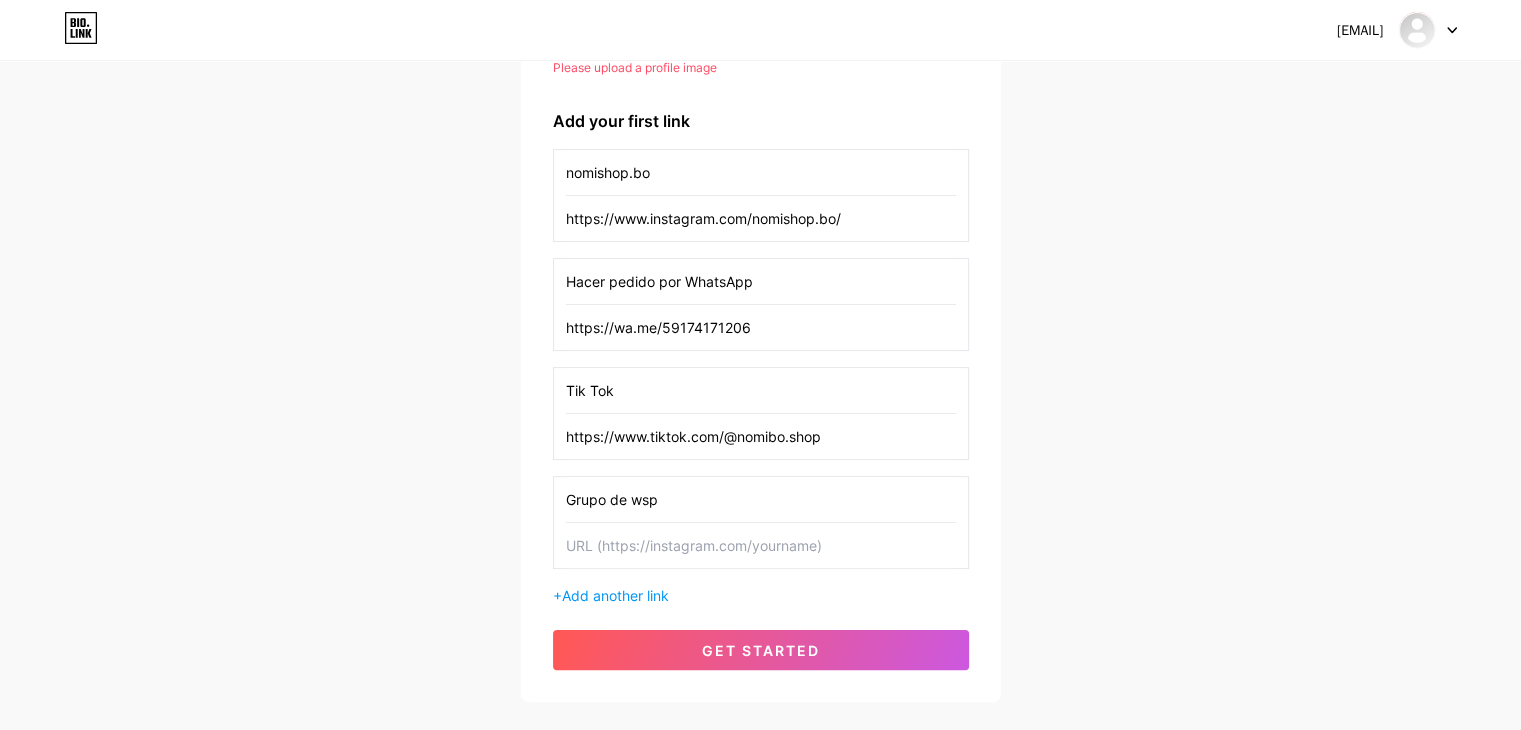 type on "Grupo de wsp" 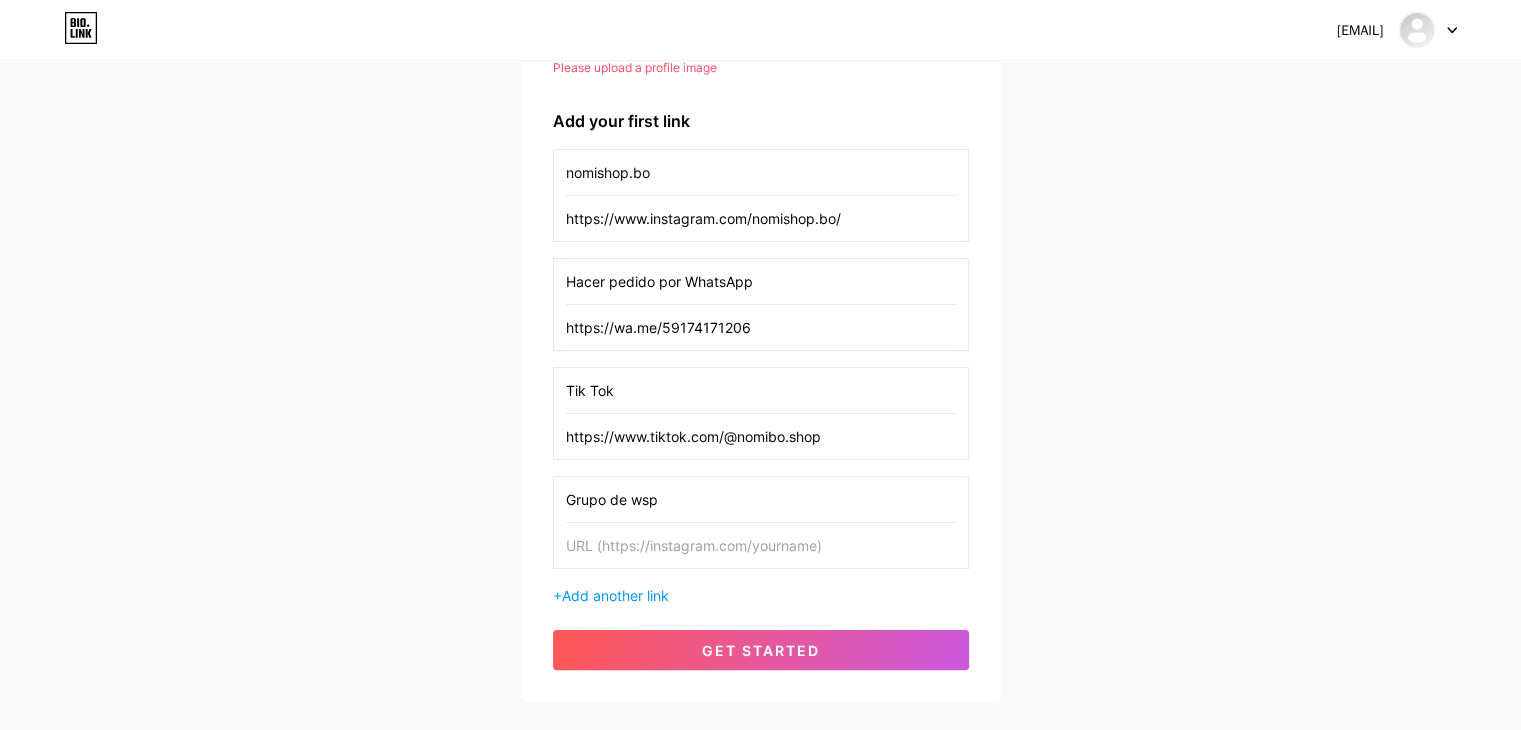paste on "https://chat.whatsapp.com/DwmPBc2ddIJFj6J2MguC6n" 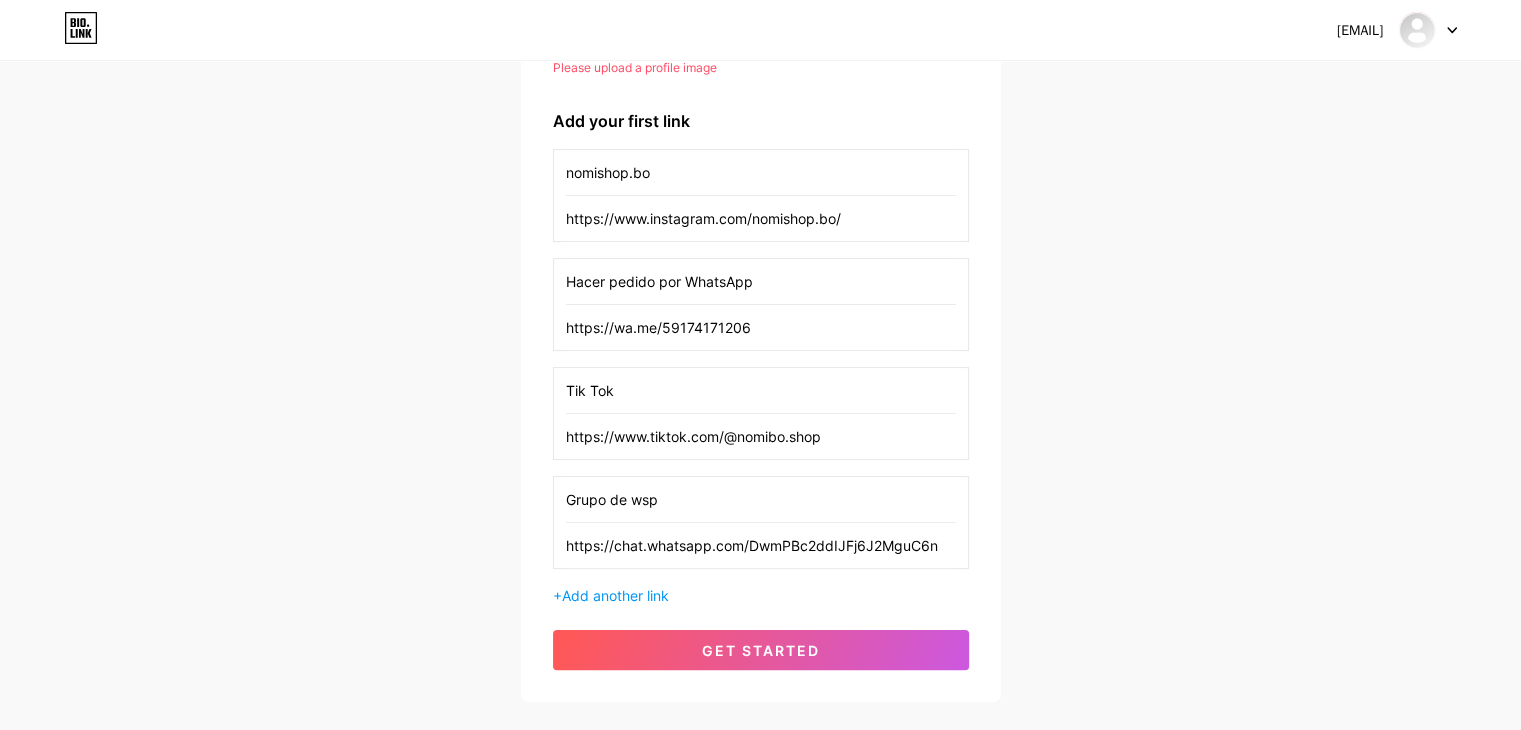 type on "https://chat.whatsapp.com/DwmPBc2ddIJFj6J2MguC6n" 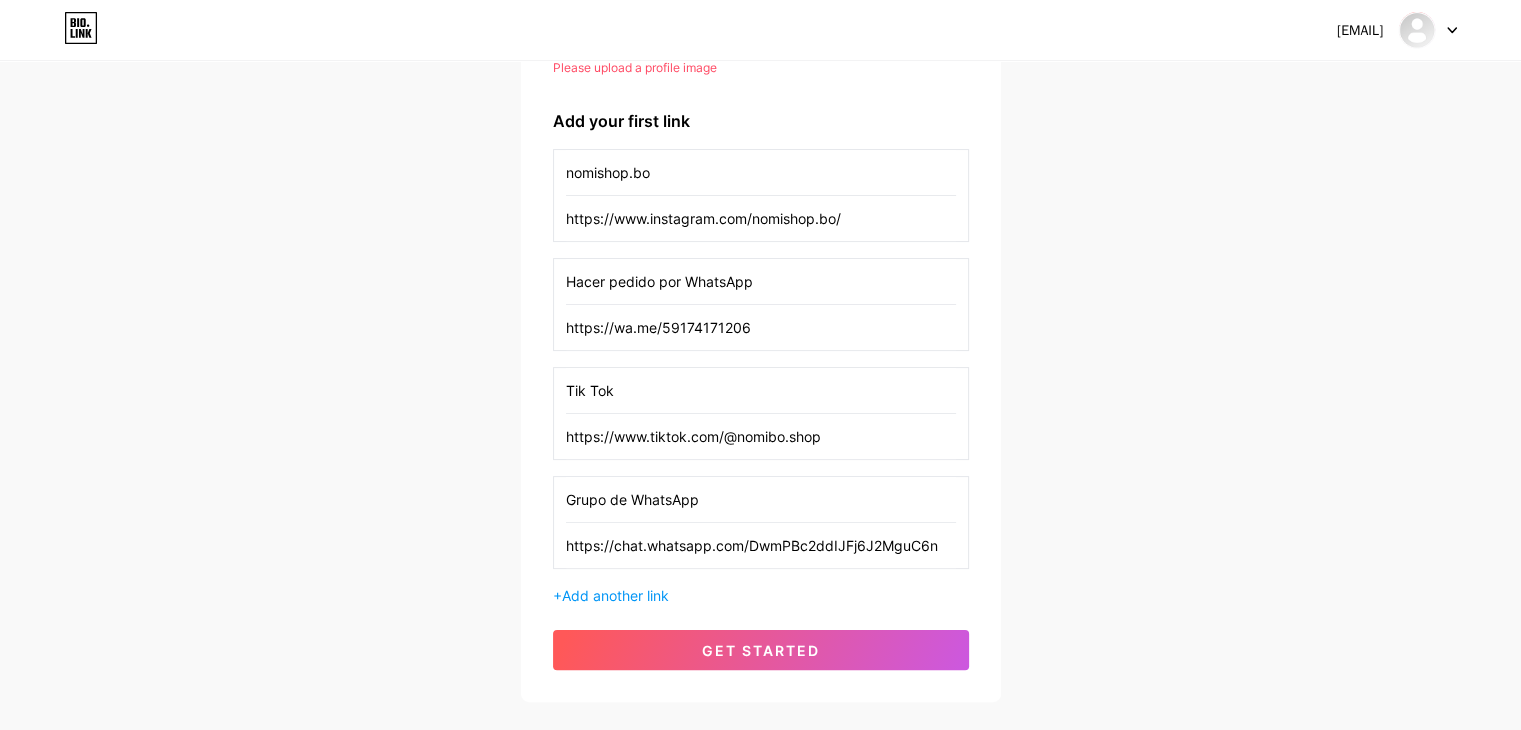 type on "Grupo de WhatsApp" 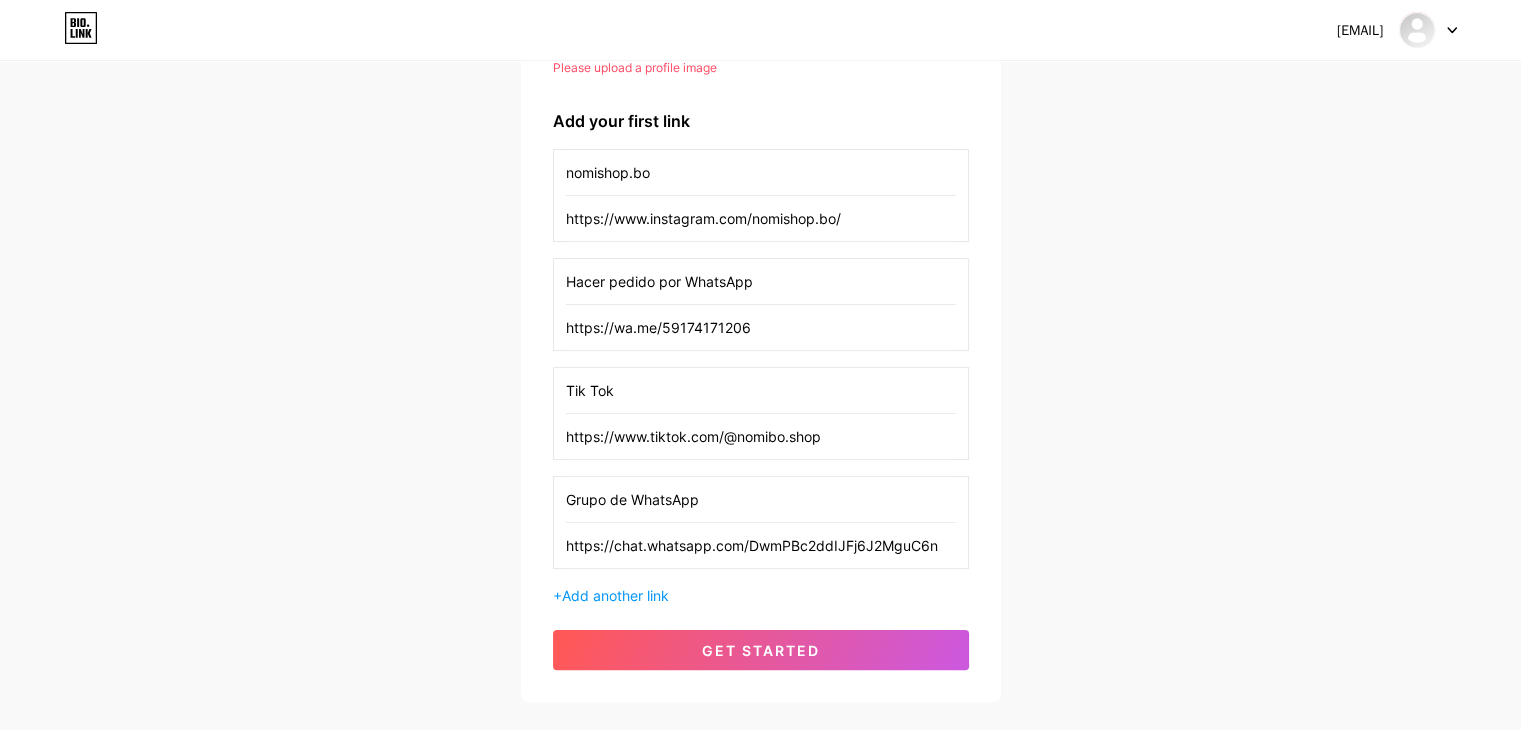 click on "Add your first link" at bounding box center [761, 121] 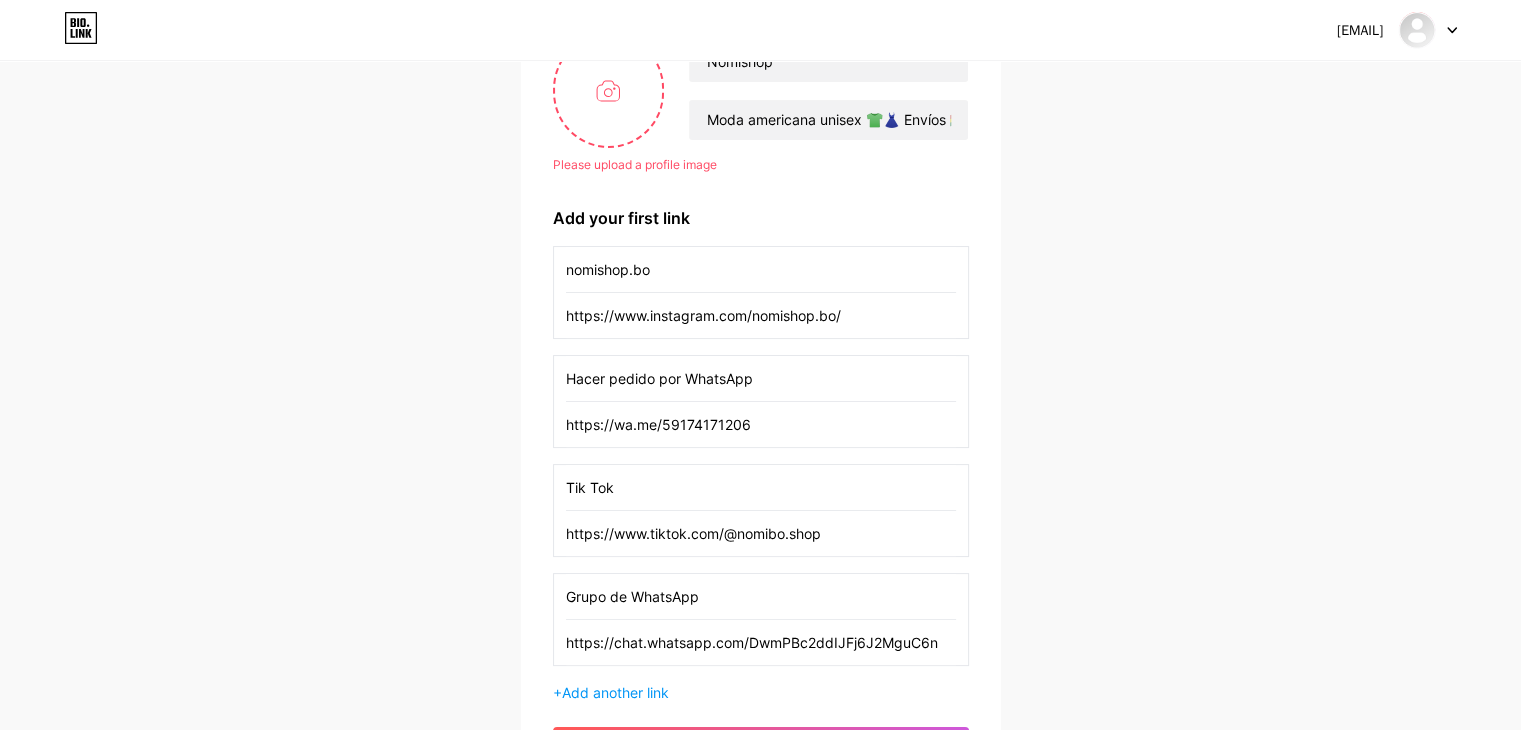 scroll, scrollTop: 20, scrollLeft: 0, axis: vertical 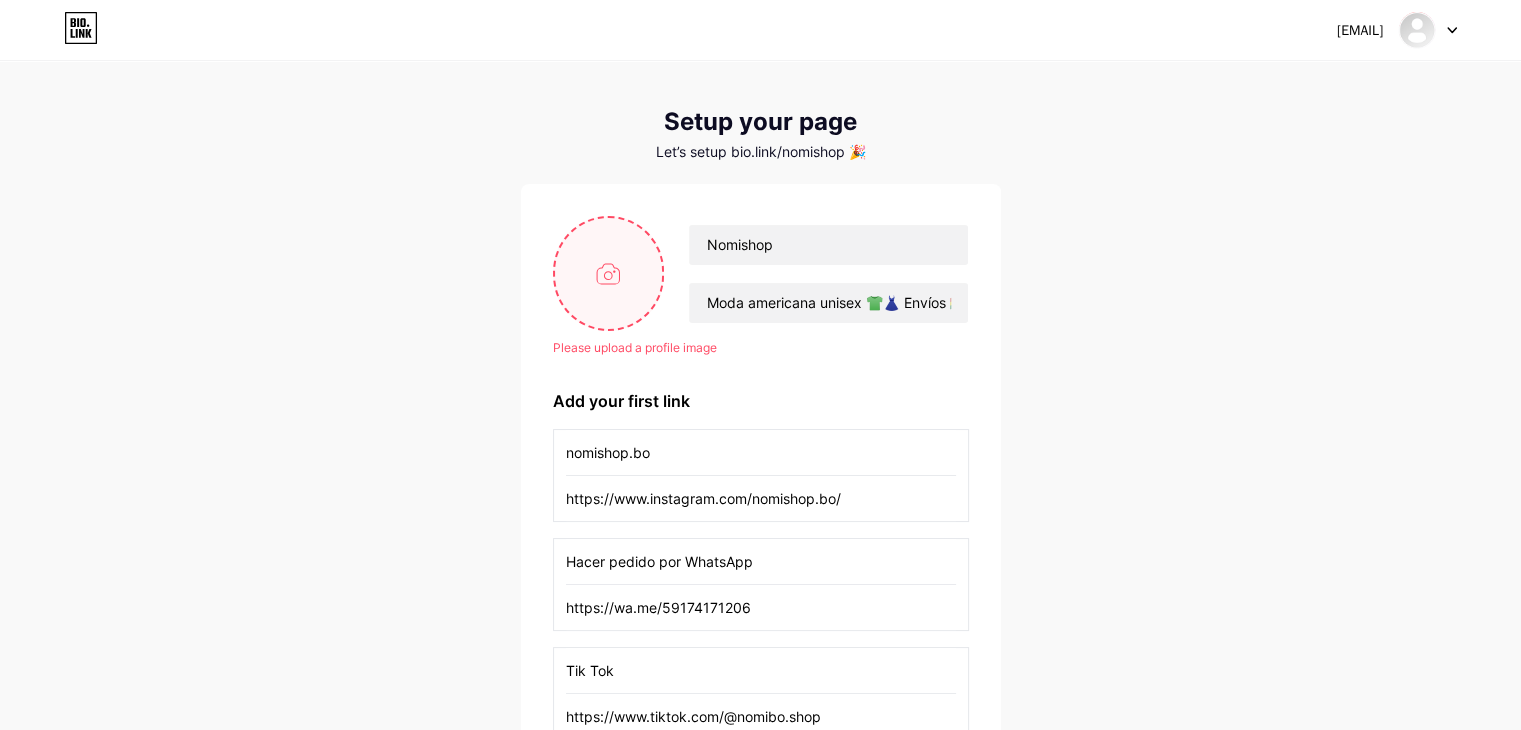 click at bounding box center [609, 273] 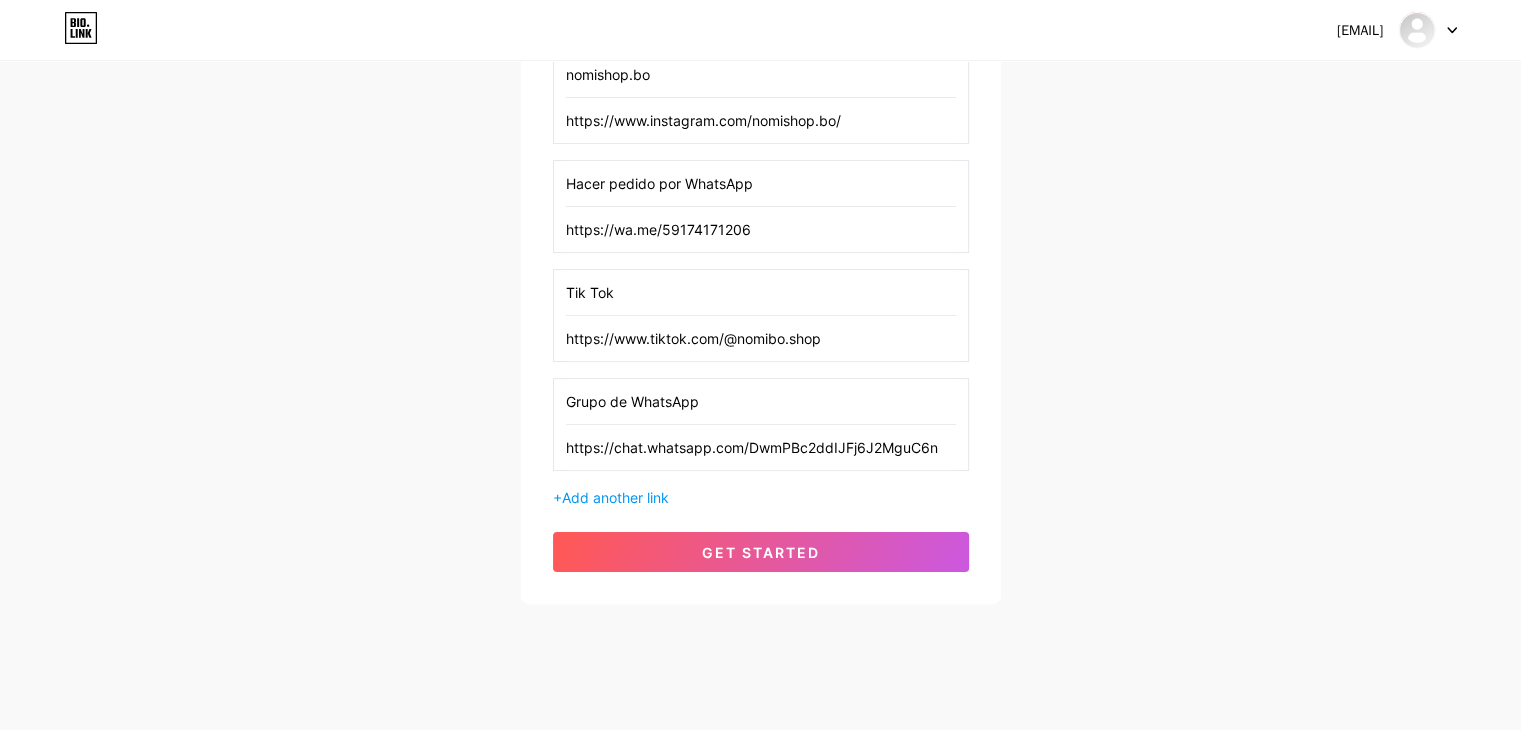 scroll, scrollTop: 376, scrollLeft: 0, axis: vertical 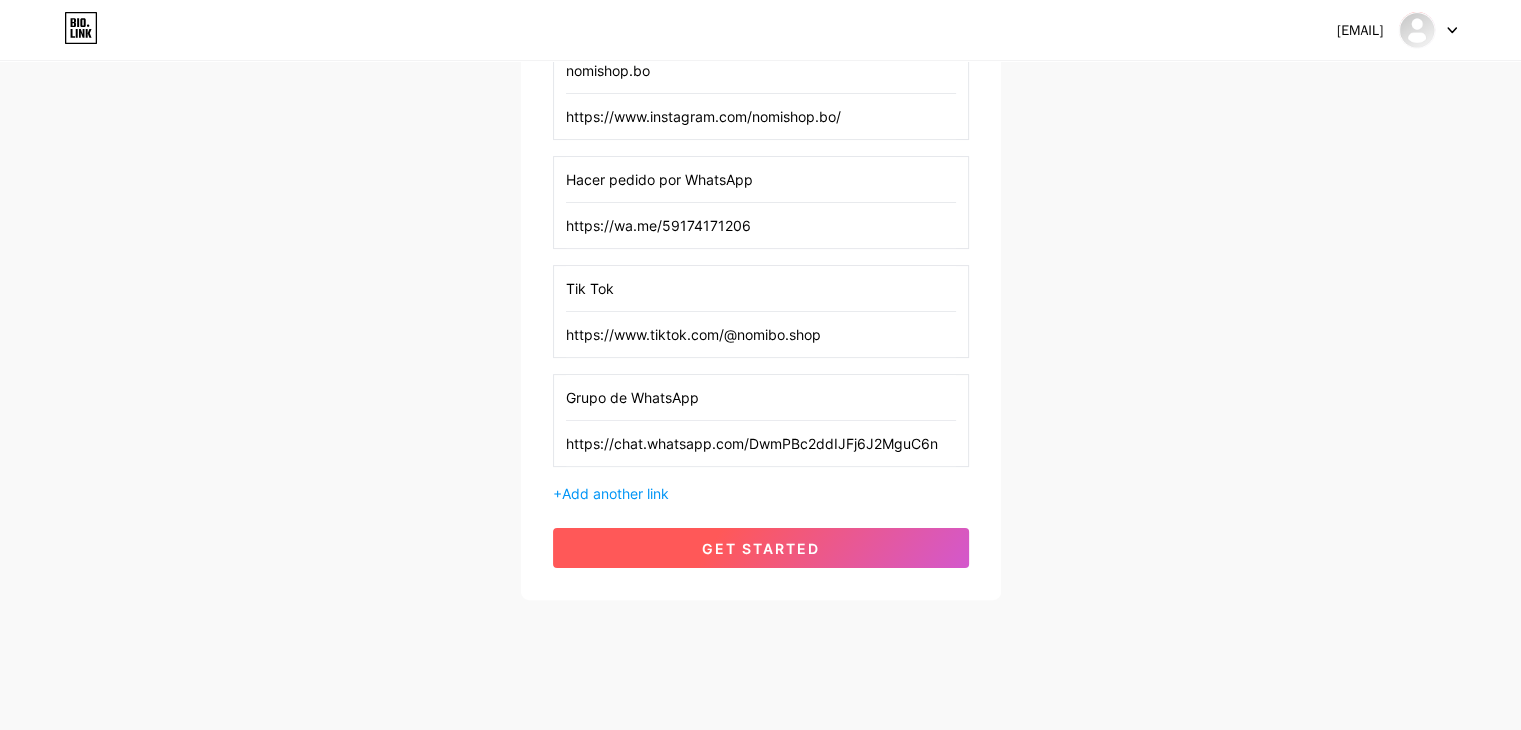 click on "get started" at bounding box center [761, 548] 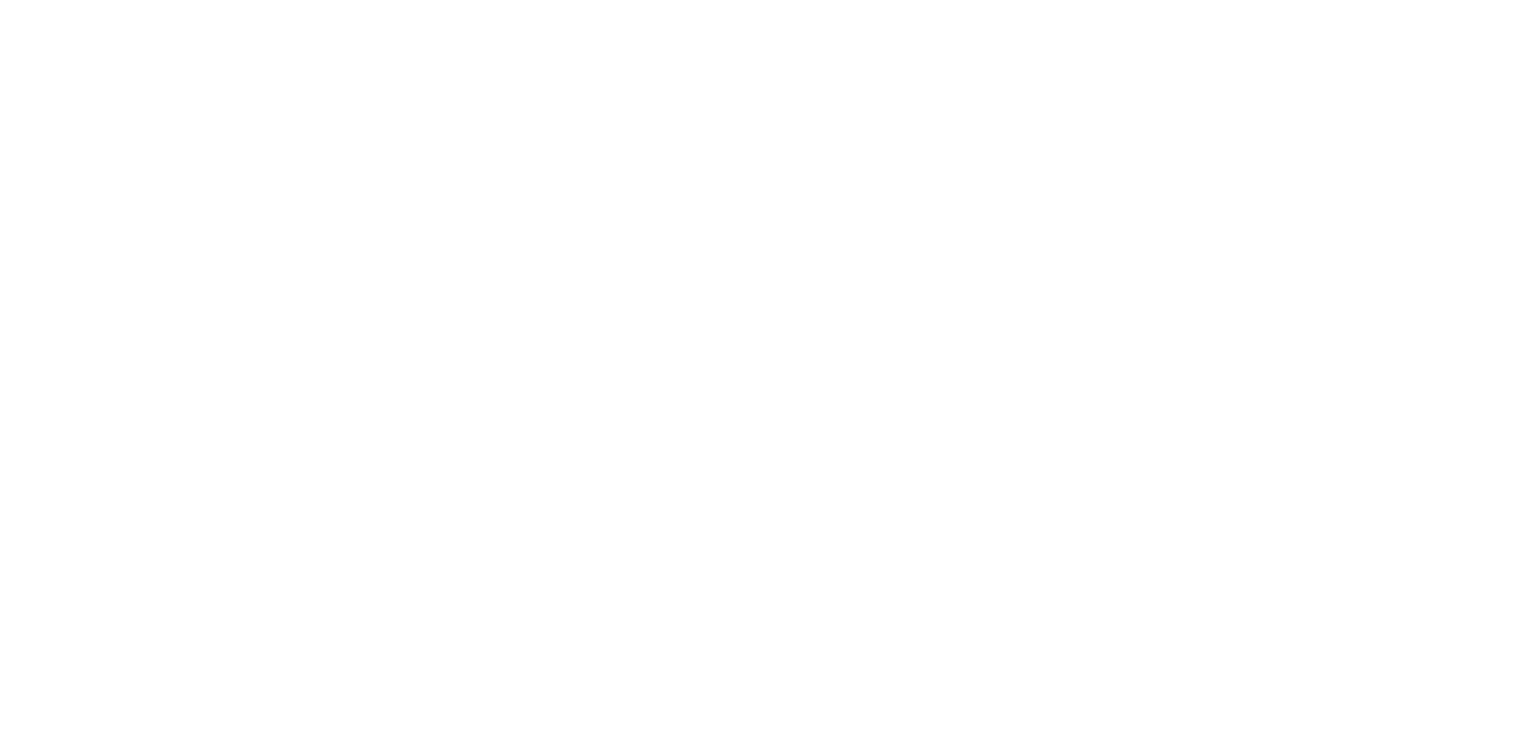scroll, scrollTop: 0, scrollLeft: 0, axis: both 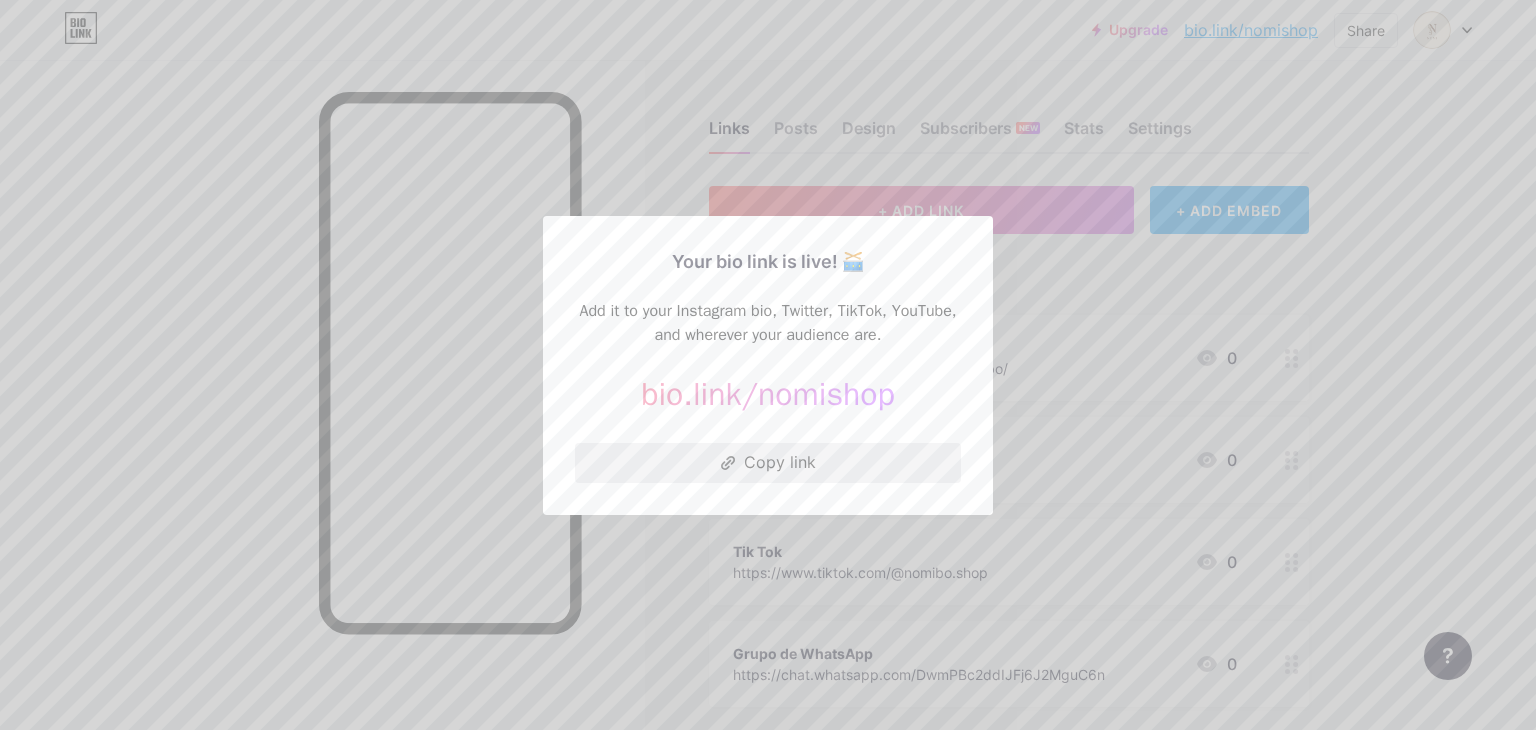 click on "Copy link" at bounding box center [768, 463] 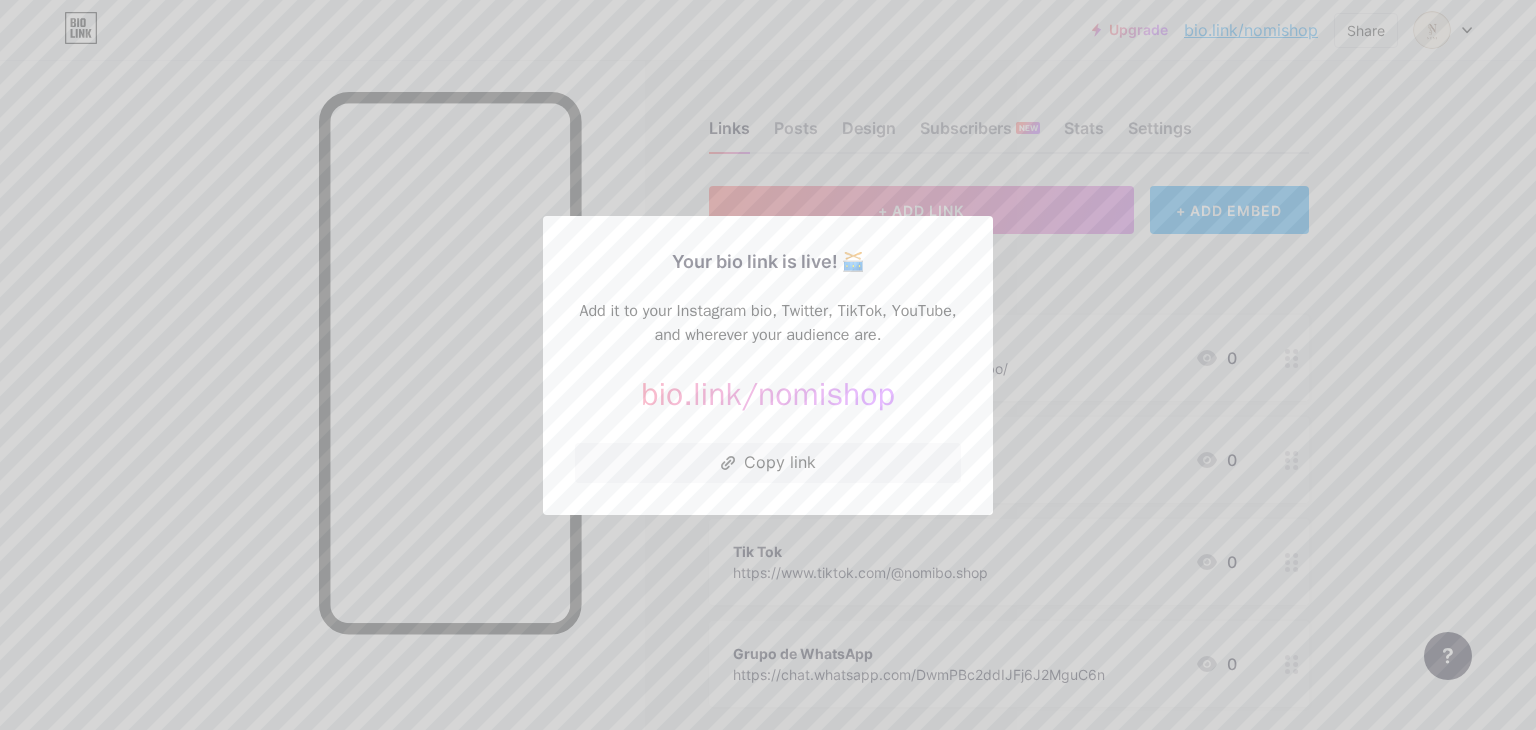 click at bounding box center (768, 365) 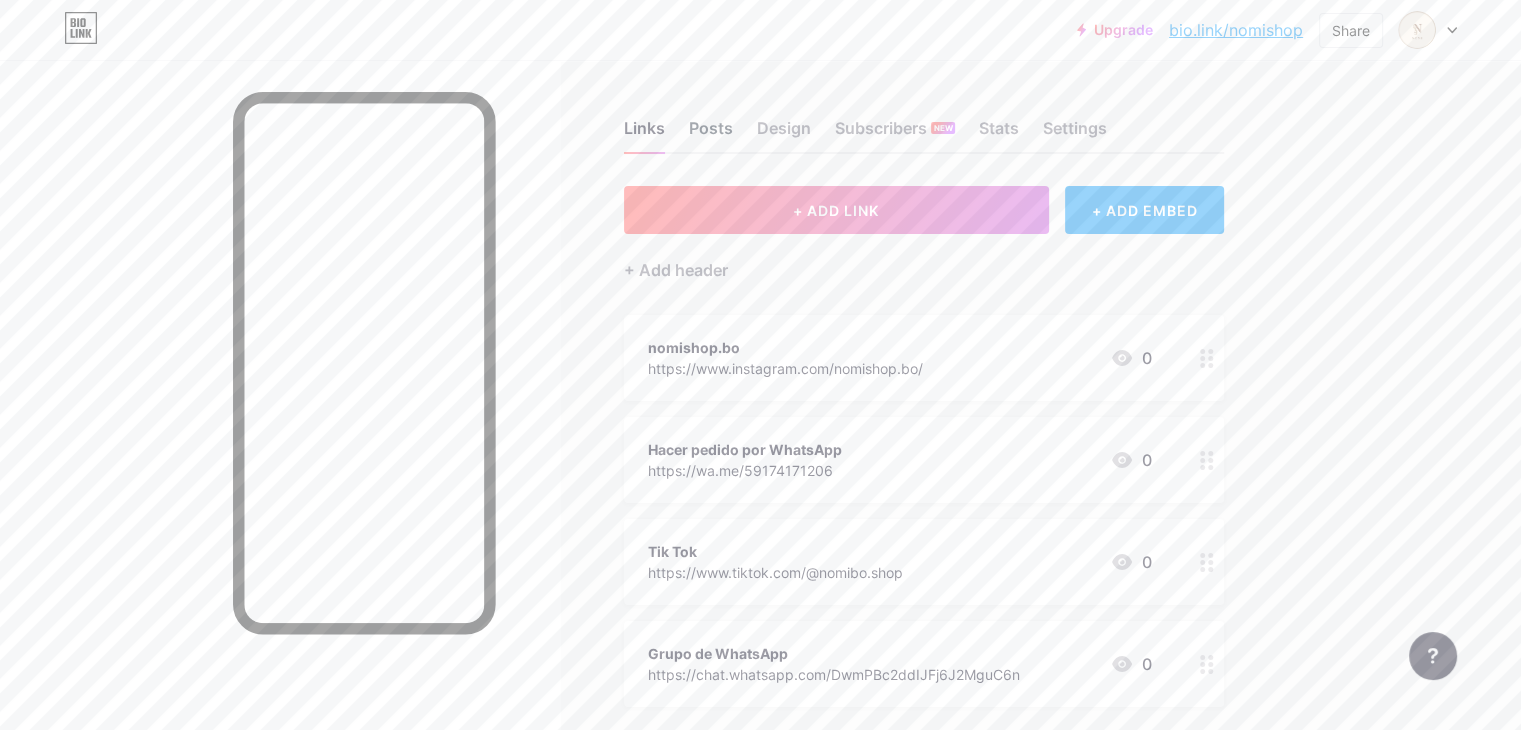 click on "Posts" at bounding box center [711, 134] 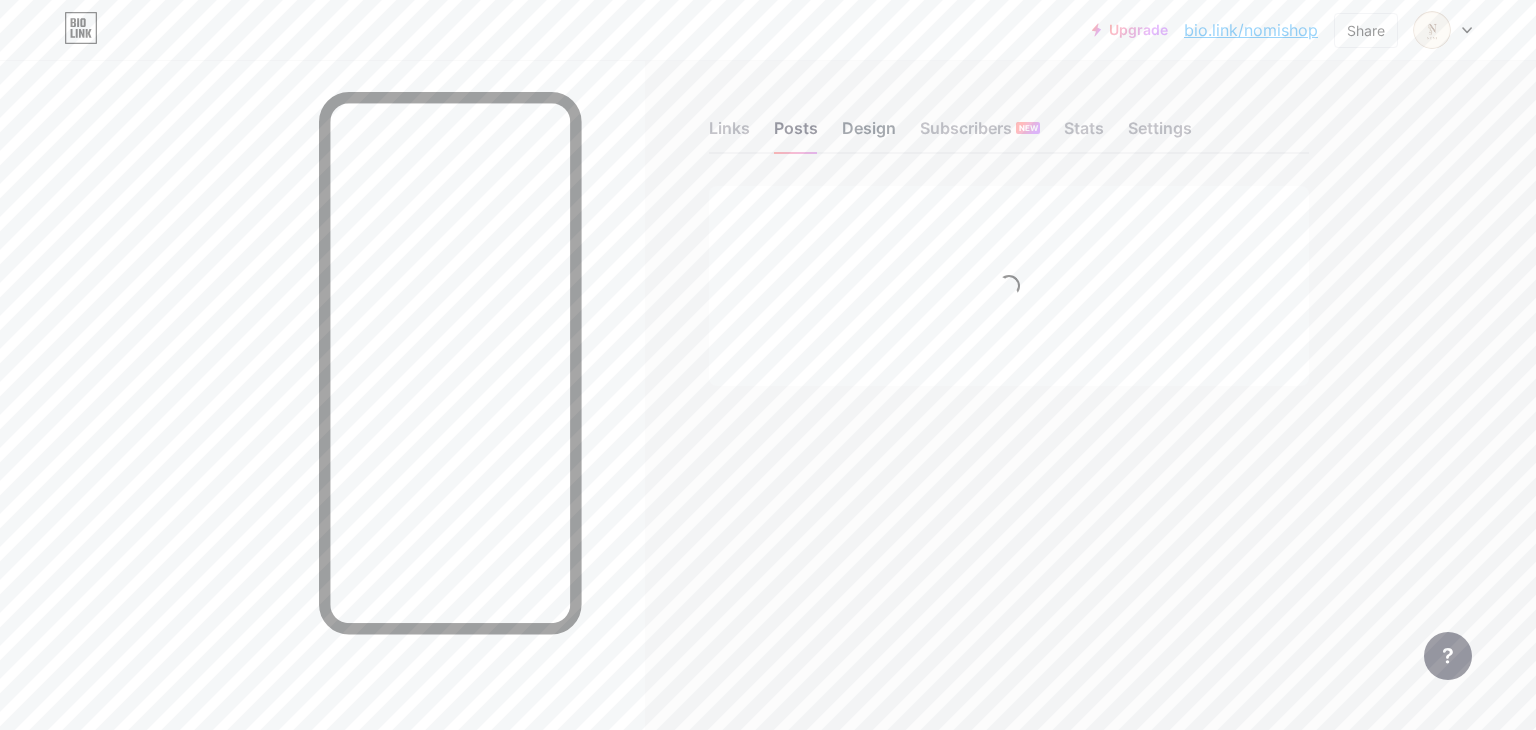 click on "Design" at bounding box center [869, 134] 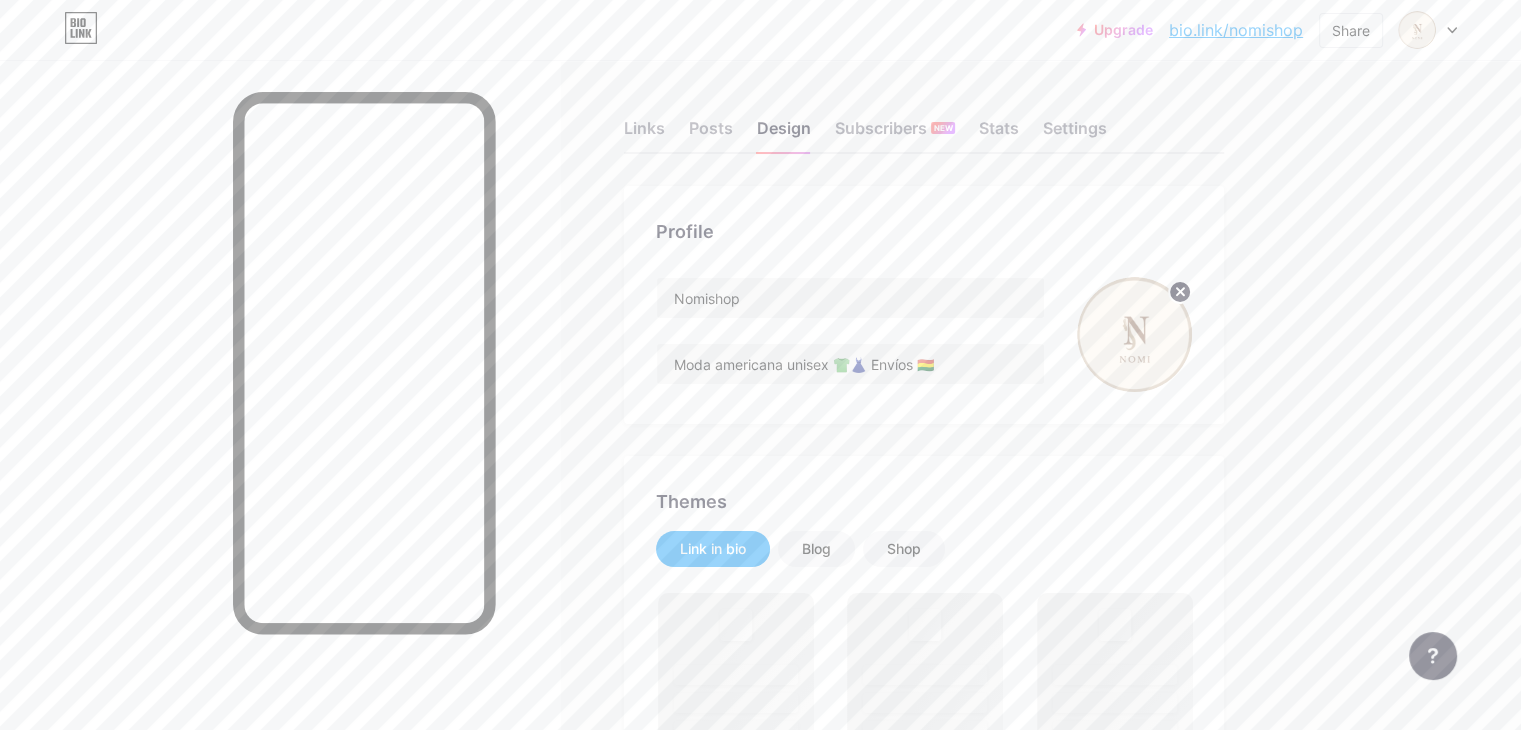 click on "Links
Posts
Design
Subscribers
NEW
Stats
Settings     Profile   Nomishop     Moda americana unisex 👕👗 Envíos 🇧🇴                   Themes   Link in bio   Blog   Shop                                       Changes saved       Position to display socials                 Top                     Bottom
Disable Bio Link branding
Will hide the Bio Link branding from homepage     Display Share button
Enables social sharing options on your page including a QR code.   Changes saved           Feature requests             Help center         Contact support" at bounding box center [654, 1246] 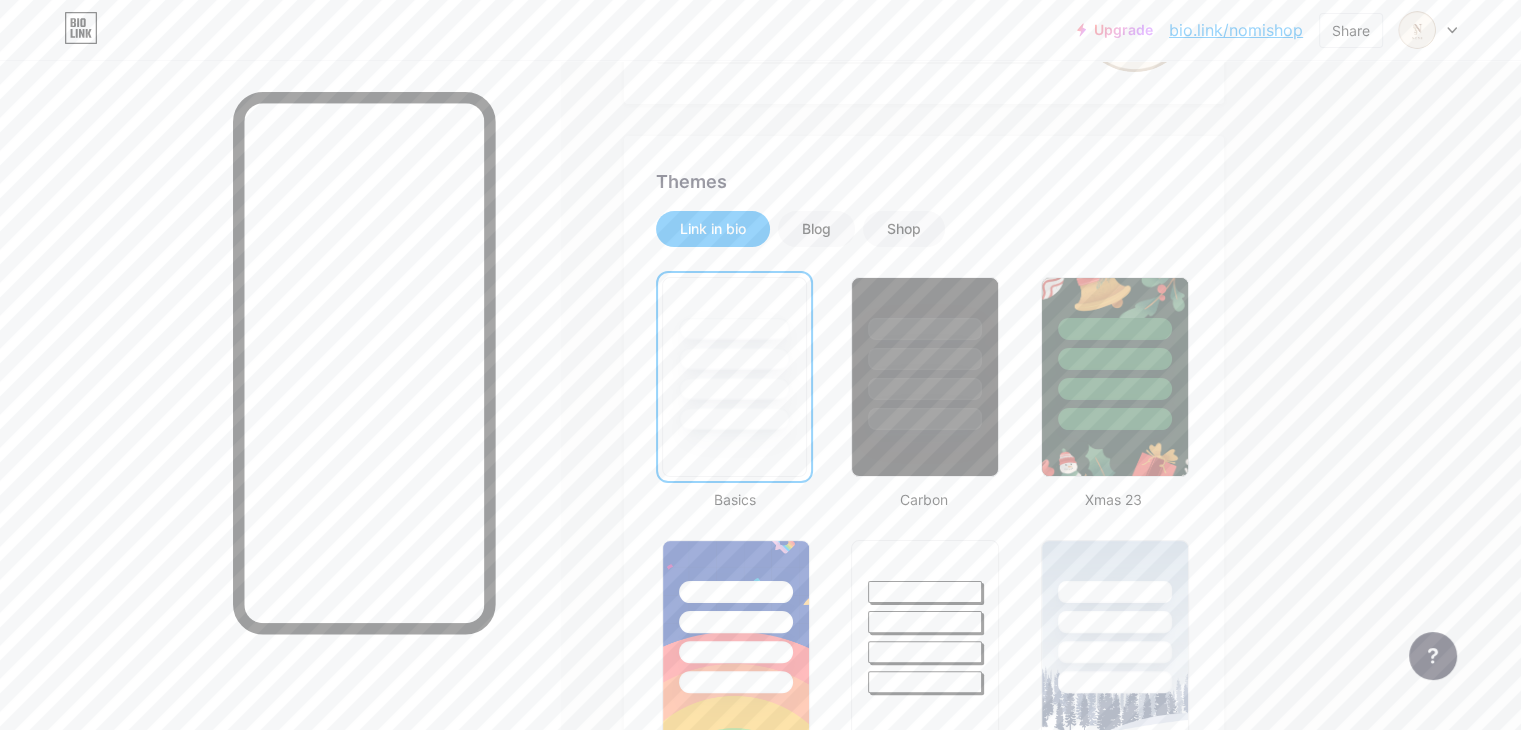 scroll, scrollTop: 360, scrollLeft: 0, axis: vertical 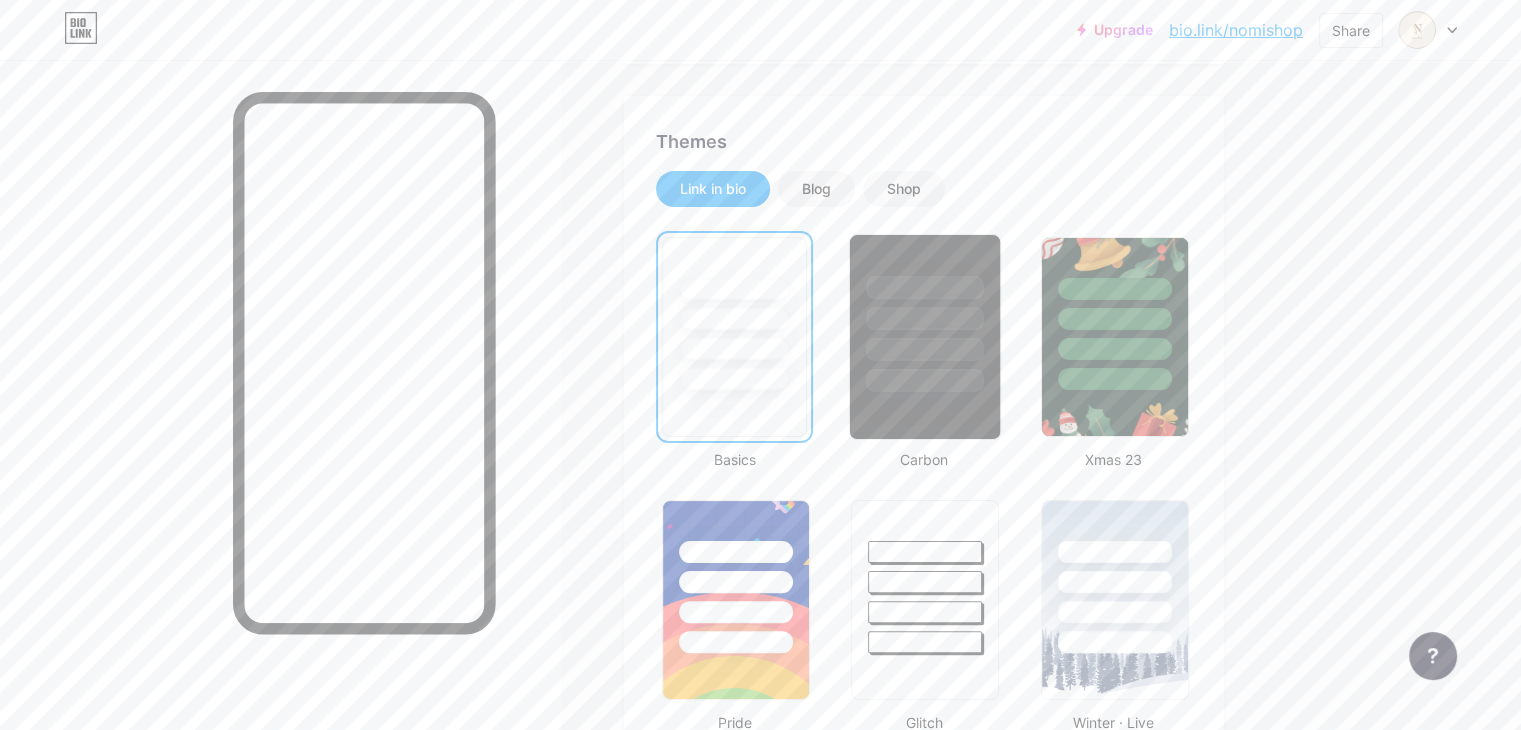 click at bounding box center (925, 313) 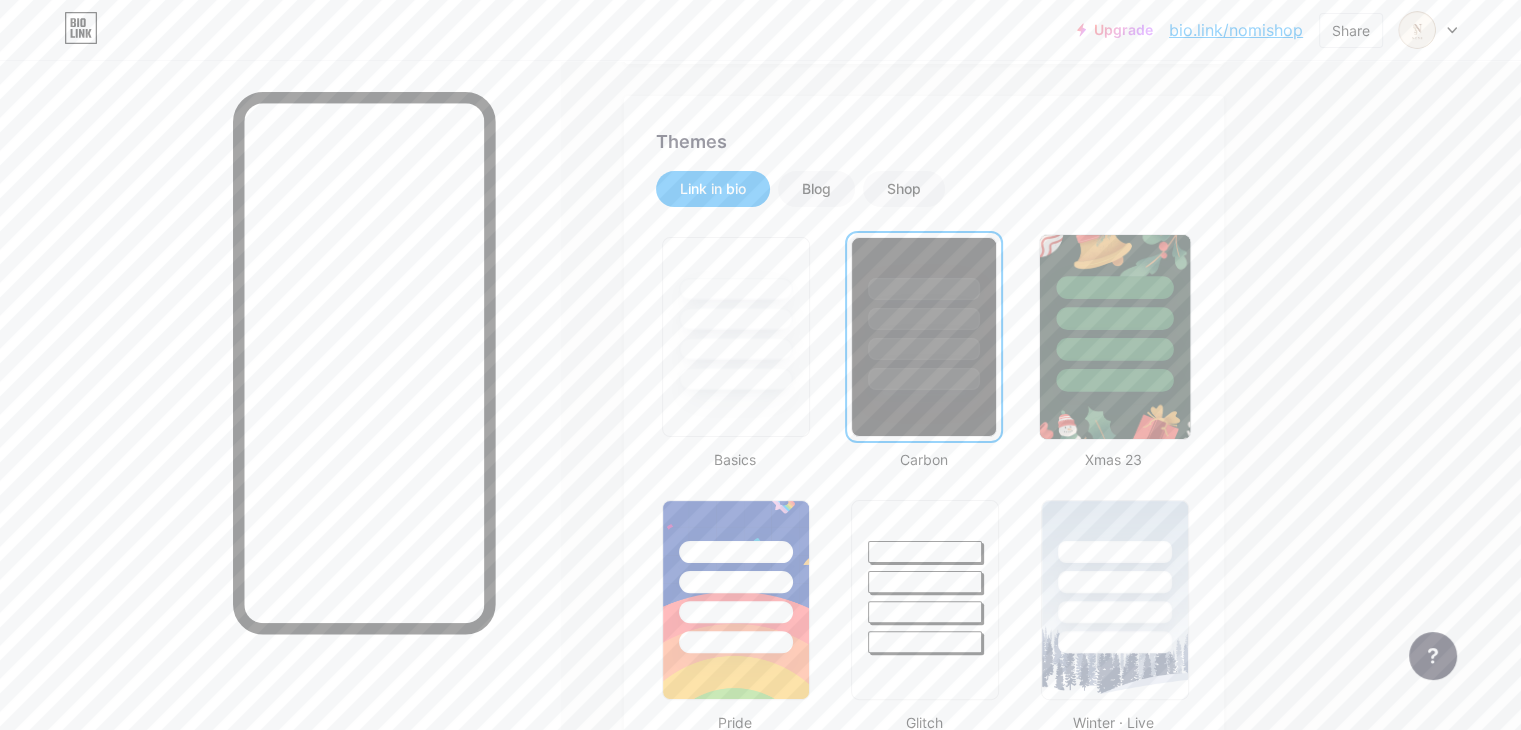 click at bounding box center (1114, 313) 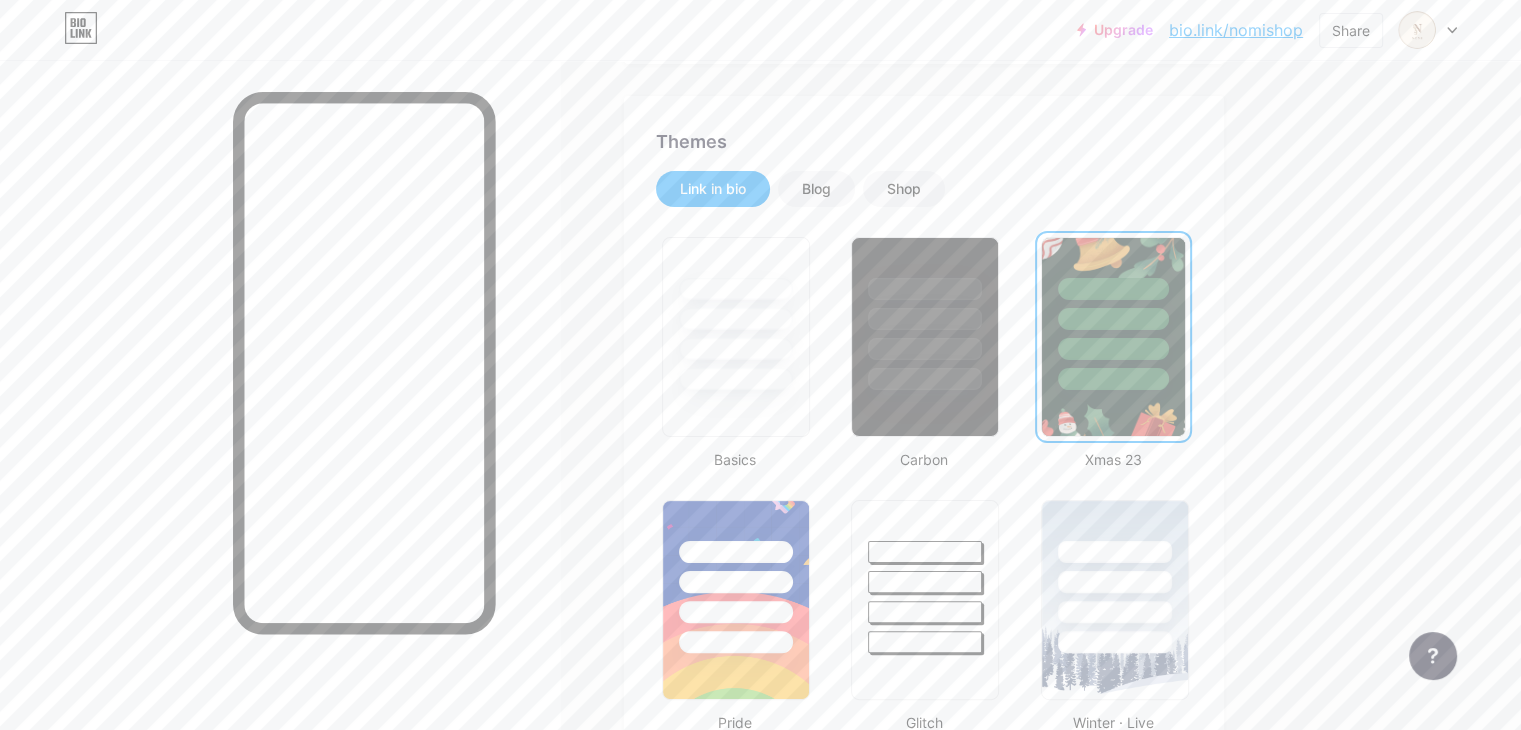 click on "Links
Posts
Design
Subscribers
NEW
Stats
Settings     Profile   Nomishop     Moda americana unisex 👕👗 Envíos 🇧🇴                   Themes   Link in bio   Blog   Shop       Basics       Carbon       Xmas 23       Pride       Glitch       Winter · Live       Glassy · Live       Chameleon · Live       Rainy Night · Live       Neon · Live       Summer       Retro       Strawberry · Live       Desert       Sunny       Autumn       Leaf       Clear Sky       Blush       Unicorn       Minimal       Cloudy       Shadow     Create your own           Changes saved       Position to display socials                 Top                     Bottom
Disable Bio Link branding
Will hide the Bio Link branding from homepage     Display Share button
Enables social sharing options on your page including a QR code.   Changes saved           Feature requests             Help center" at bounding box center [654, 1368] 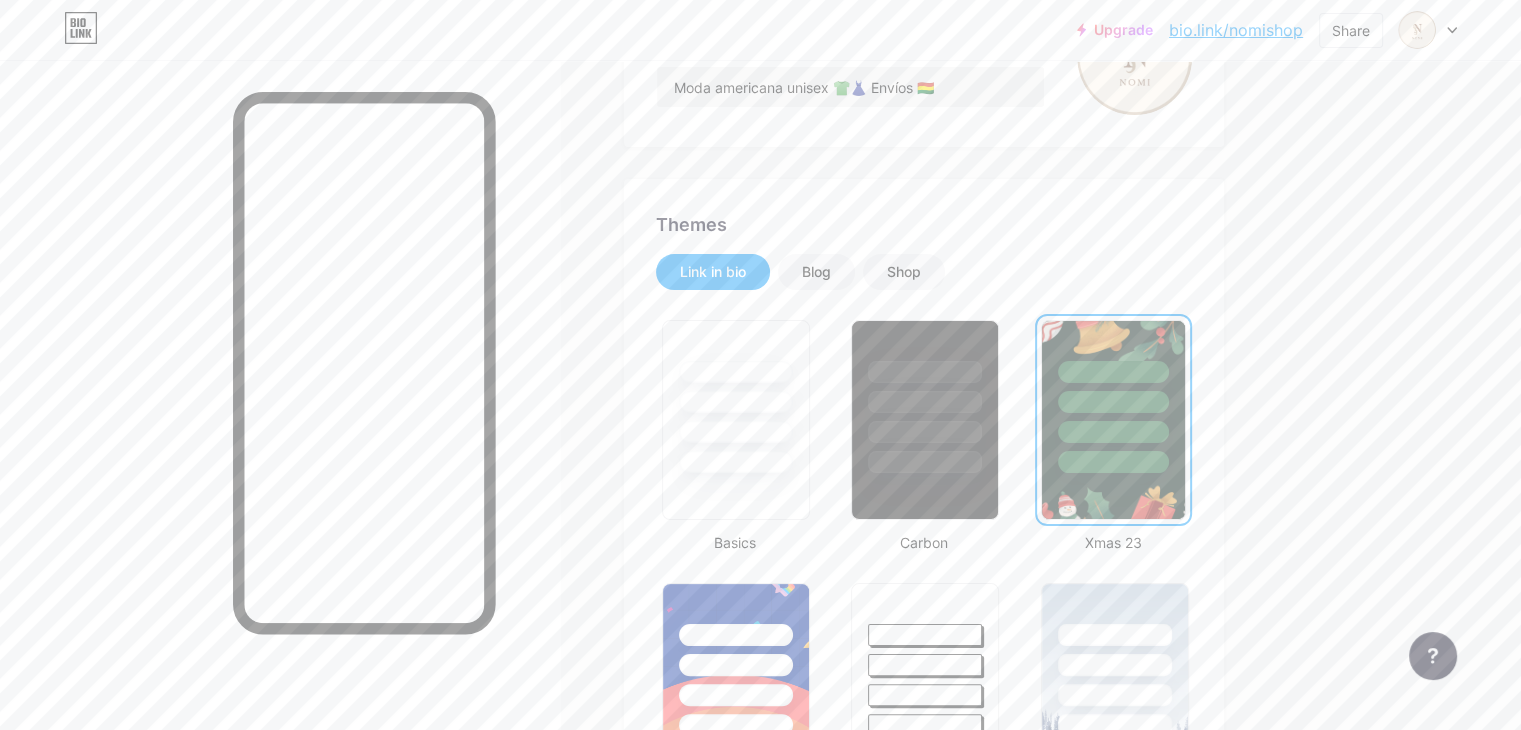 scroll, scrollTop: 200, scrollLeft: 0, axis: vertical 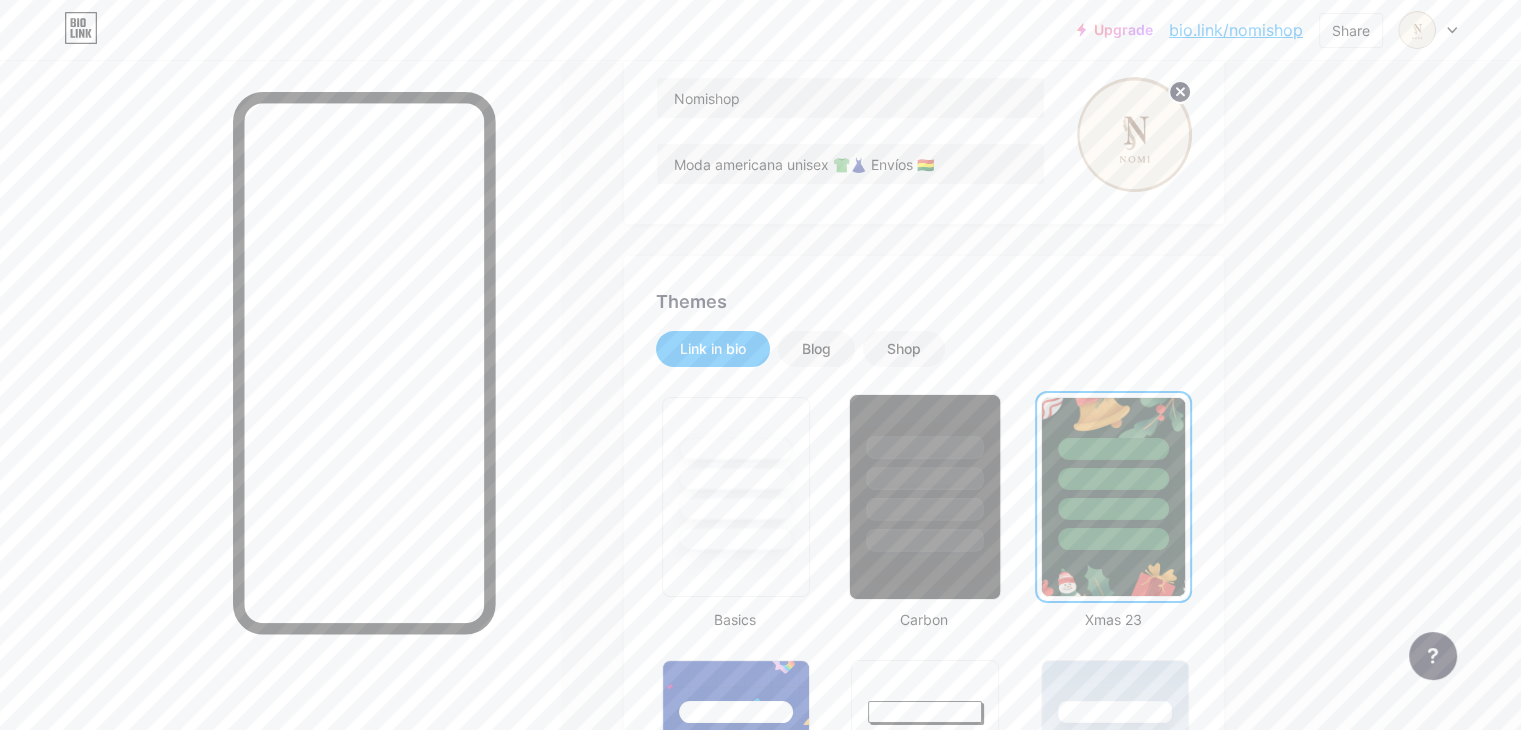 click at bounding box center (925, 540) 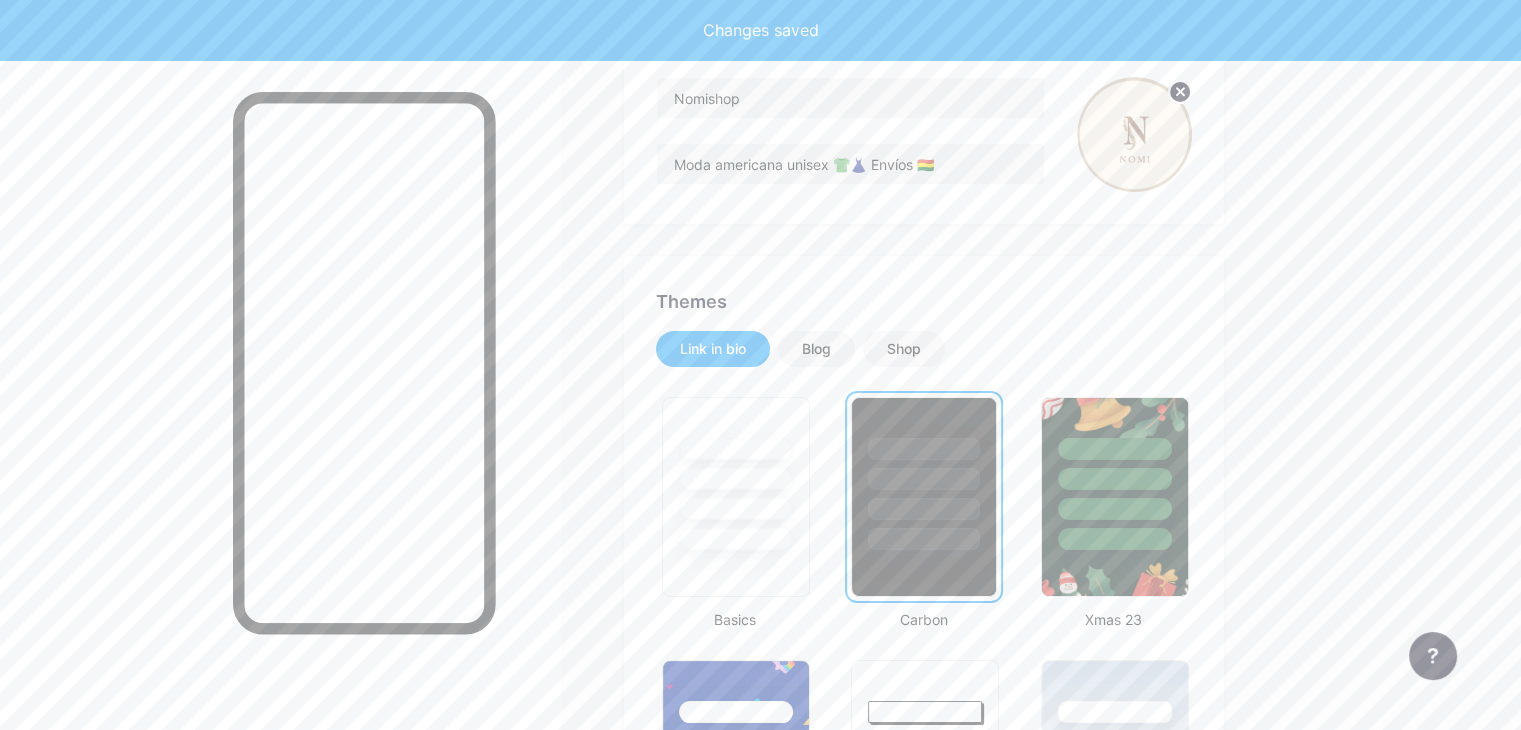 click at bounding box center (923, 449) 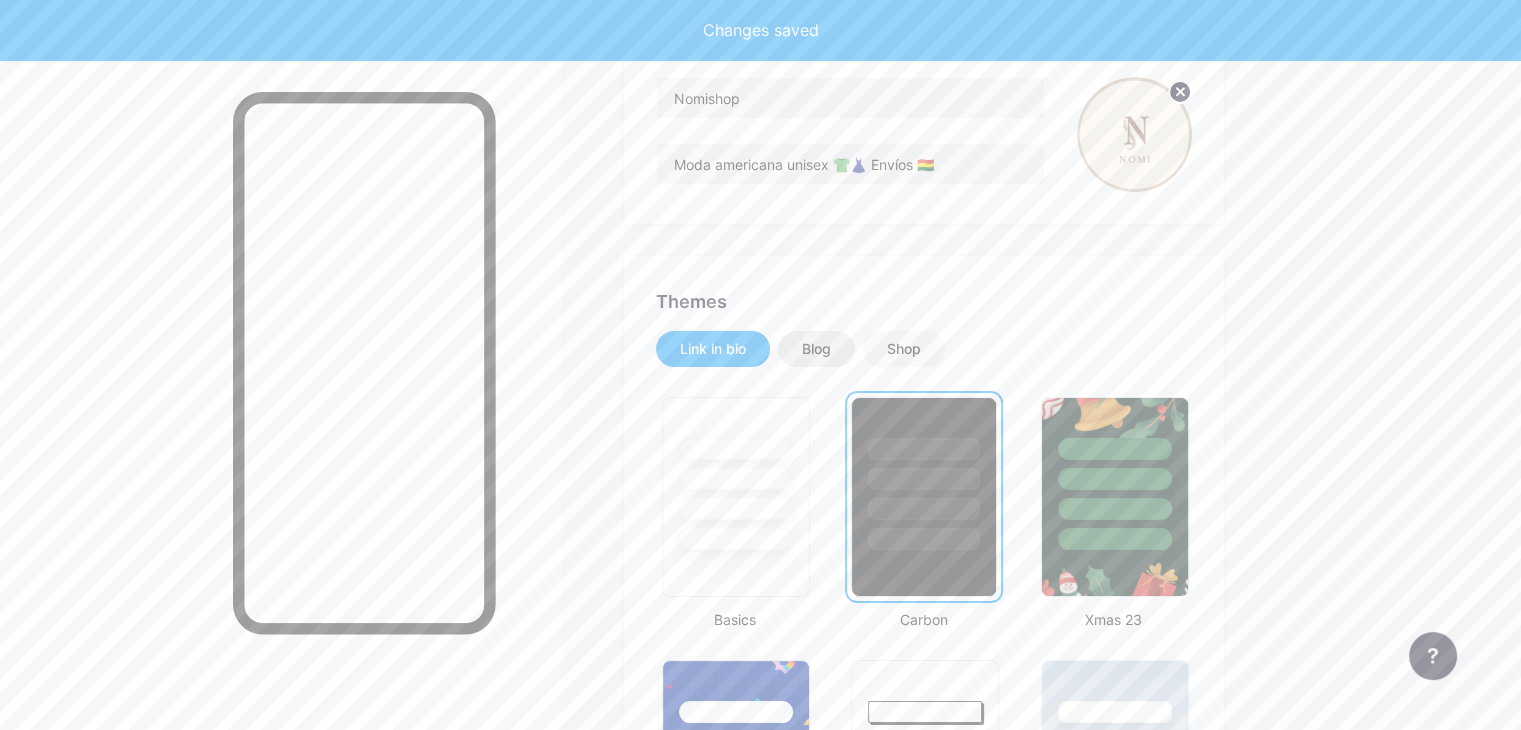 click on "Blog" at bounding box center (816, 349) 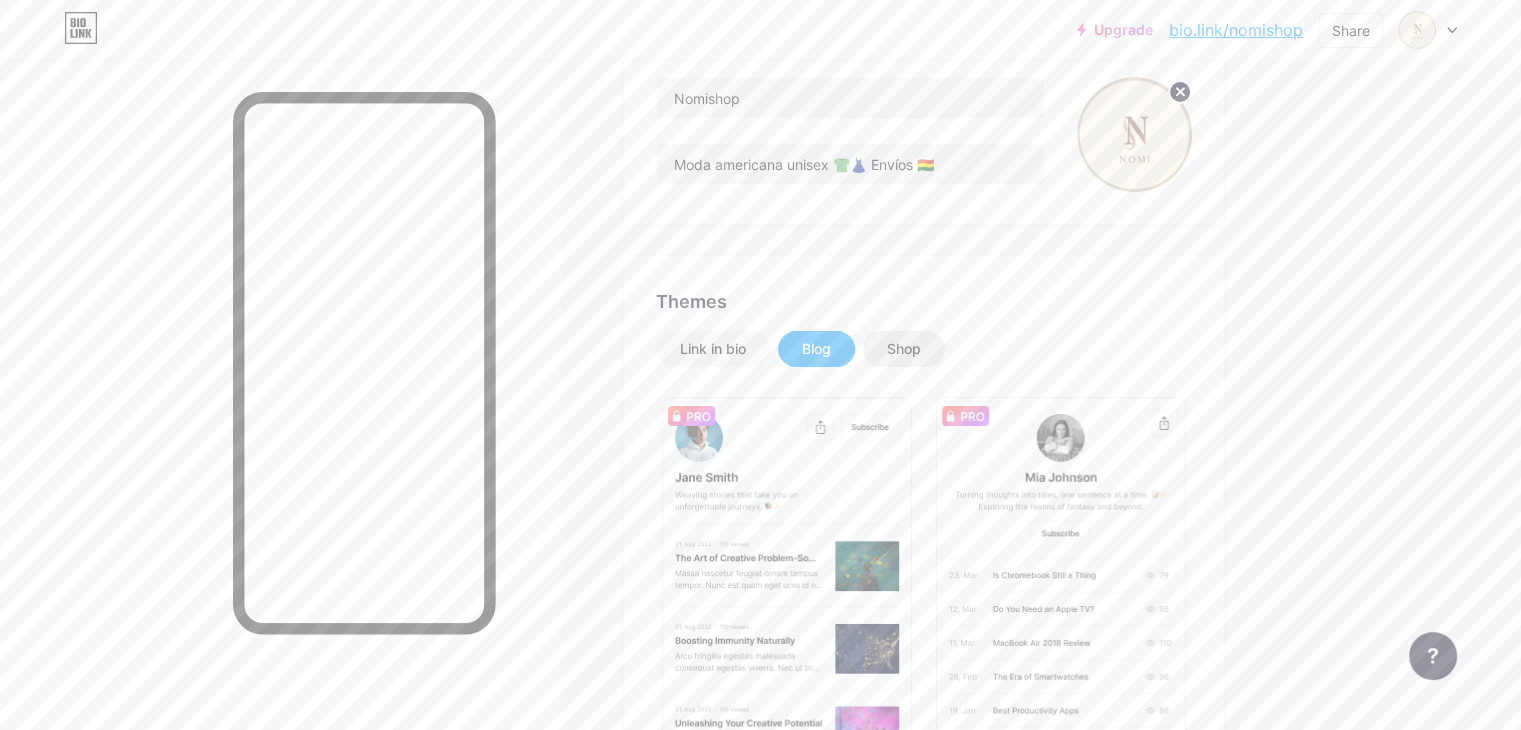 click on "Shop" at bounding box center [904, 349] 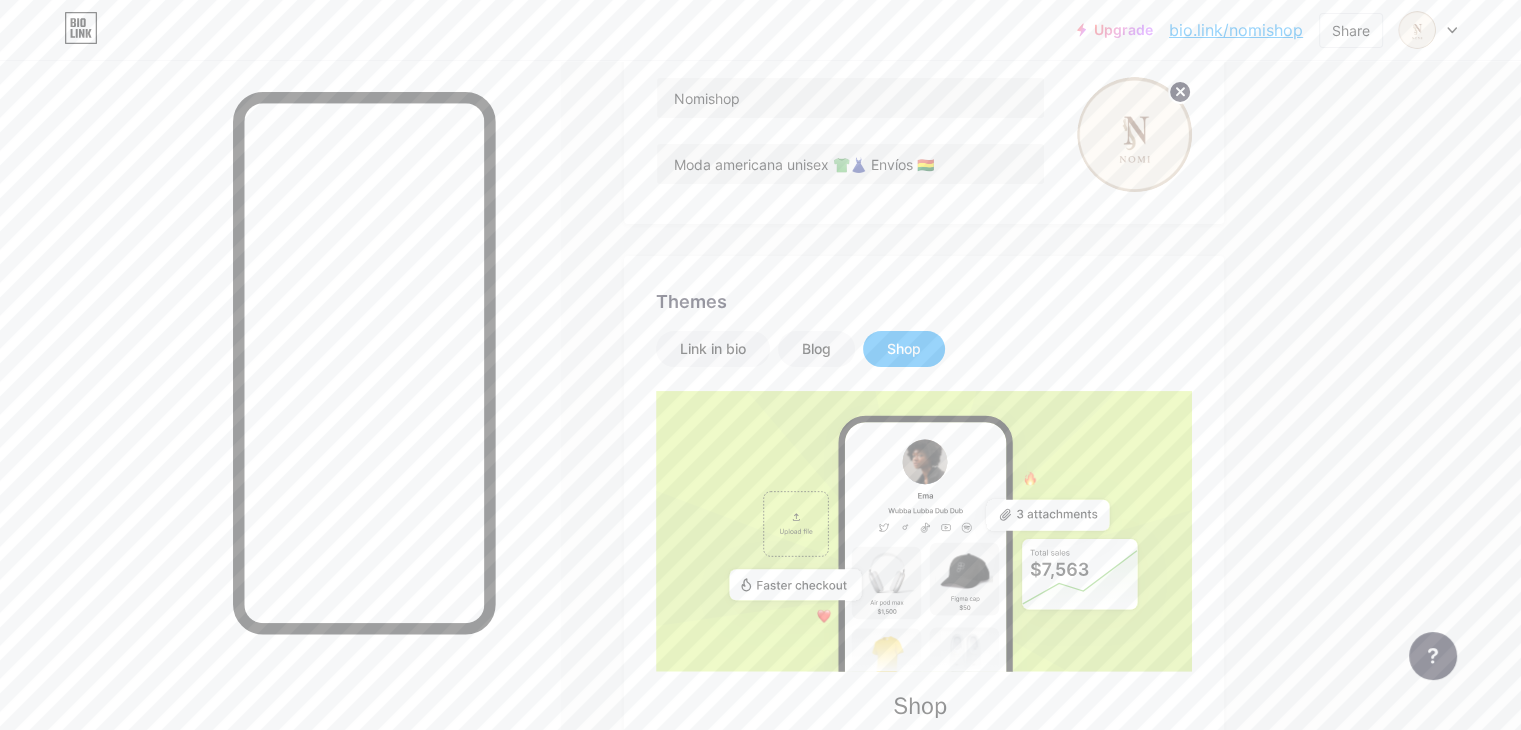 click on "Link in bio   Blog   Shop" at bounding box center (924, 349) 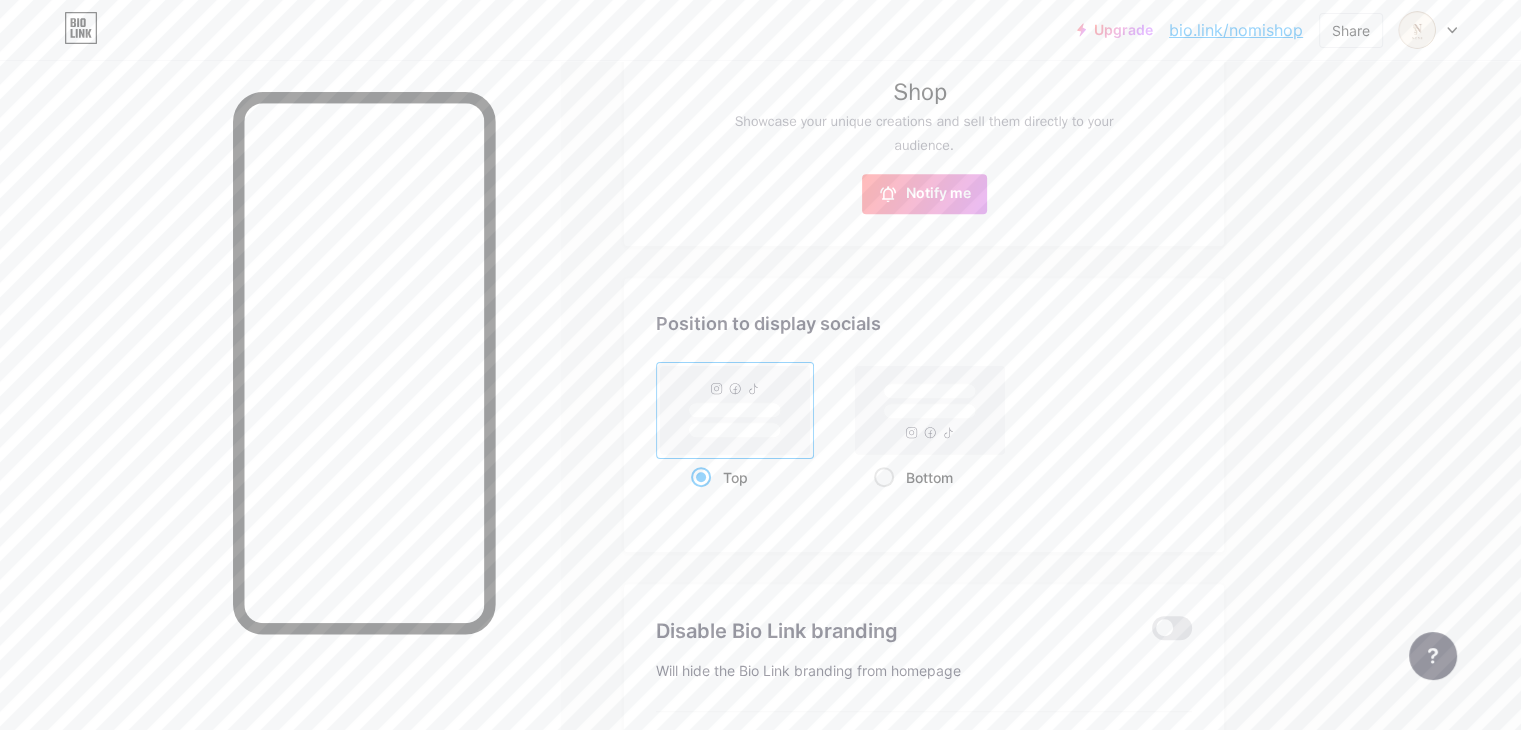 scroll, scrollTop: 840, scrollLeft: 0, axis: vertical 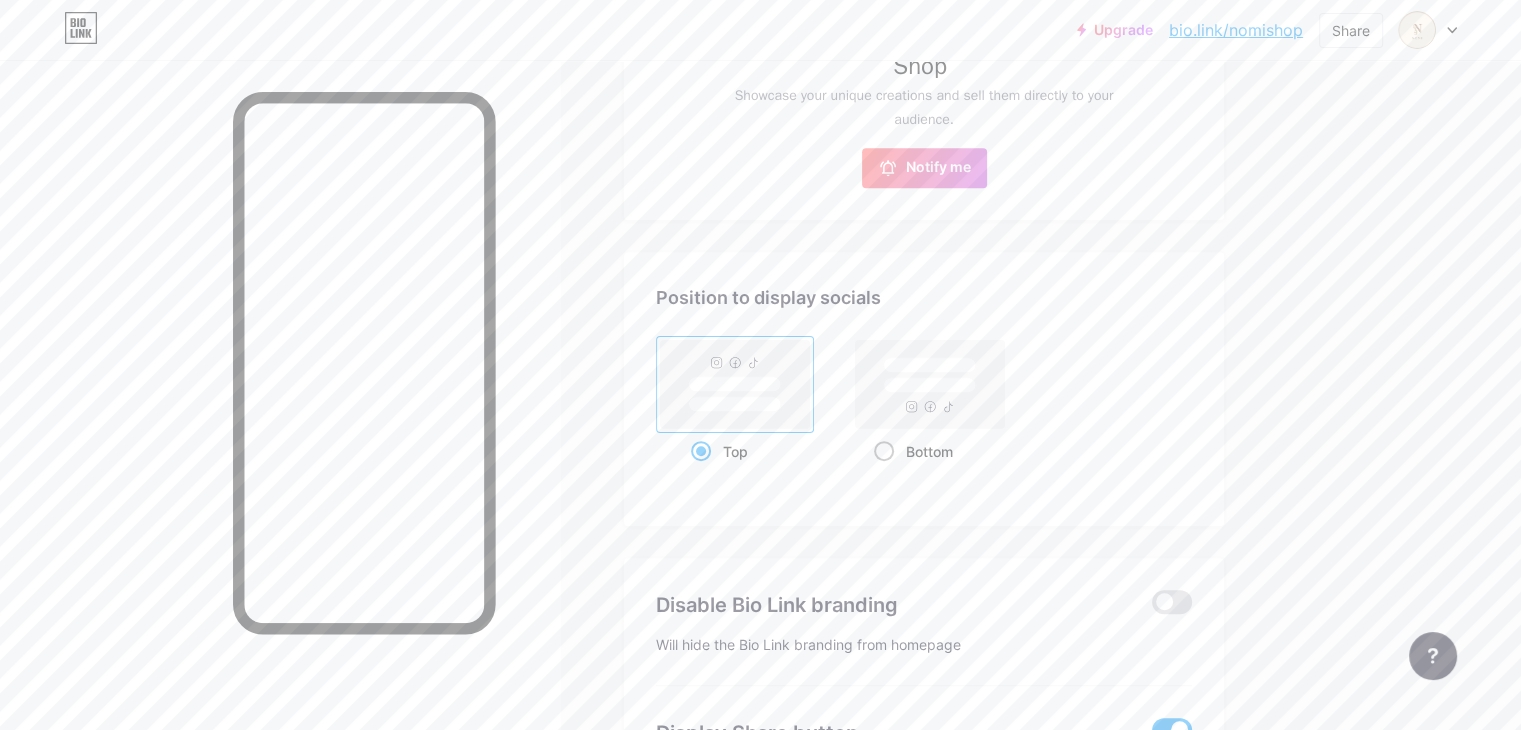 click 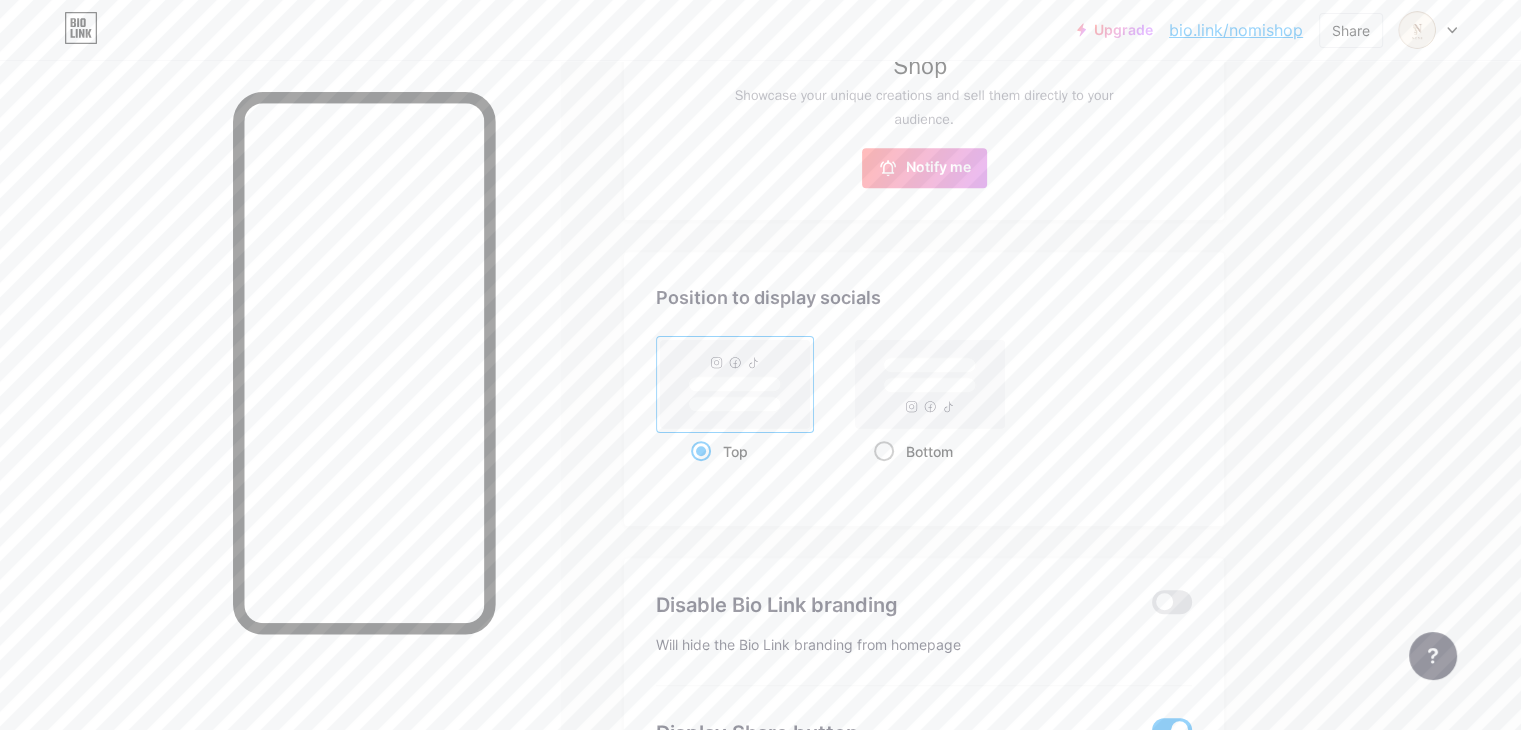 click on "Bottom" at bounding box center (880, 476) 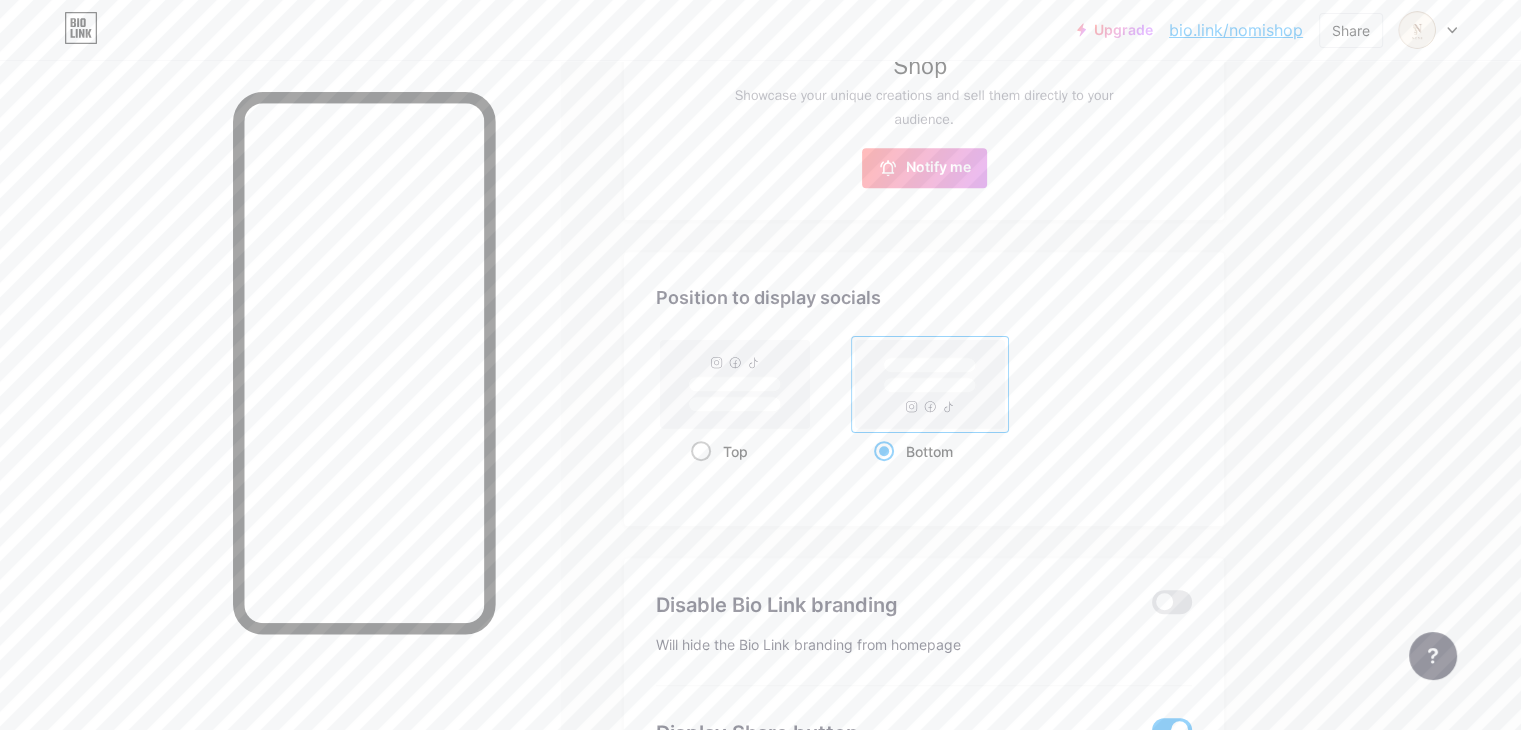 click 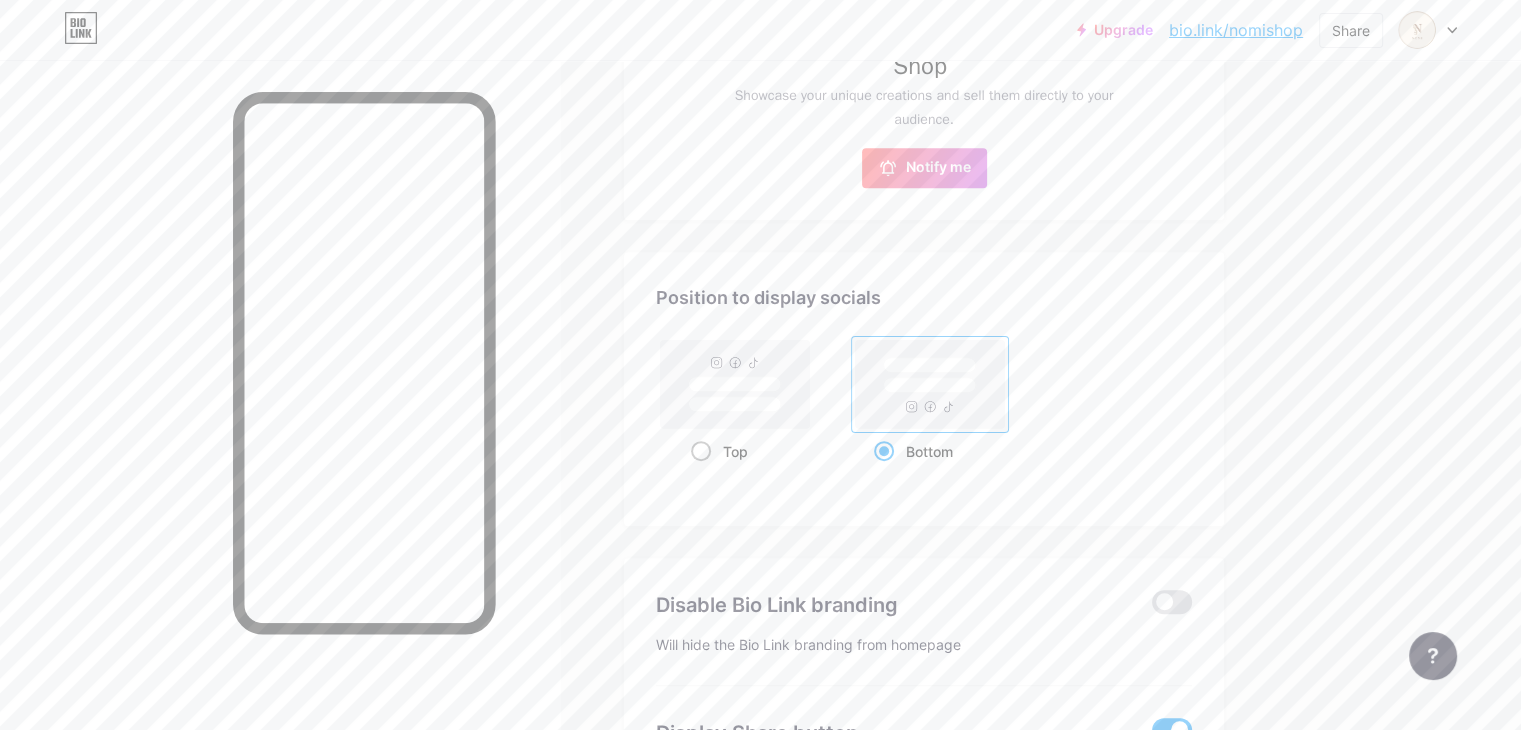 click on "Top" at bounding box center [697, 476] 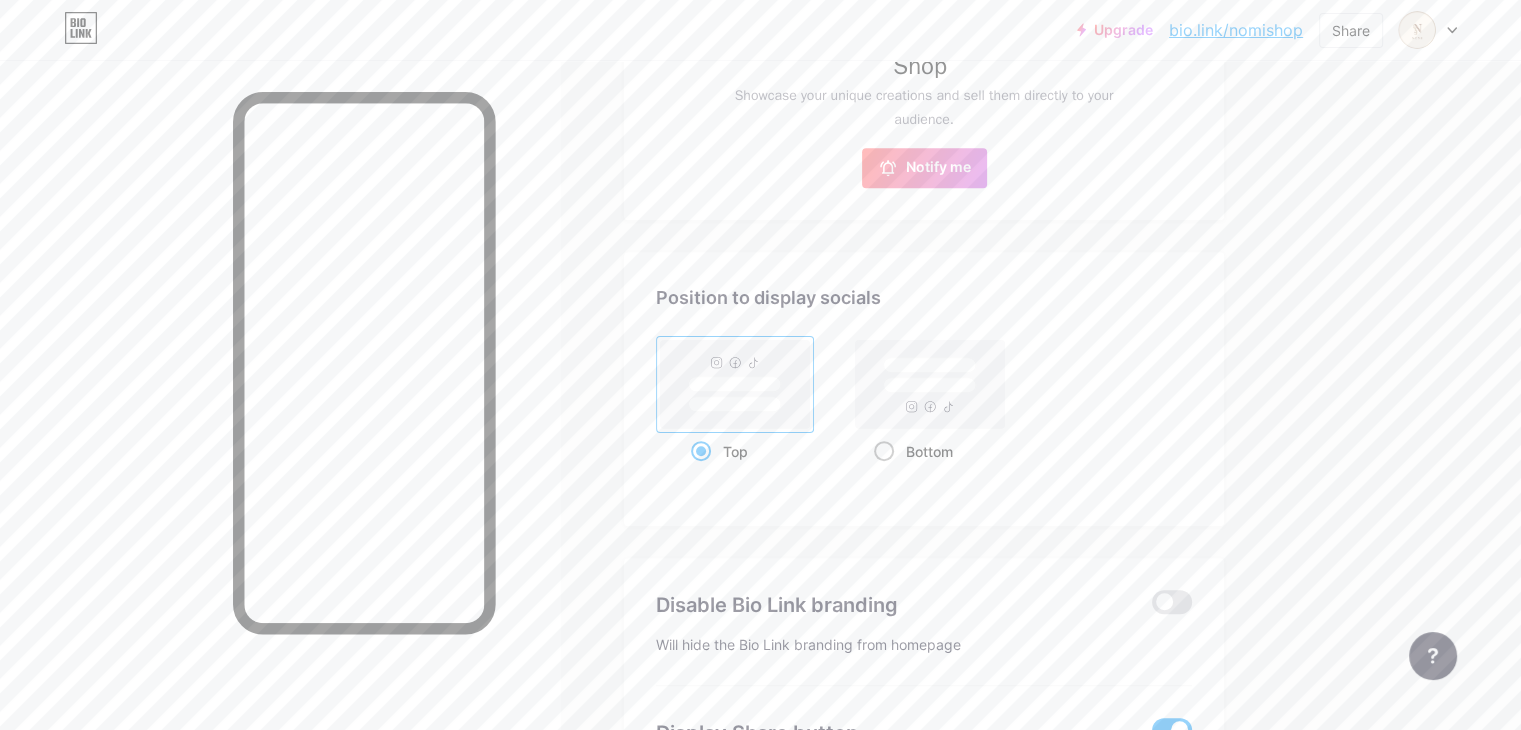click 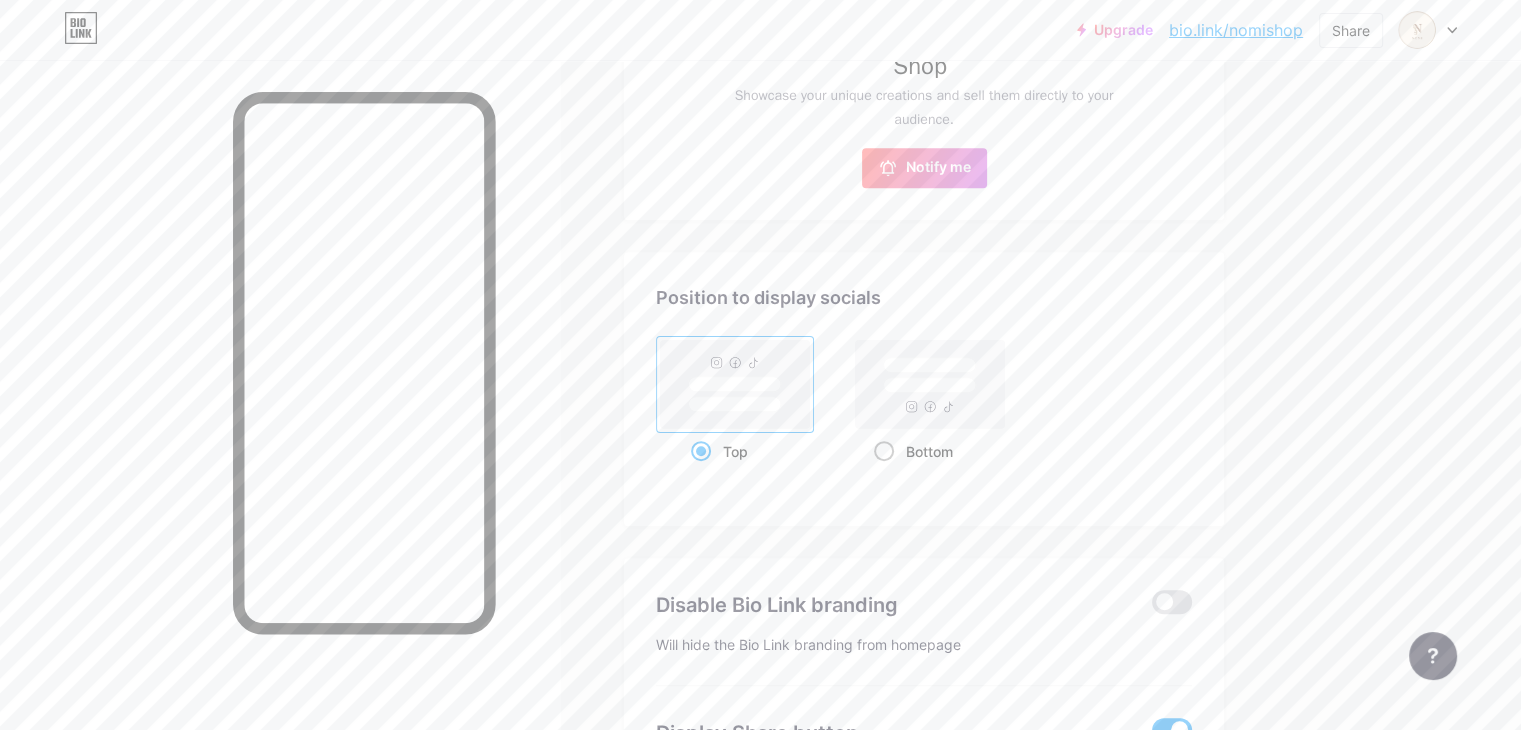 click on "Bottom" at bounding box center [880, 476] 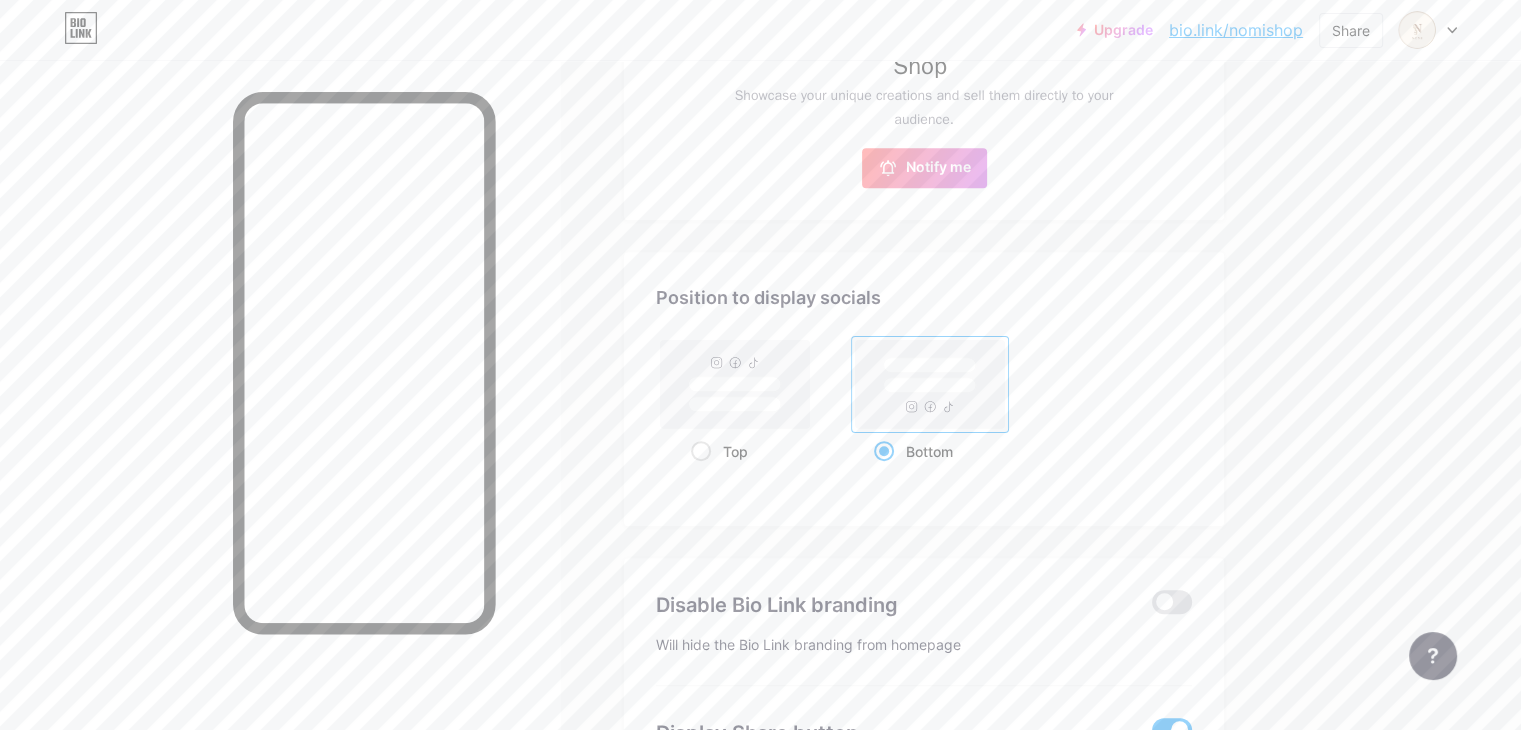click on "Links
Posts
Design
Subscribers
NEW
Stats
Settings     Profile   Nomishop     Moda americana unisex 👕👗 Envíos 🇧🇴                   Themes   Link in bio   Blog   Shop                                                                                                                                                                                                                                                                                                                                   Shop
Showcase your unique creations and sell them directly to your audience.
Notify me         Changes saved       Position to display socials                 Top                     Bottom
Disable Bio Link branding
Will hide the Bio Link branding from homepage     Display Share button
Changes saved           Feature requests" at bounding box center (654, 67) 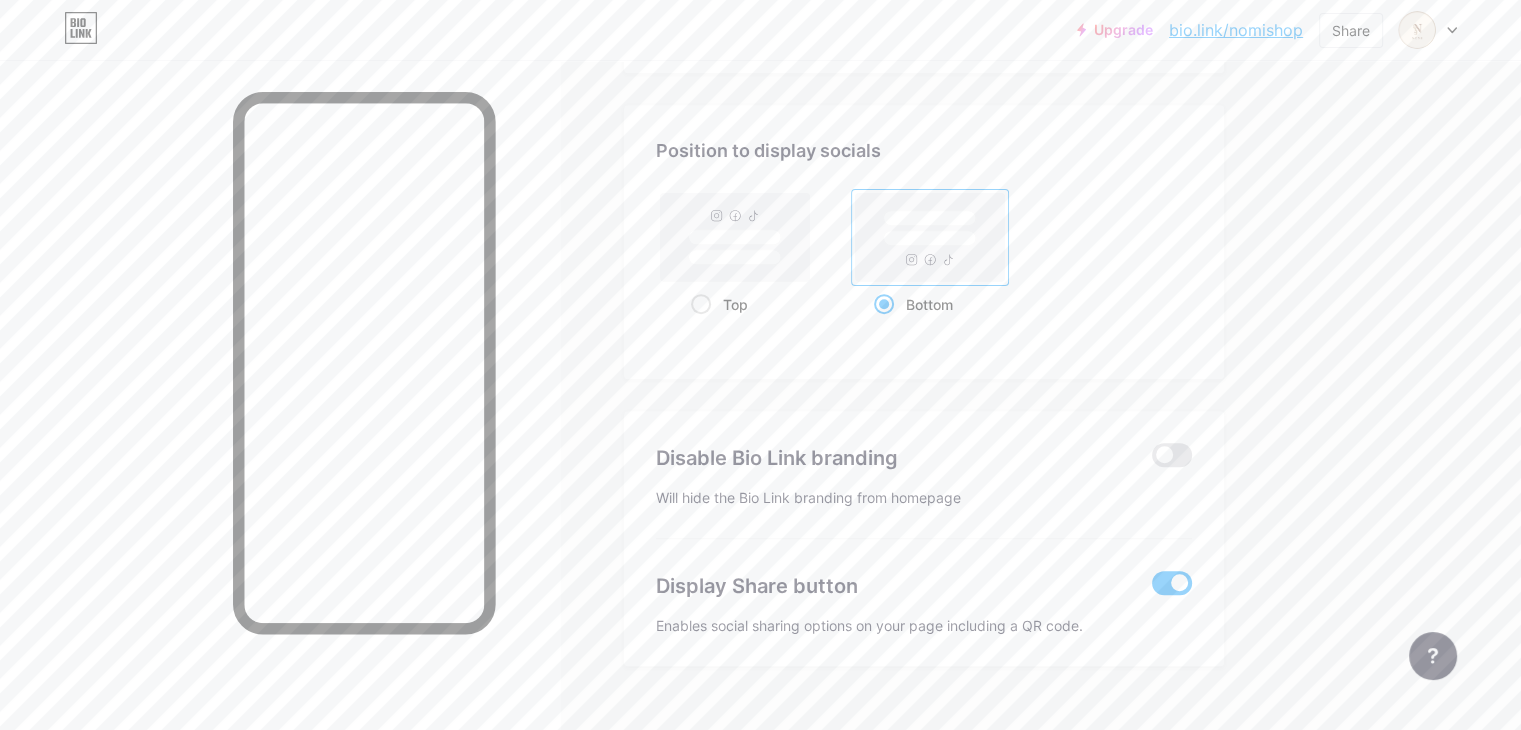 scroll, scrollTop: 1023, scrollLeft: 0, axis: vertical 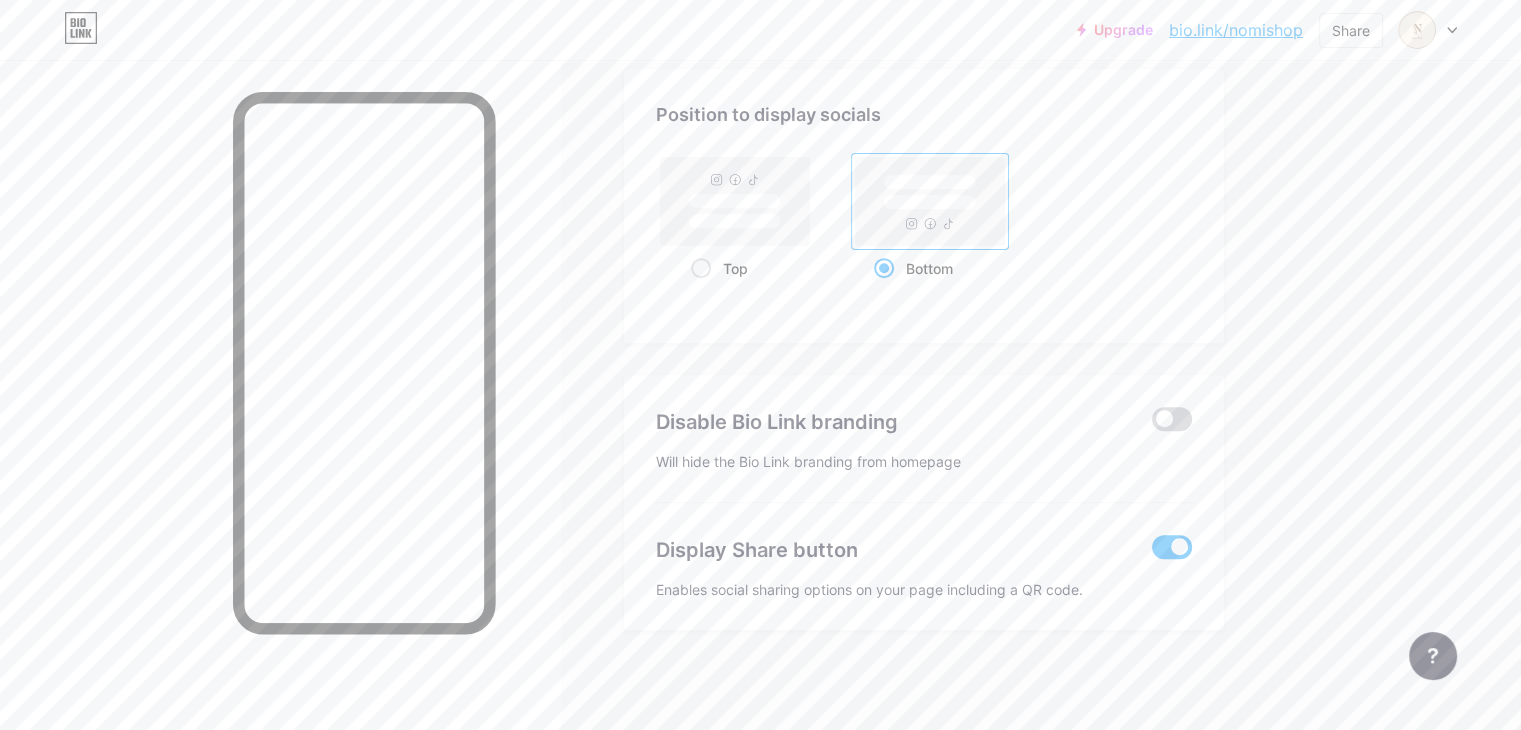 click at bounding box center (1172, 419) 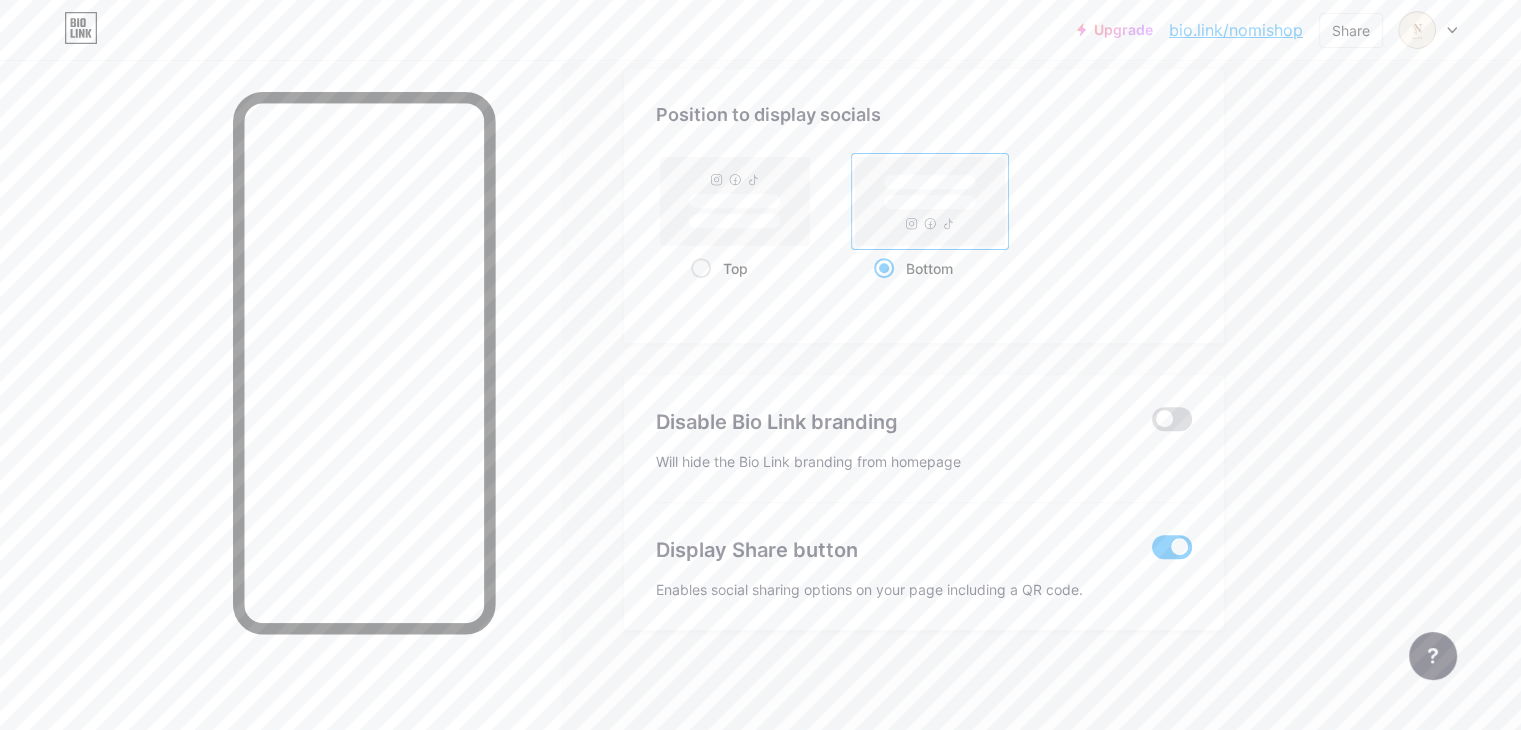 click at bounding box center (1152, 424) 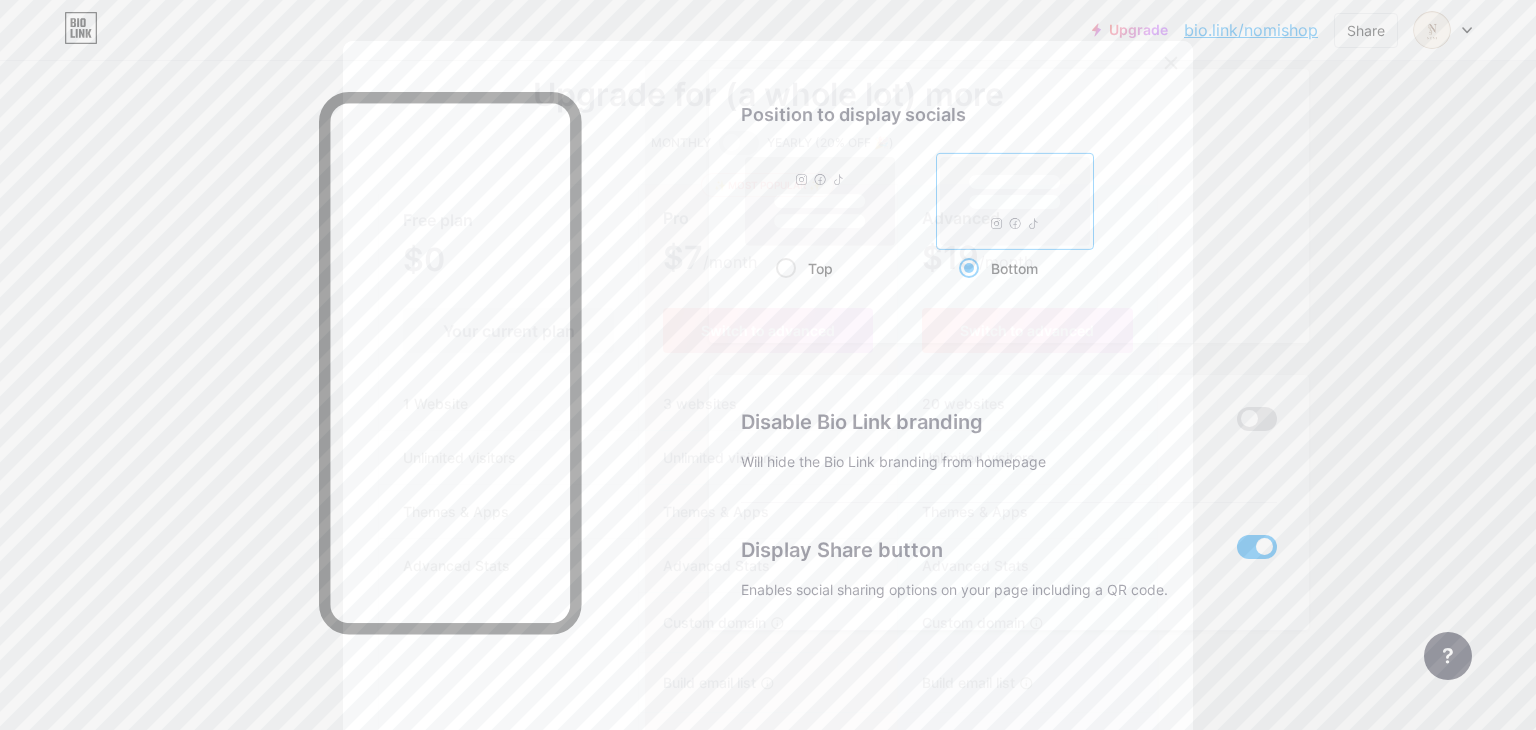 click 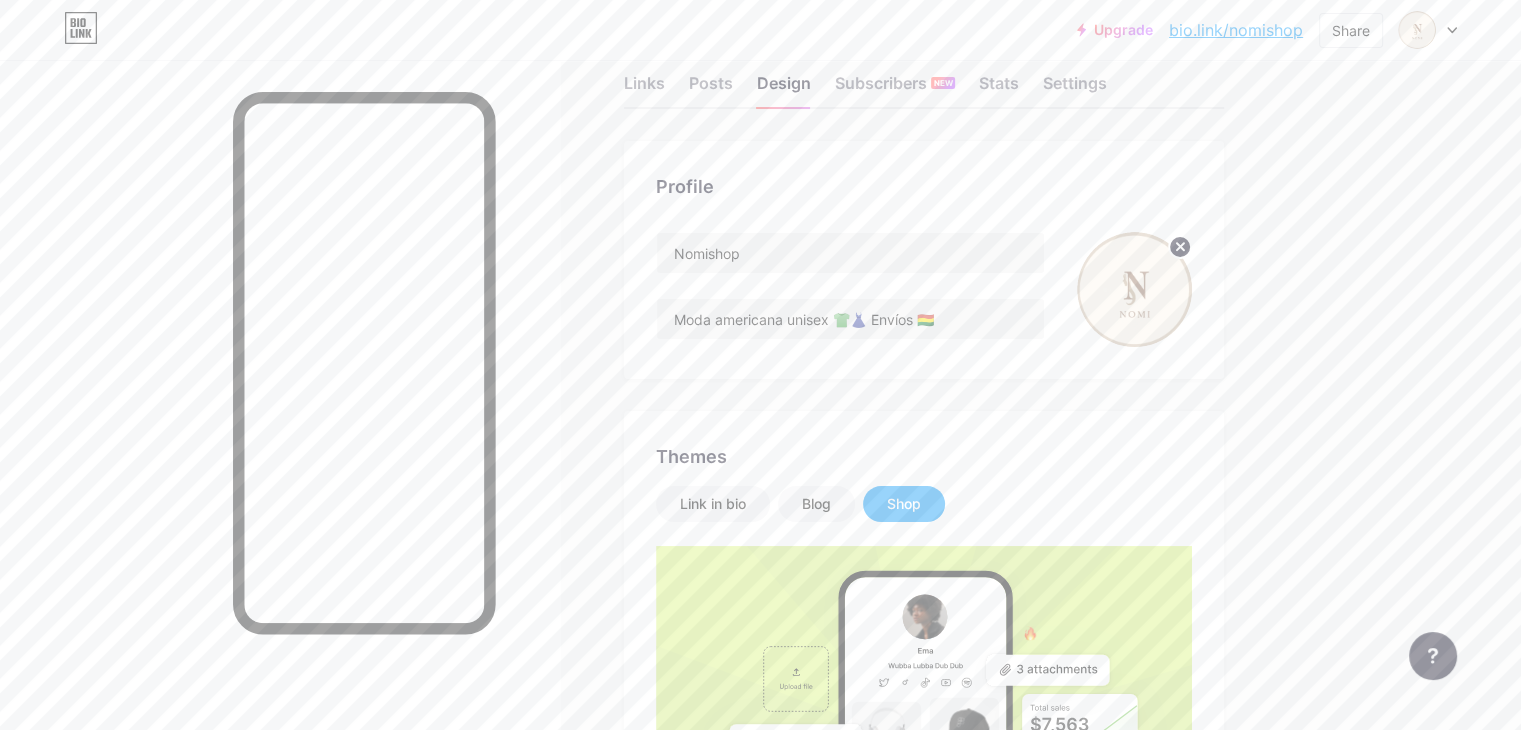scroll, scrollTop: 0, scrollLeft: 0, axis: both 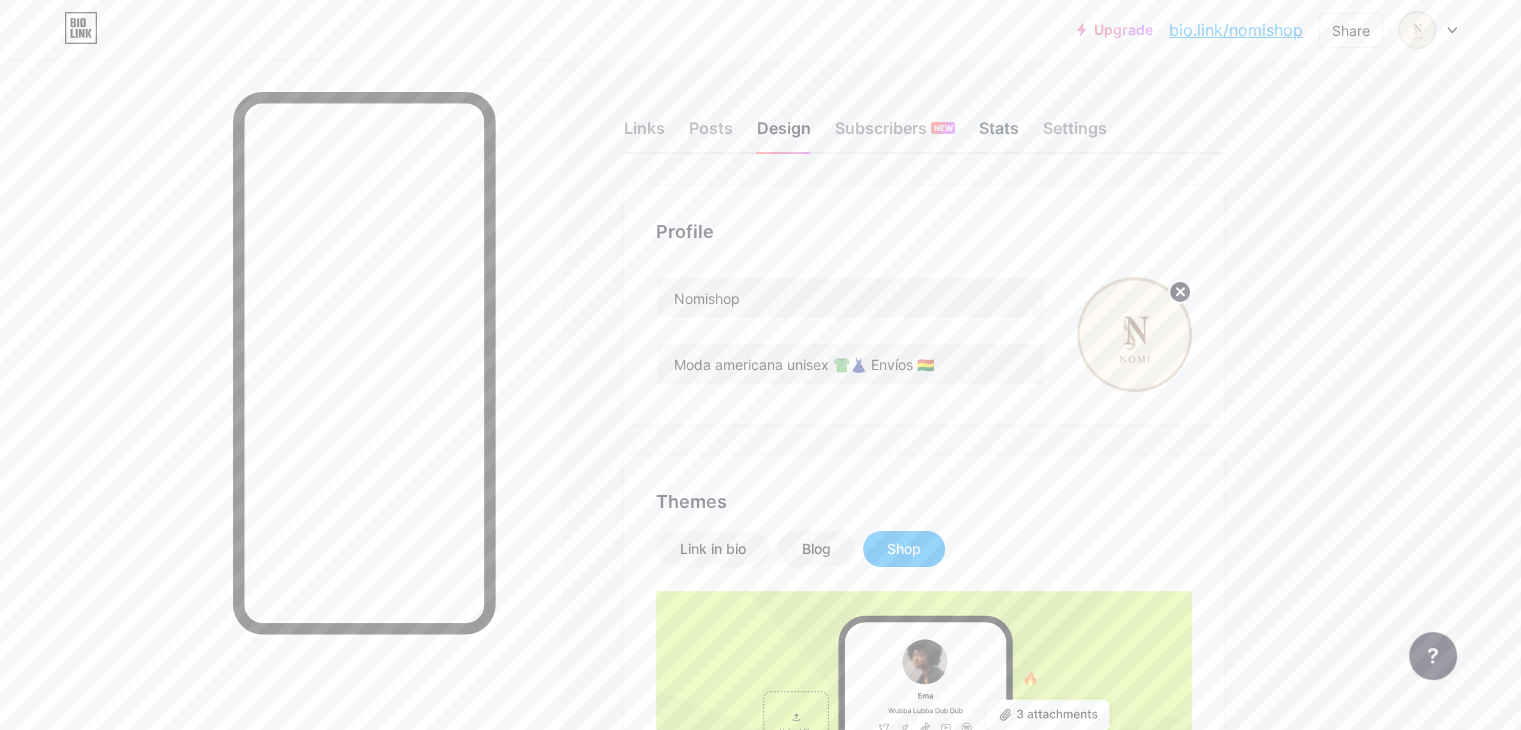 click on "Stats" at bounding box center [999, 134] 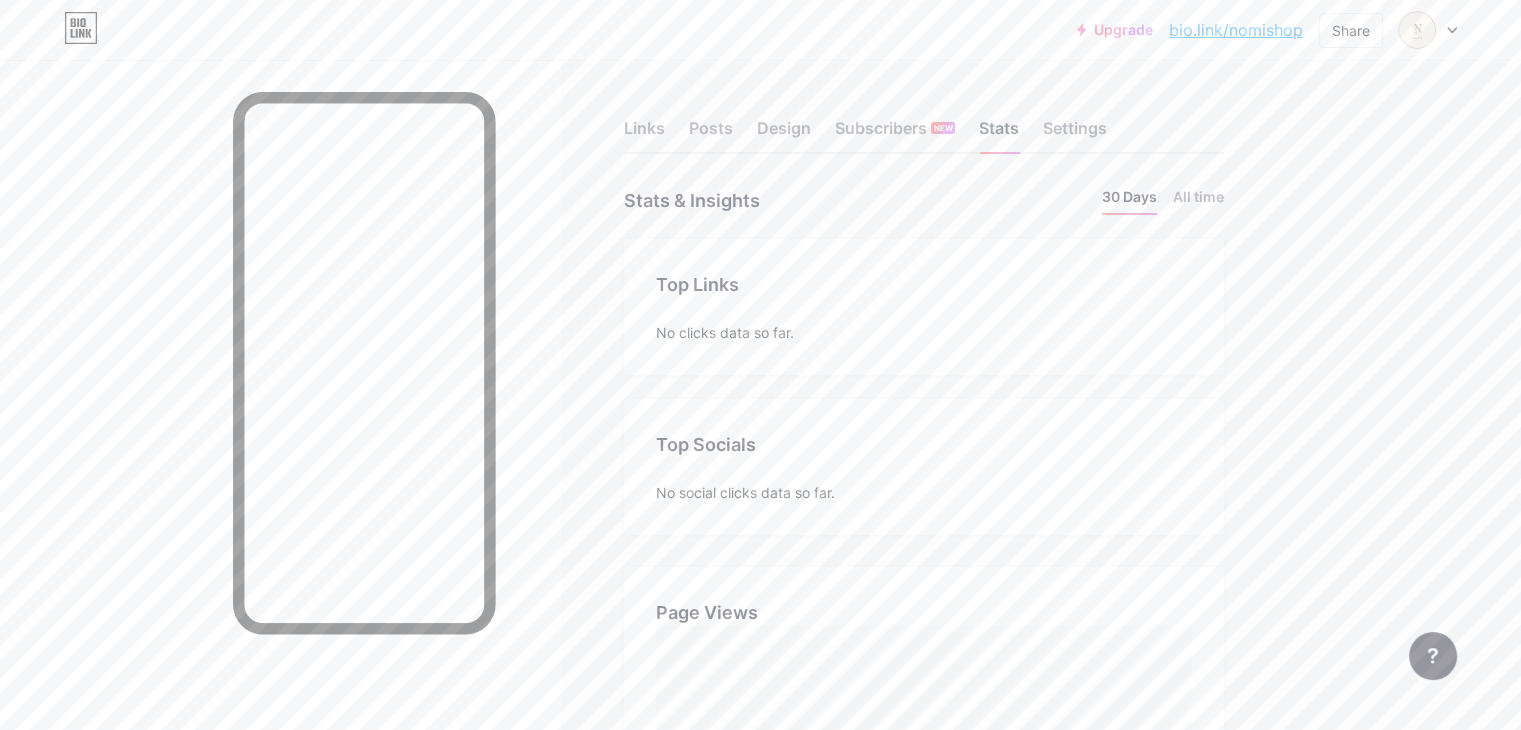 scroll, scrollTop: 999270, scrollLeft: 998479, axis: both 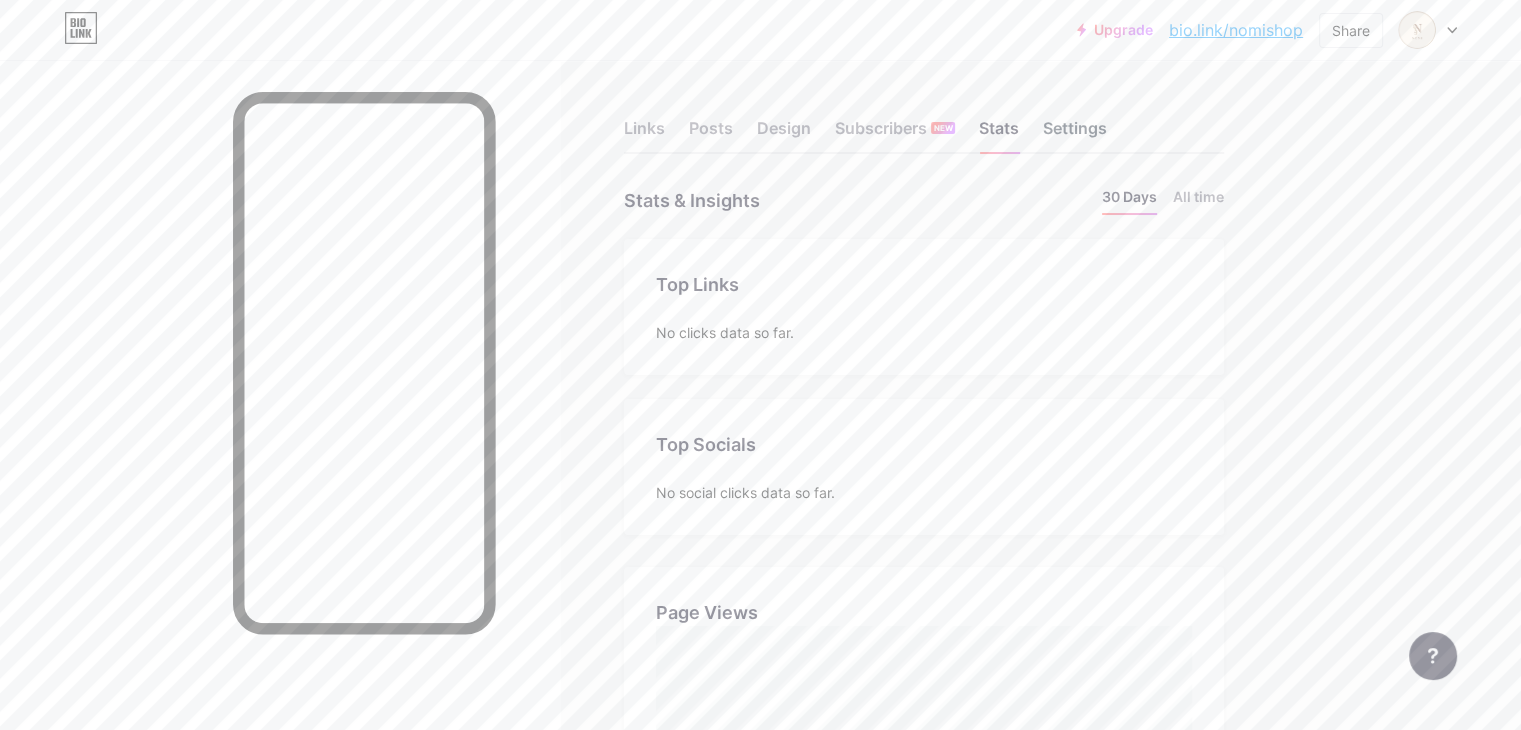 click on "Settings" at bounding box center (1075, 134) 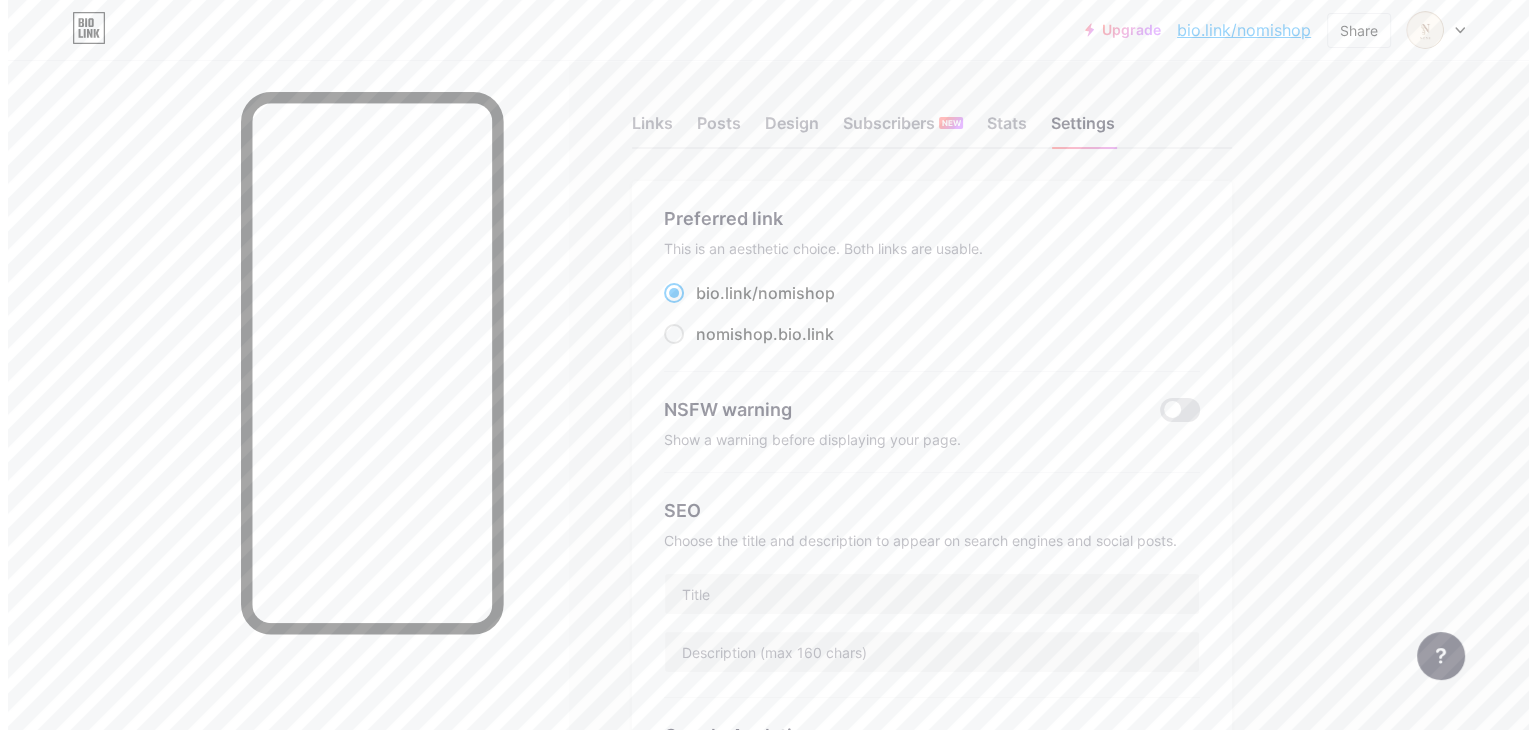 scroll, scrollTop: 0, scrollLeft: 0, axis: both 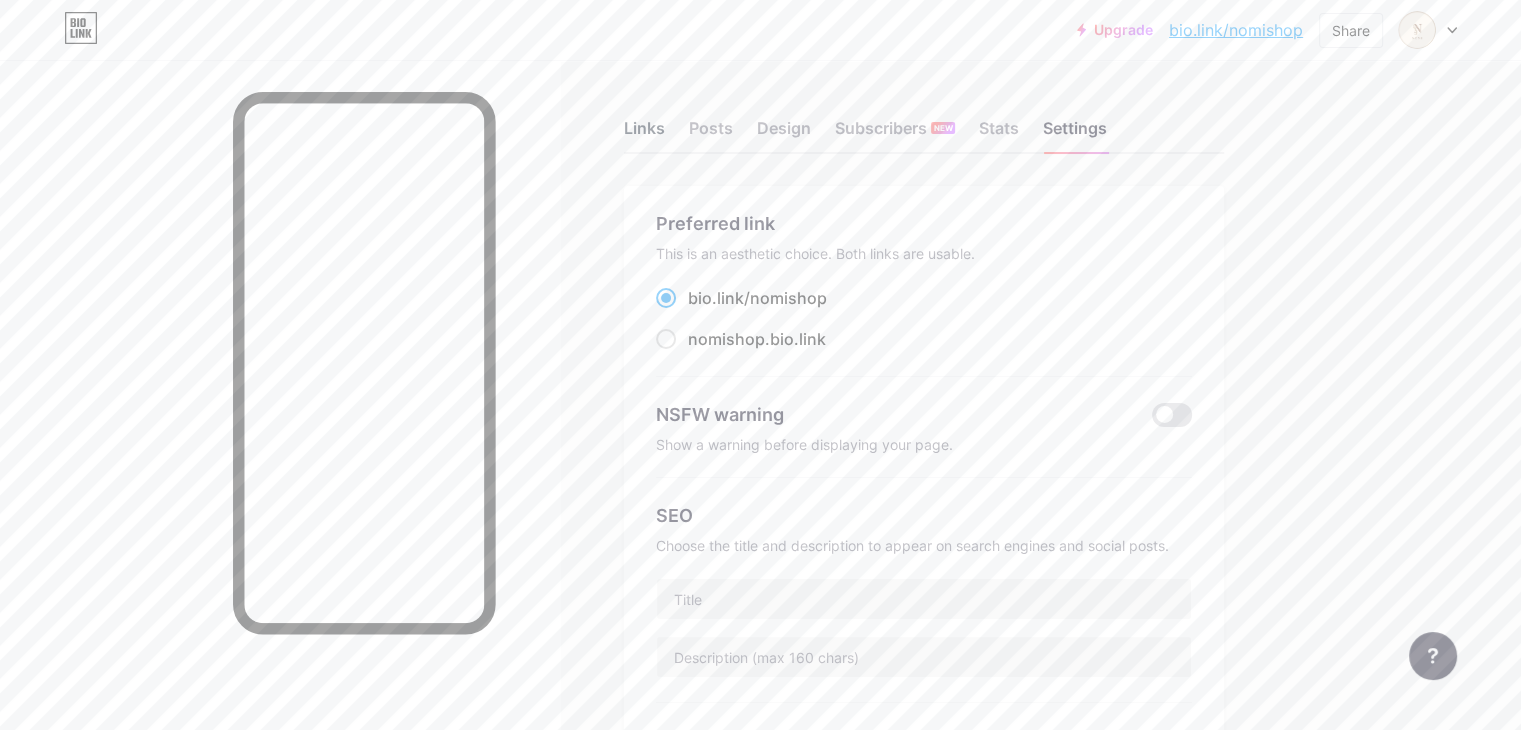 click on "Links" at bounding box center (644, 134) 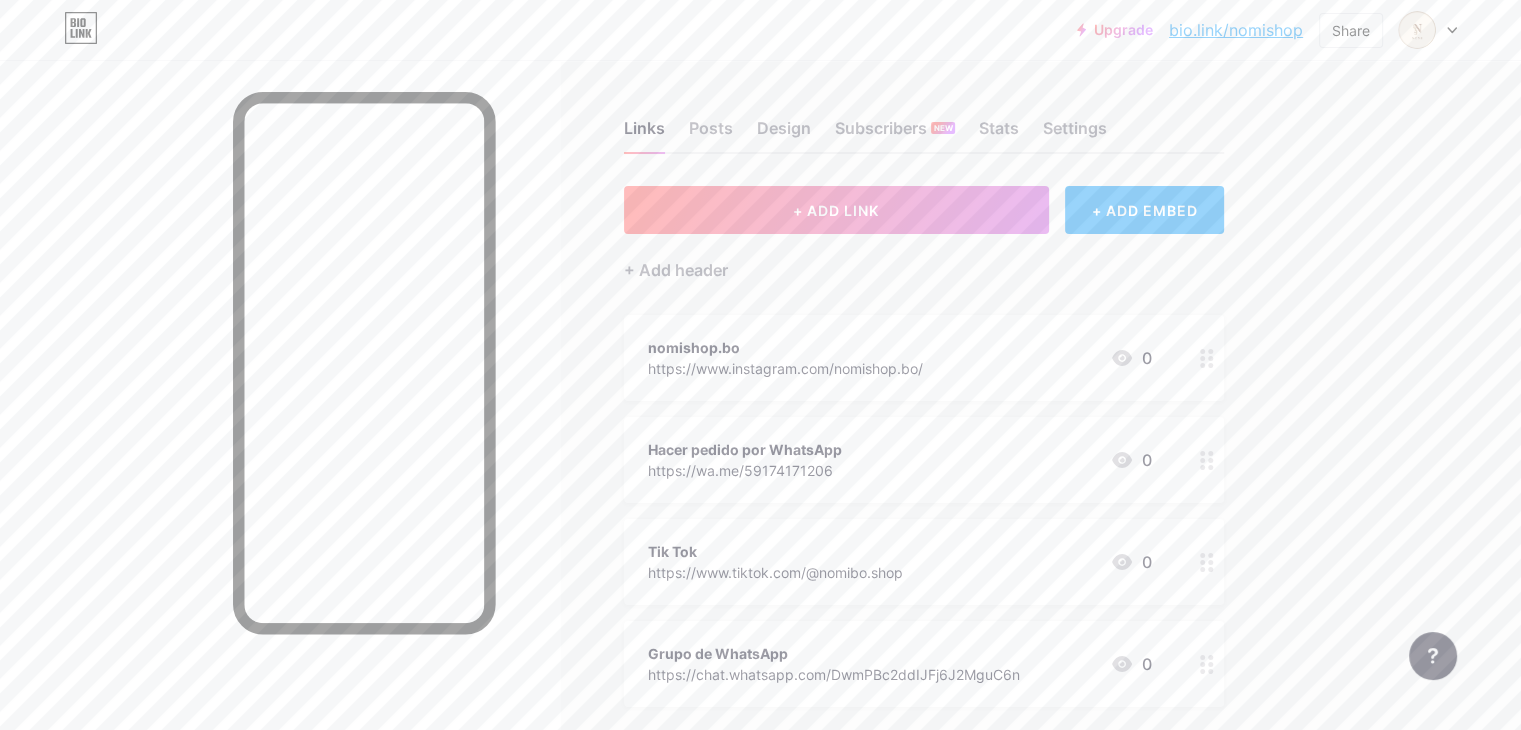 click on "nomishop.bo" at bounding box center (785, 347) 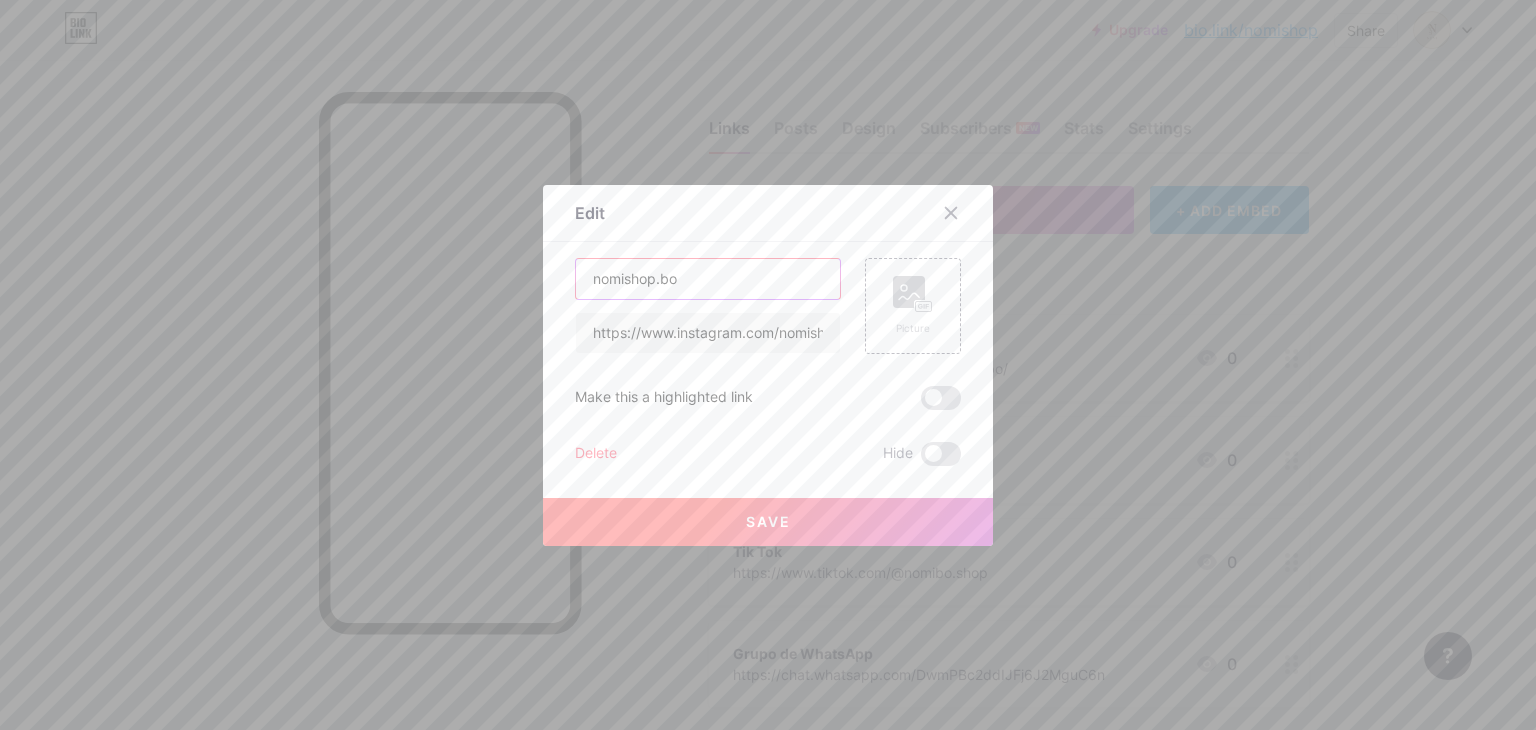 click on "nomishop.bo" at bounding box center [708, 279] 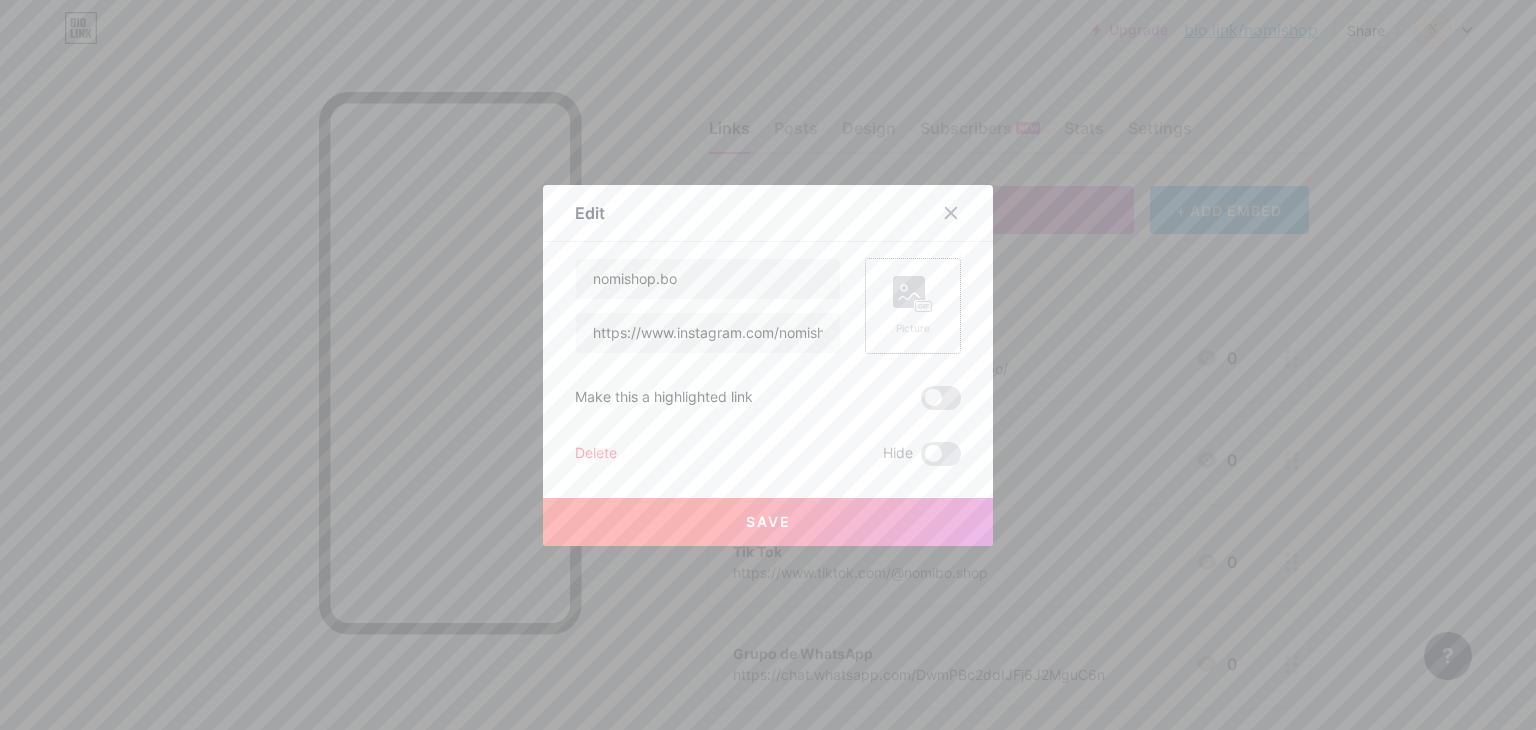 click 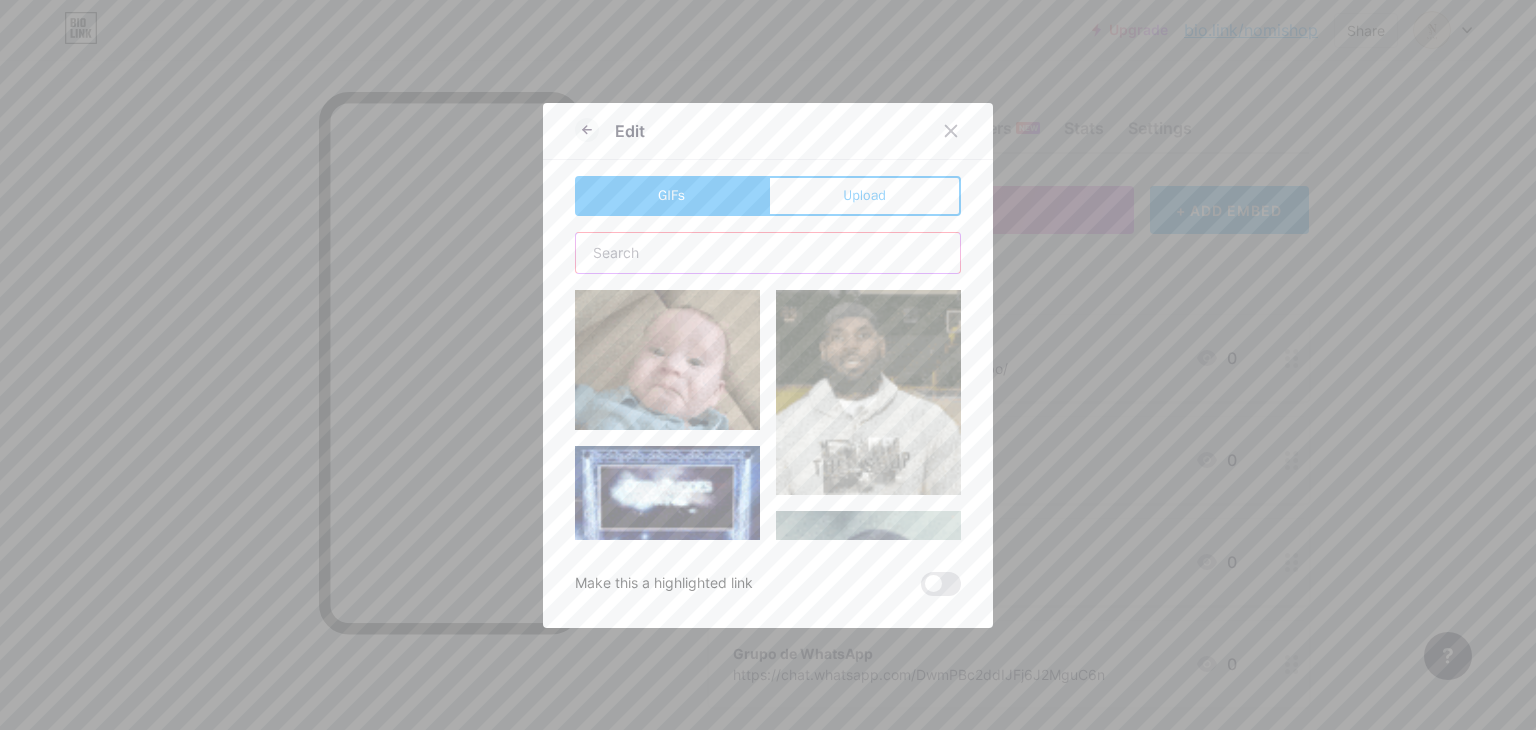 click at bounding box center [768, 253] 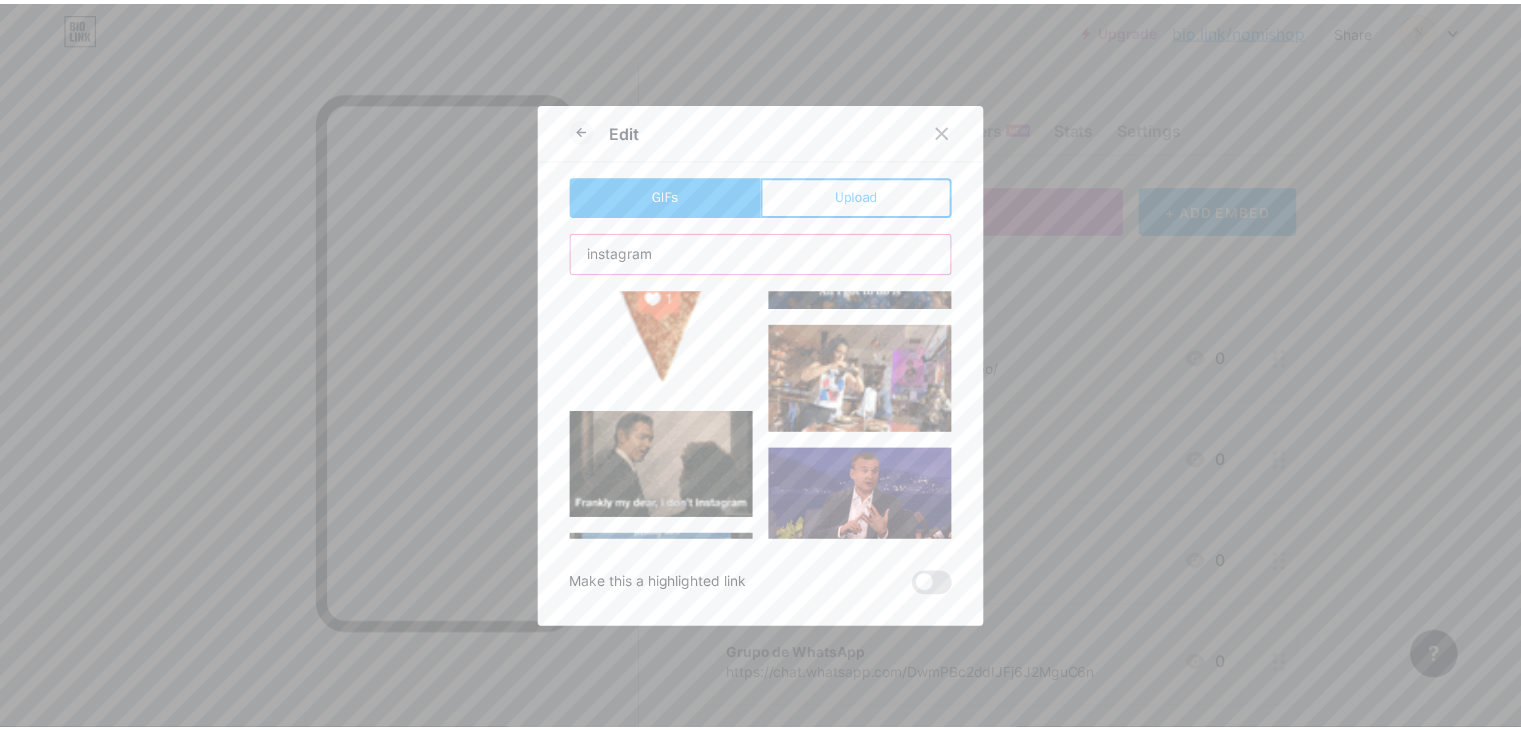 scroll, scrollTop: 0, scrollLeft: 0, axis: both 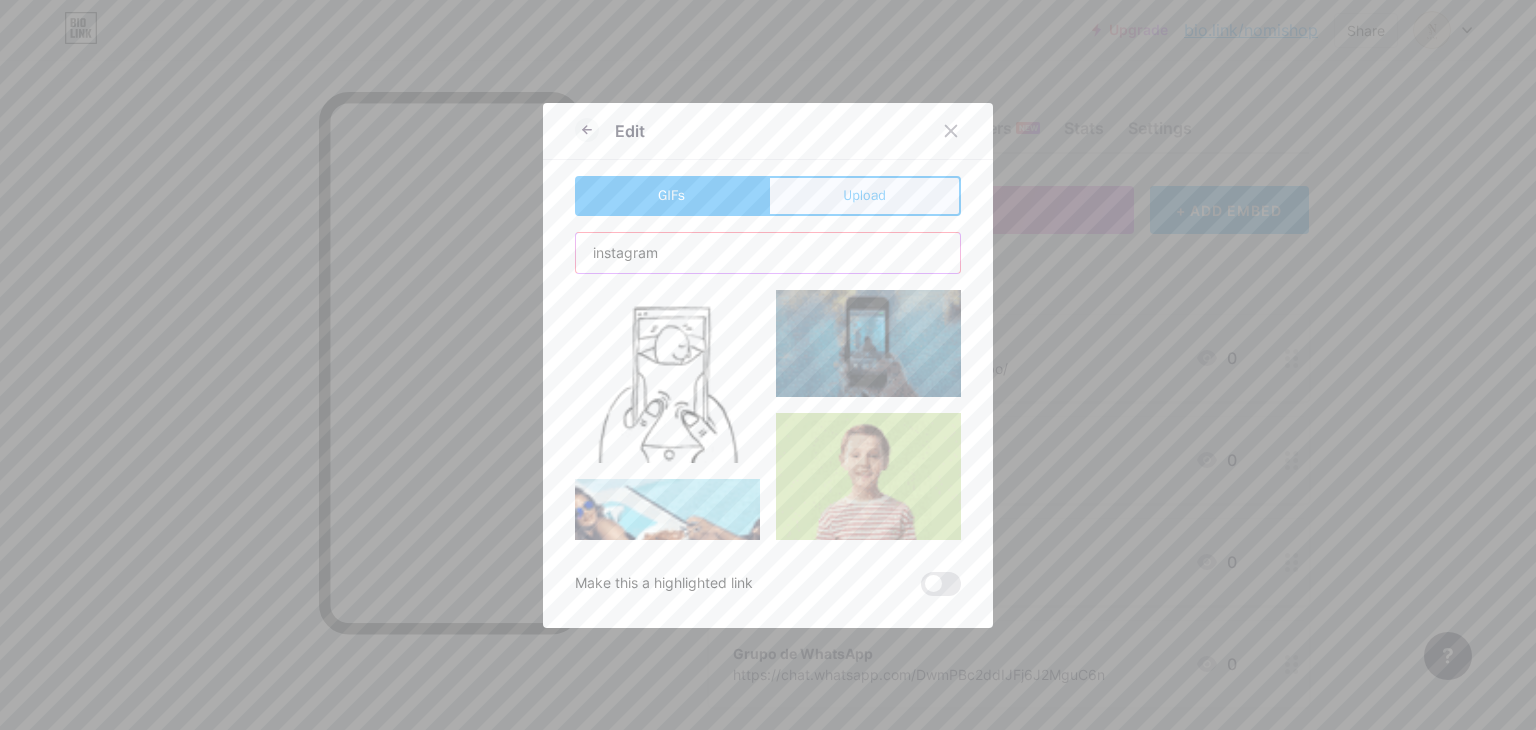 type on "instagram" 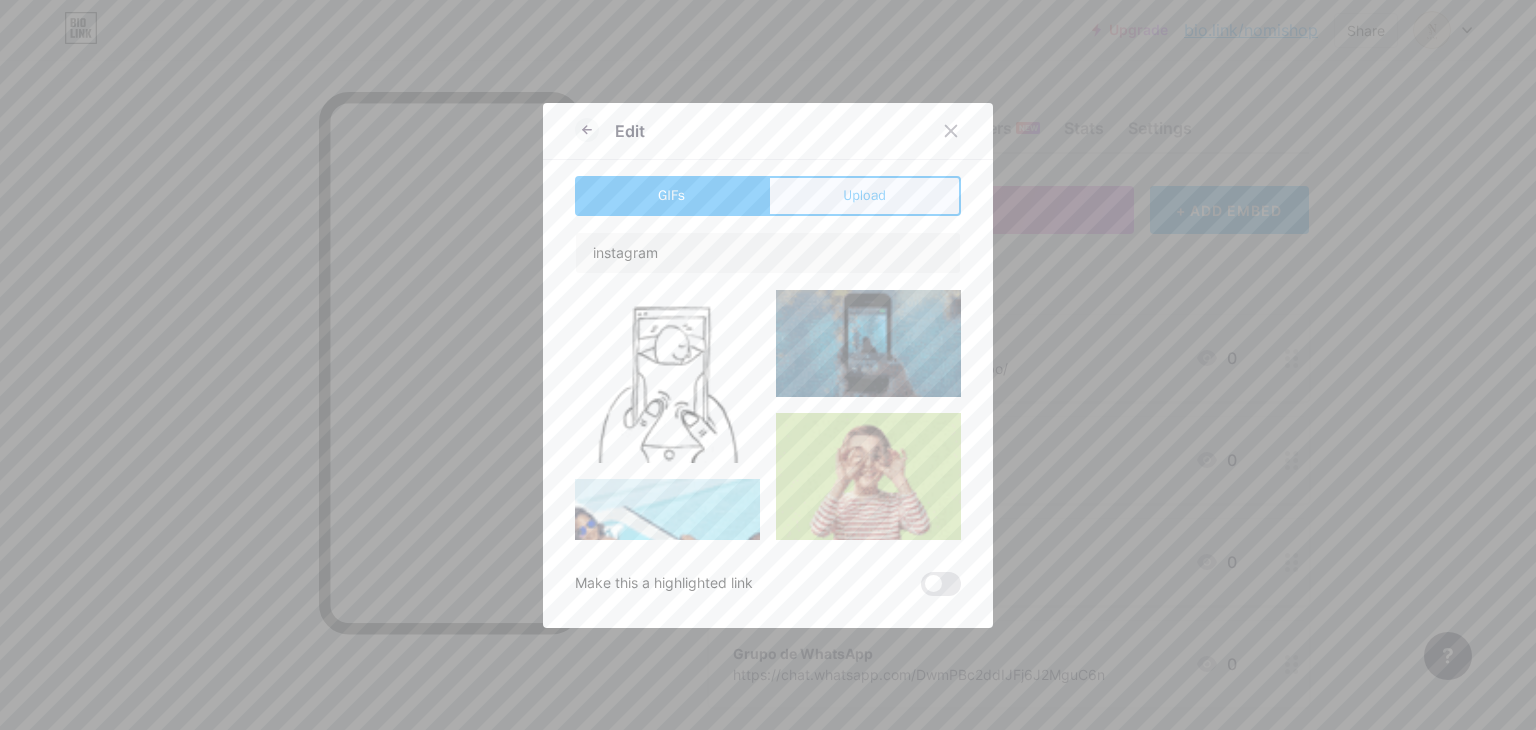 click on "Upload" at bounding box center (864, 195) 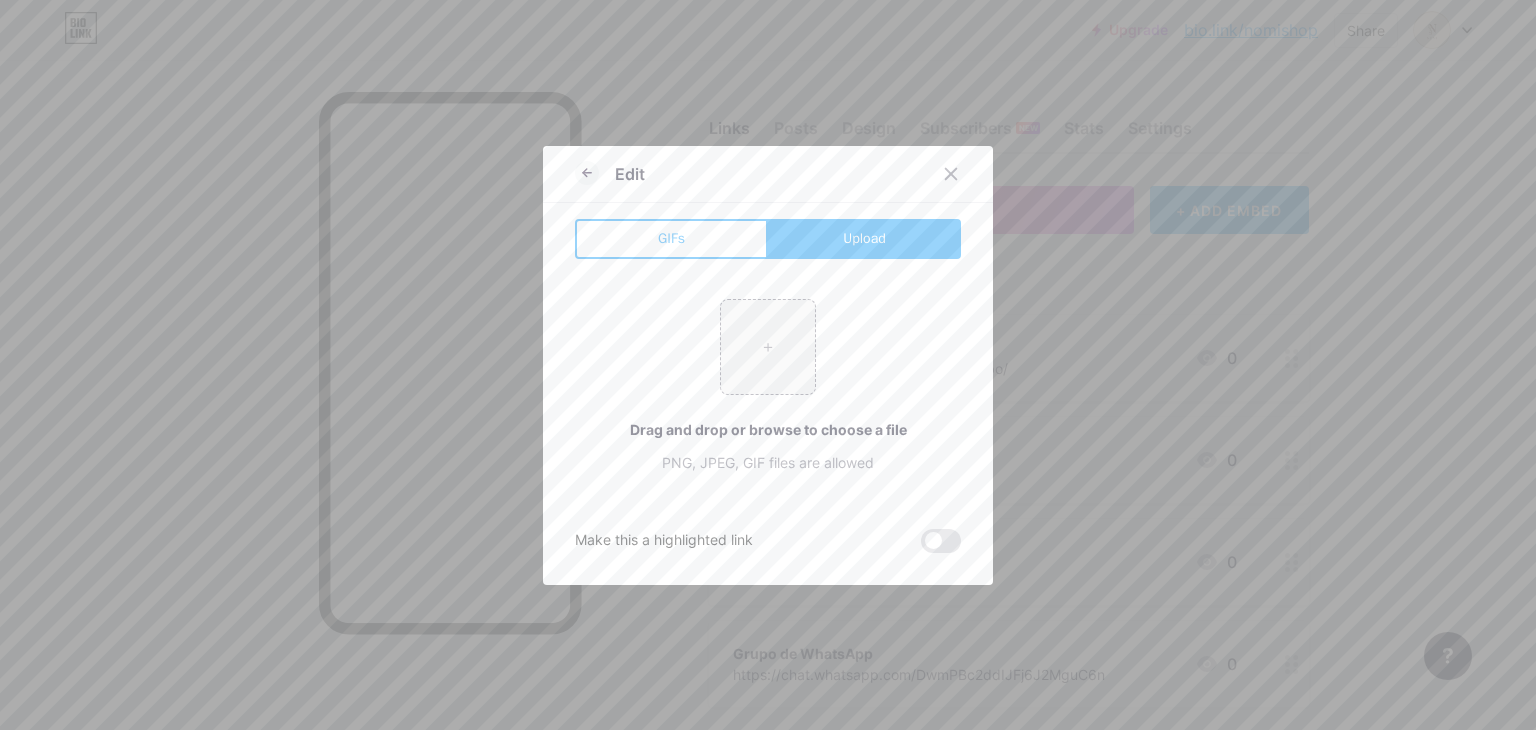 click at bounding box center [595, 174] 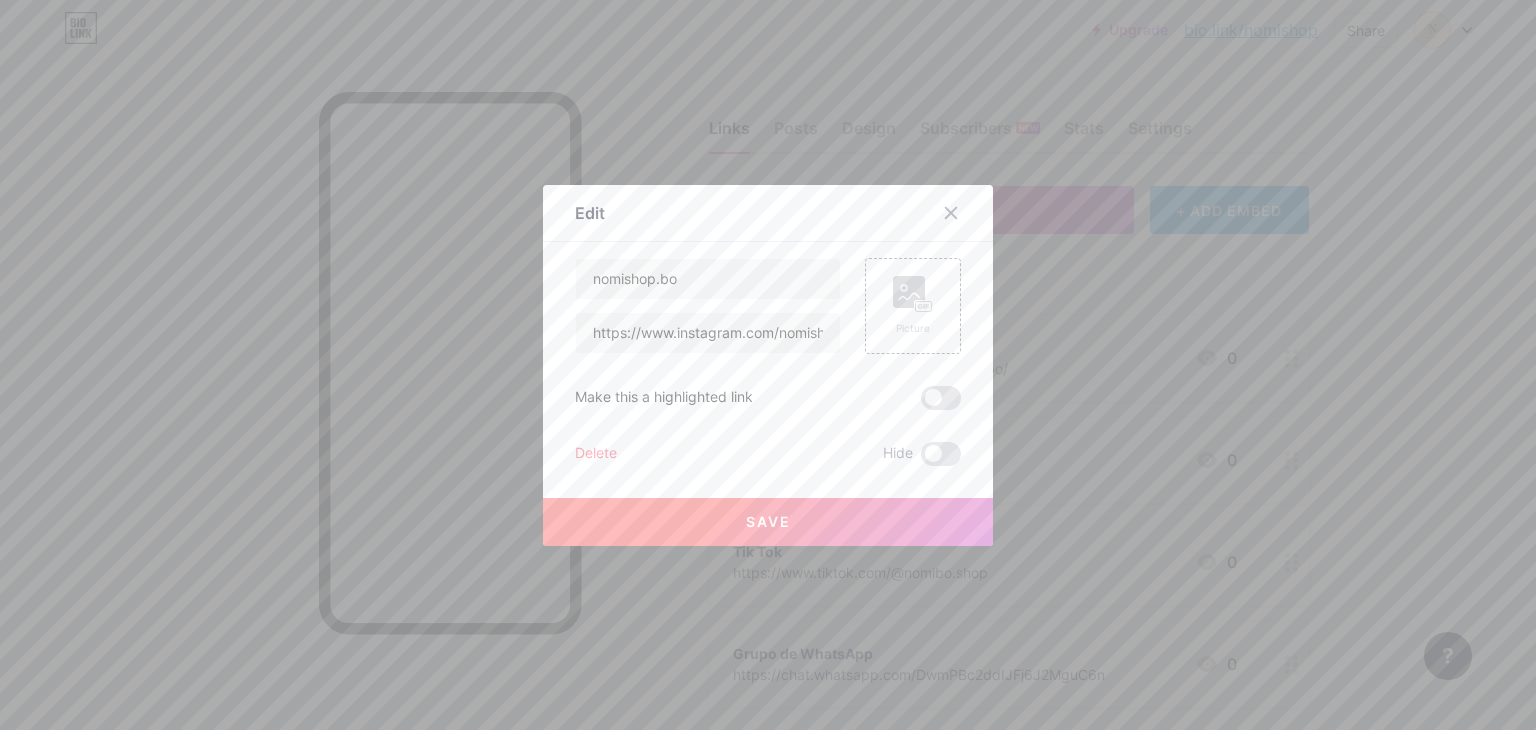 click at bounding box center [768, 365] 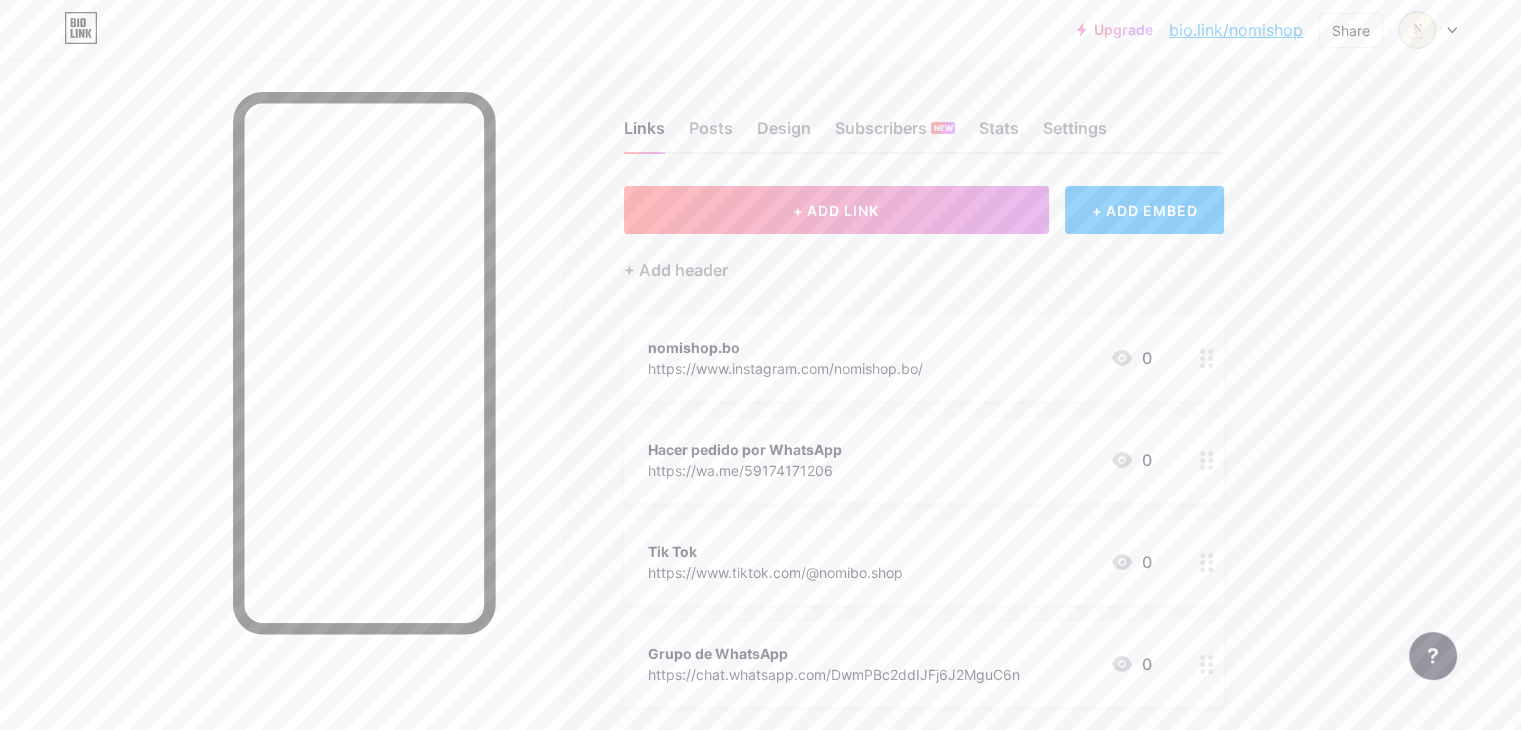click on "nomishop.bo
https://www.instagram.com/nomishop.bo/
0" at bounding box center [900, 358] 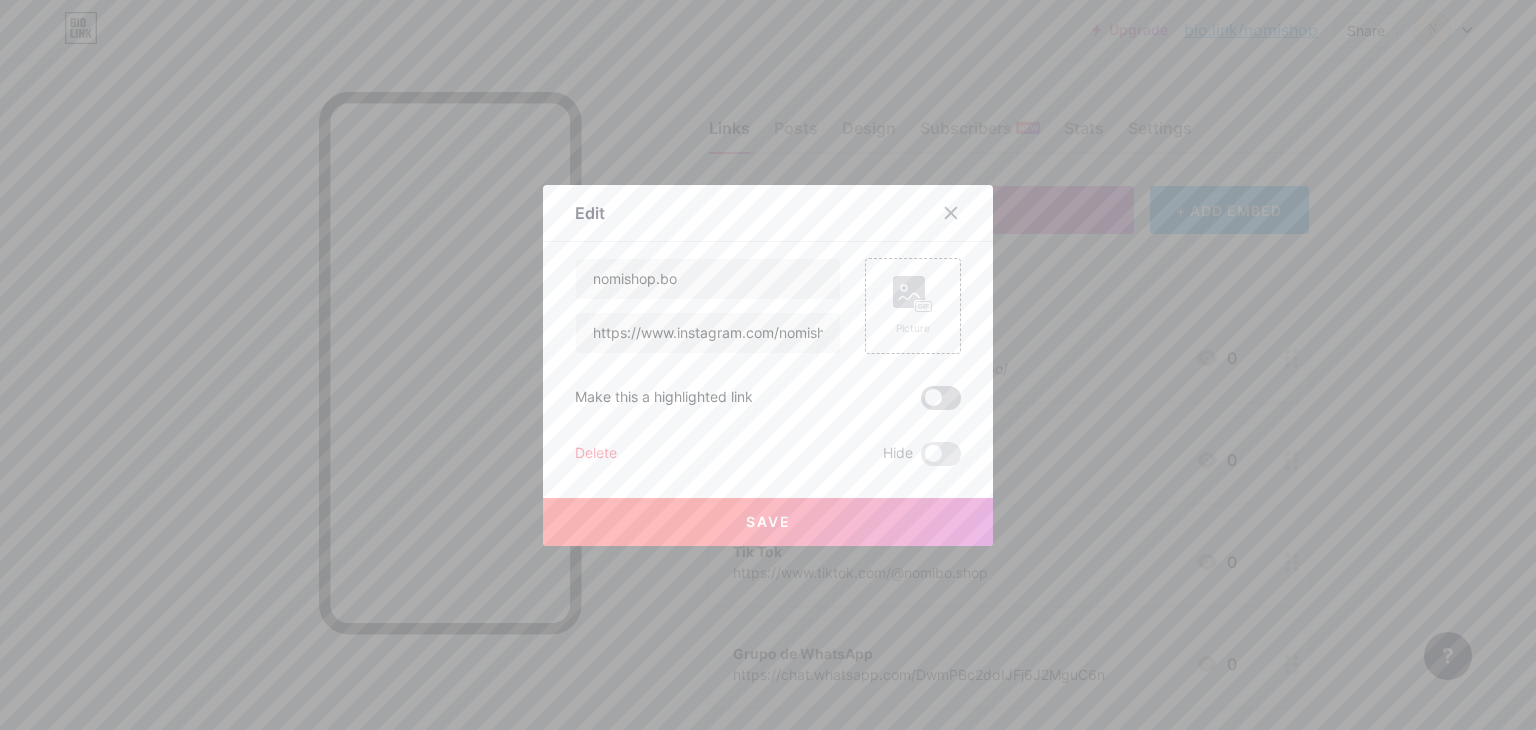 click at bounding box center [941, 398] 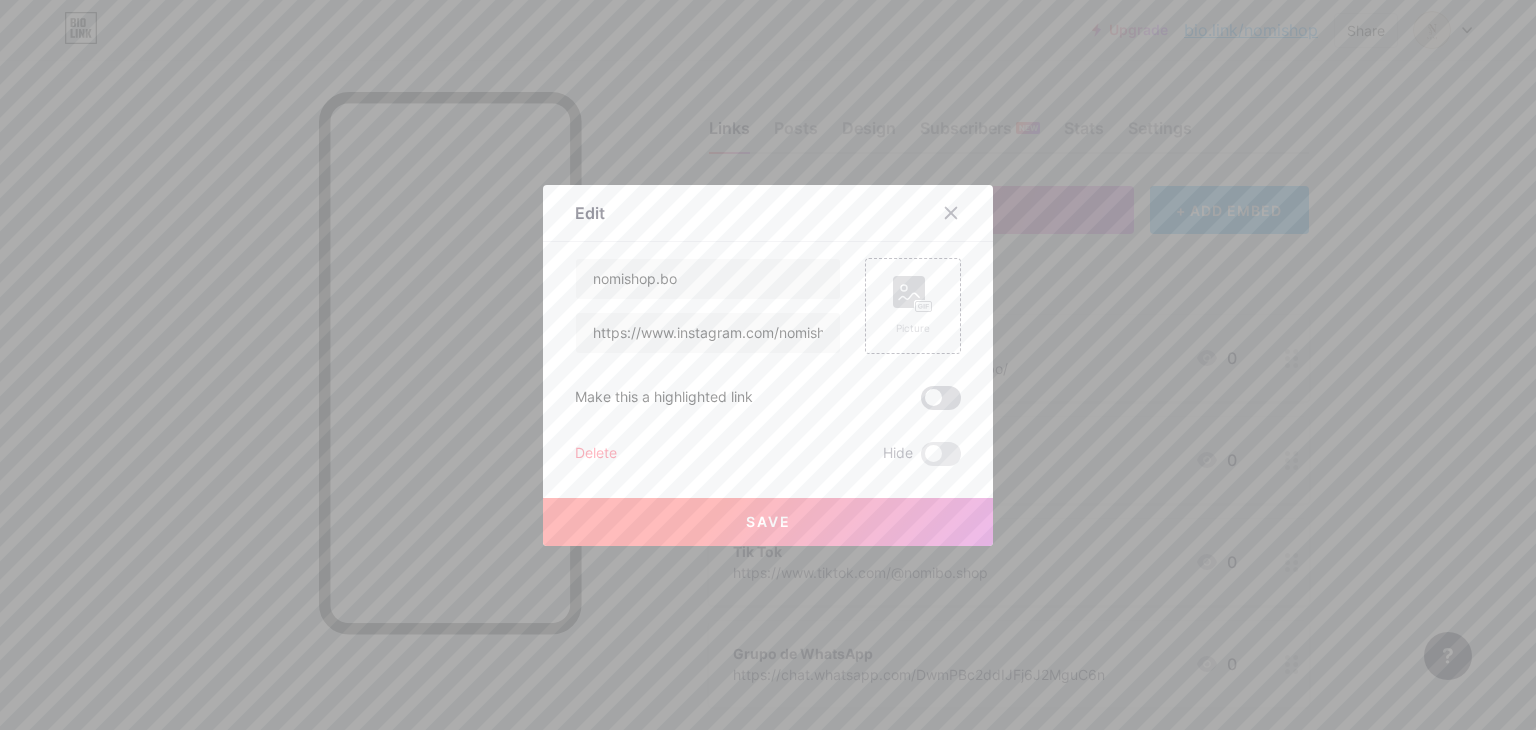 click at bounding box center [921, 403] 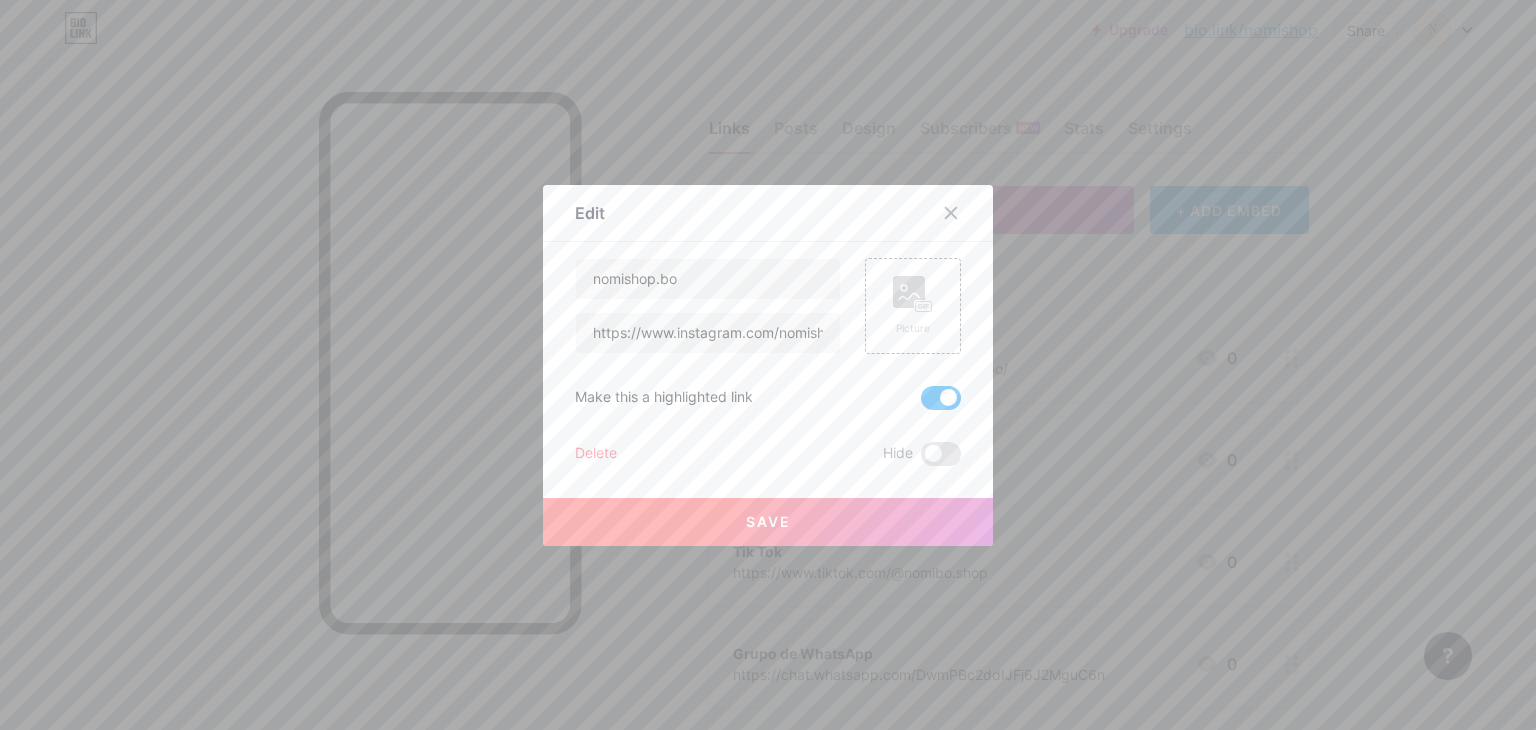 click at bounding box center [941, 398] 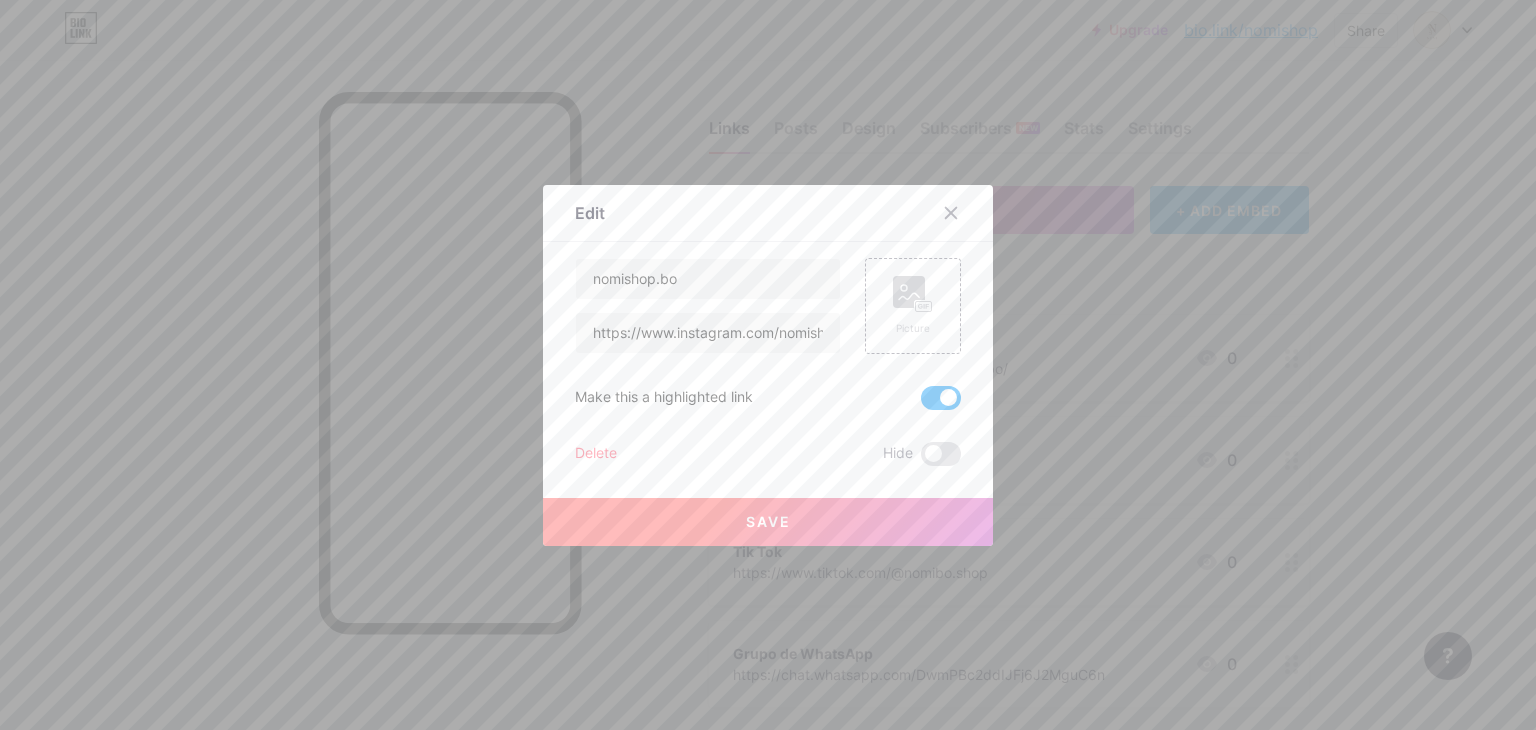click at bounding box center (921, 403) 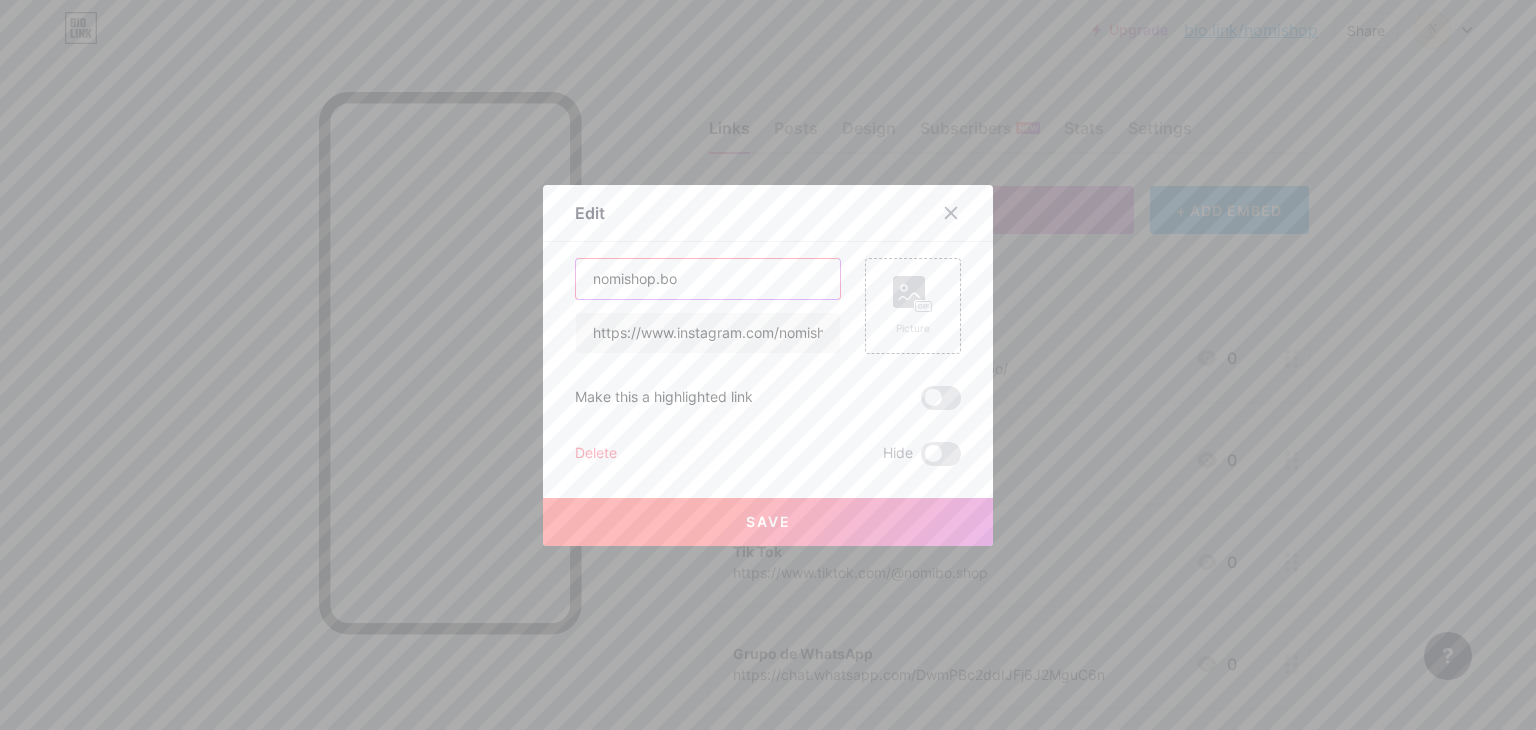 click on "nomishop.bo" at bounding box center [708, 279] 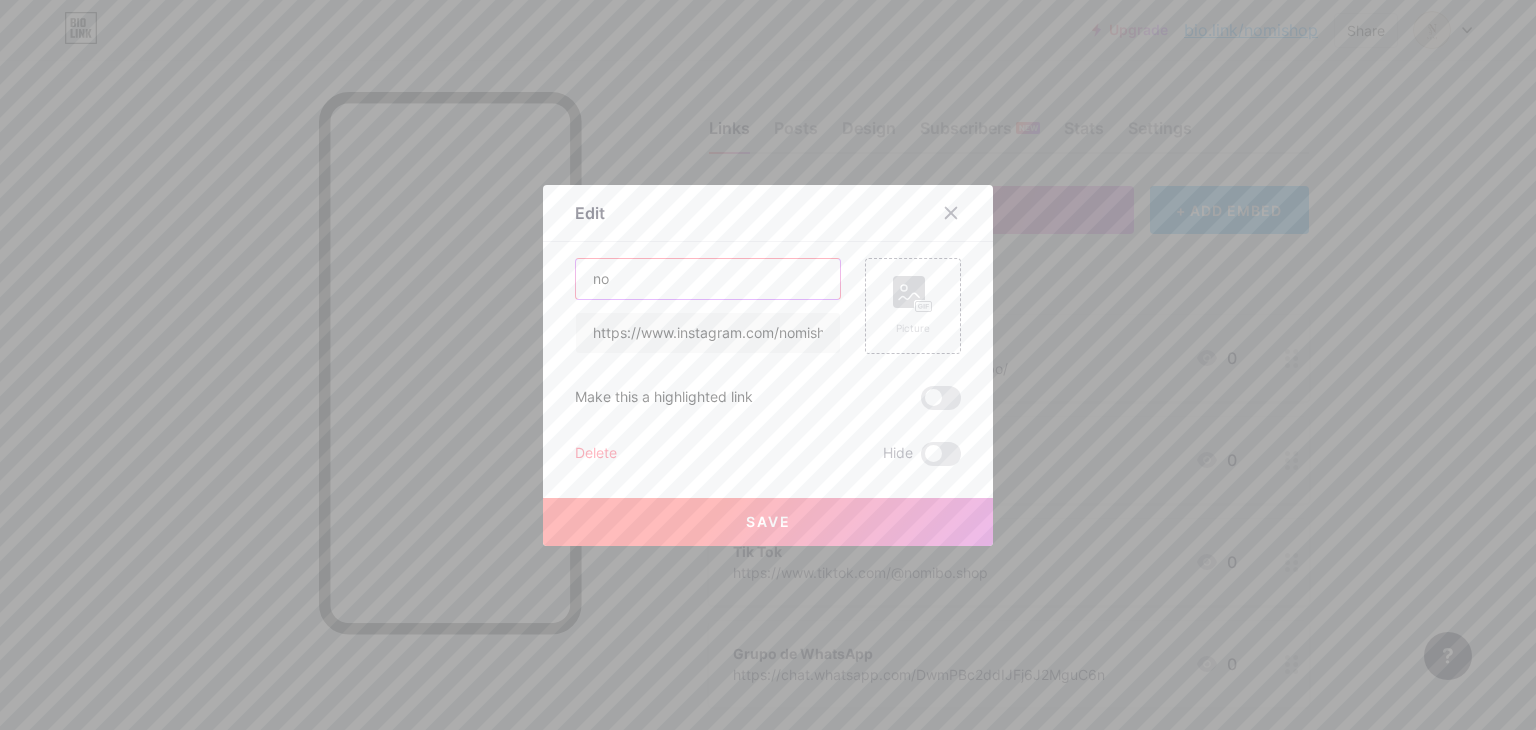 type on "n" 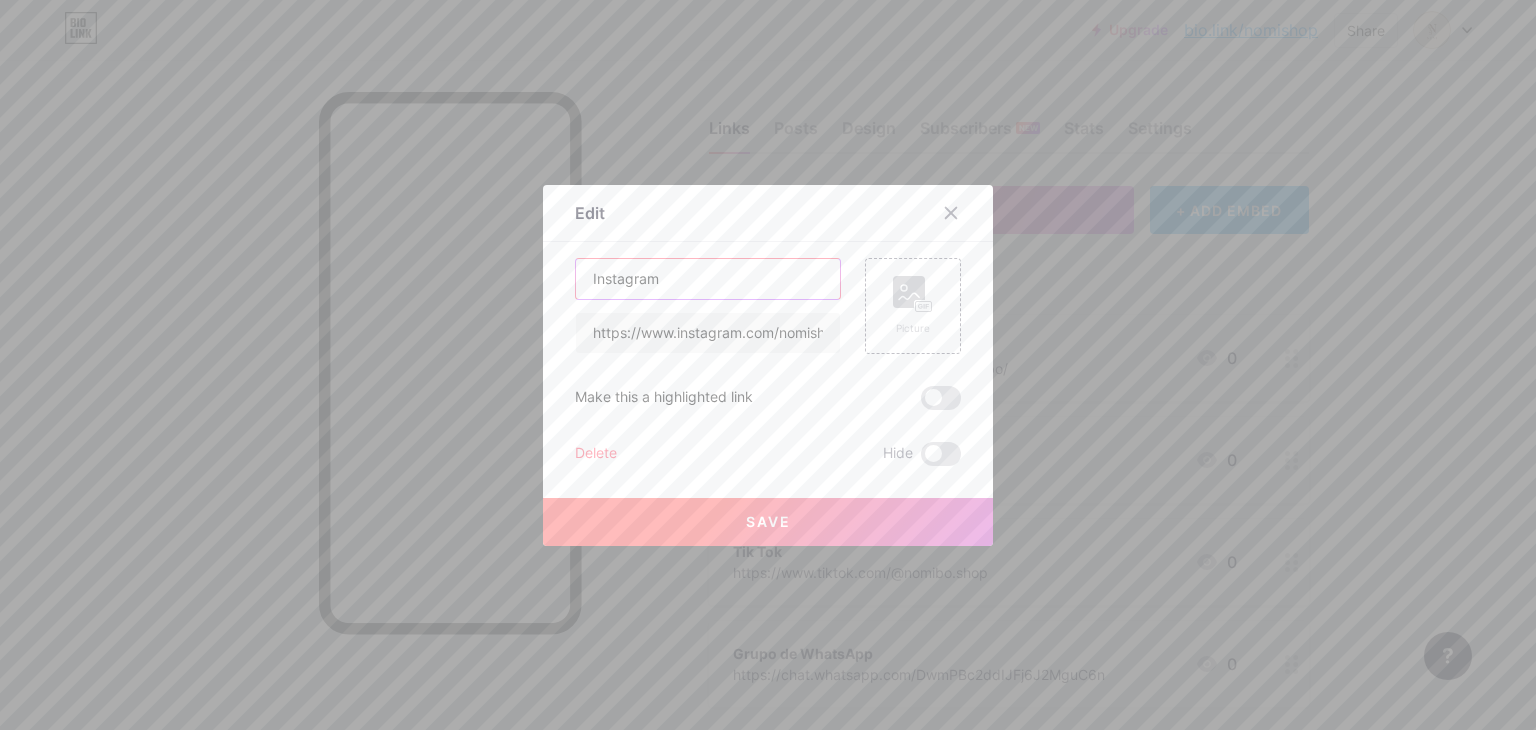 type on "Instagram" 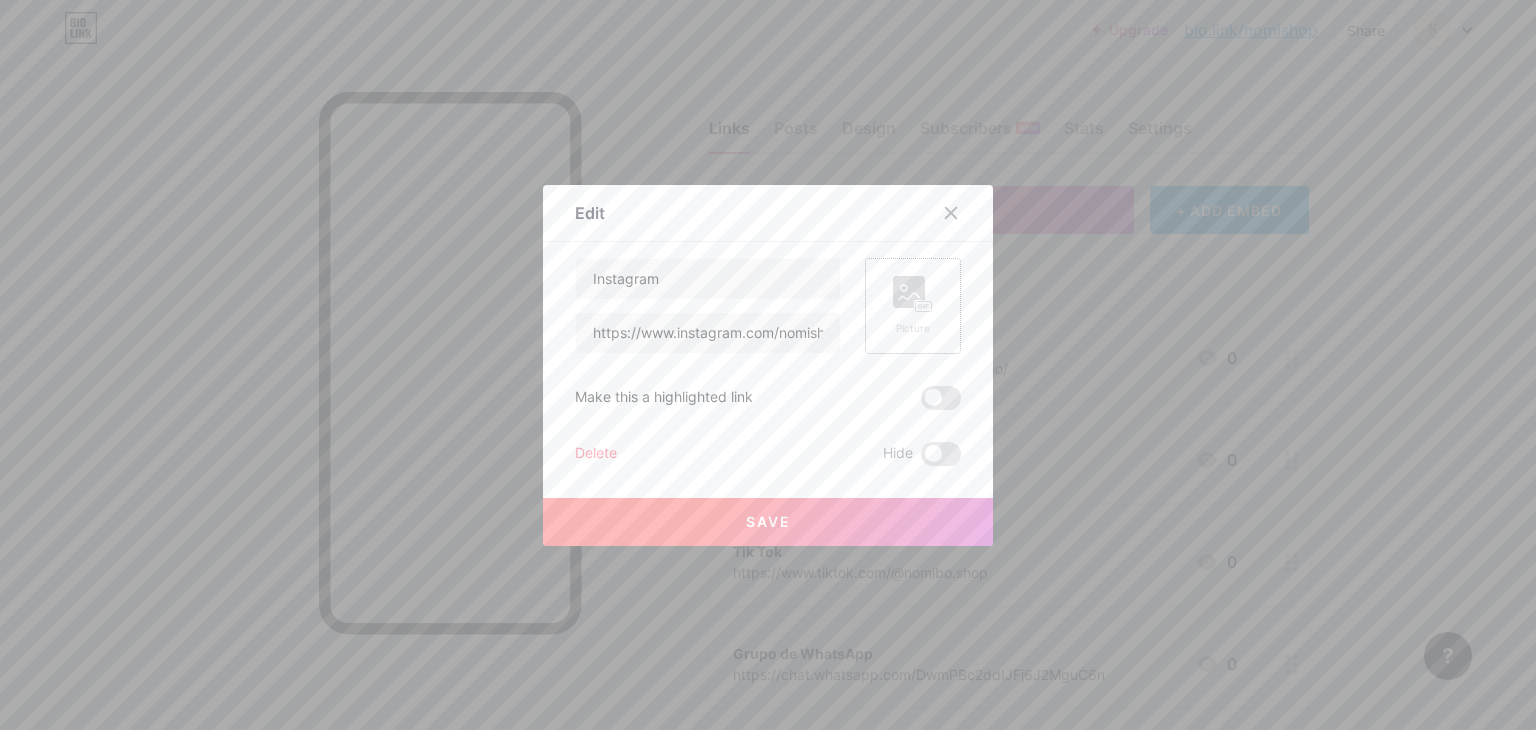 click on "Picture" at bounding box center [913, 306] 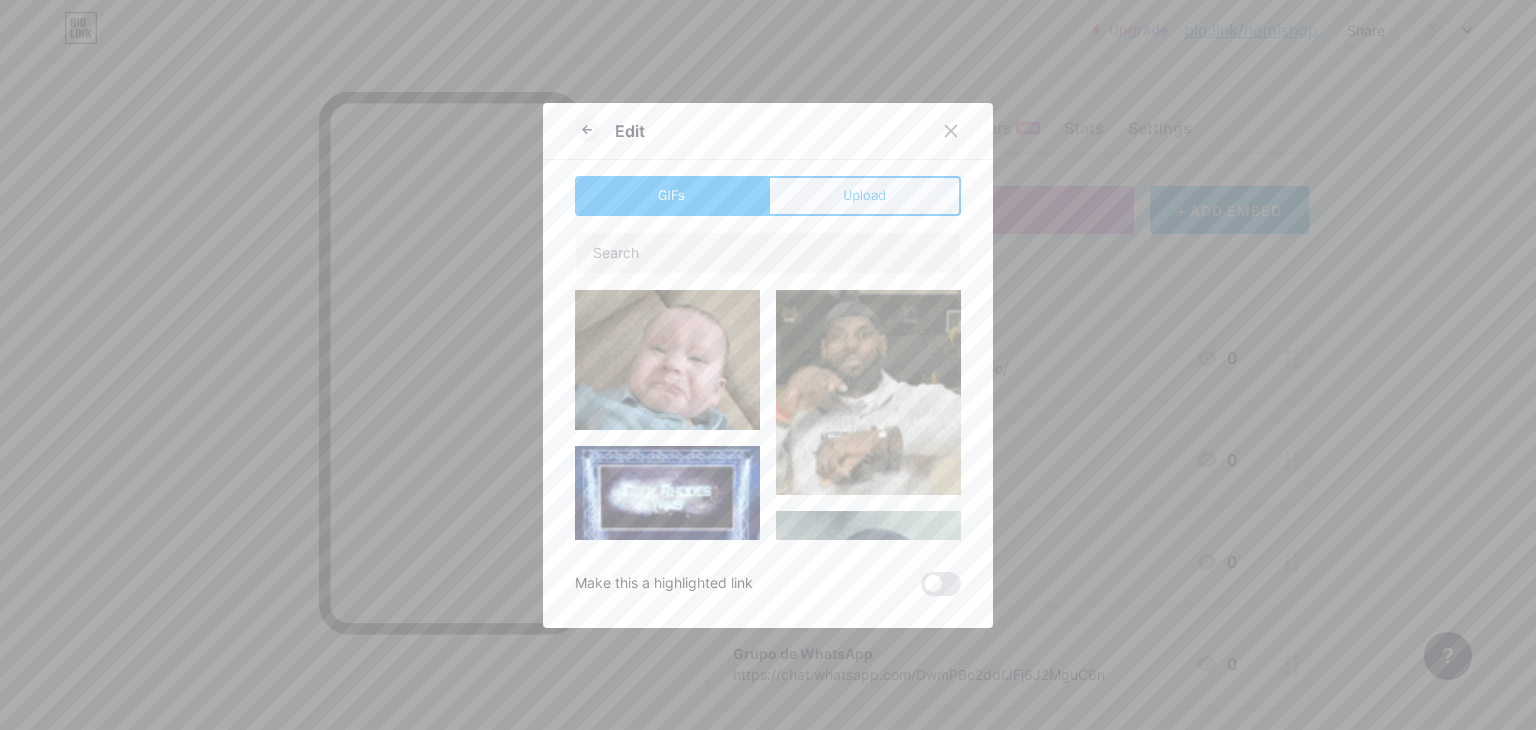 click on "Upload" at bounding box center (864, 196) 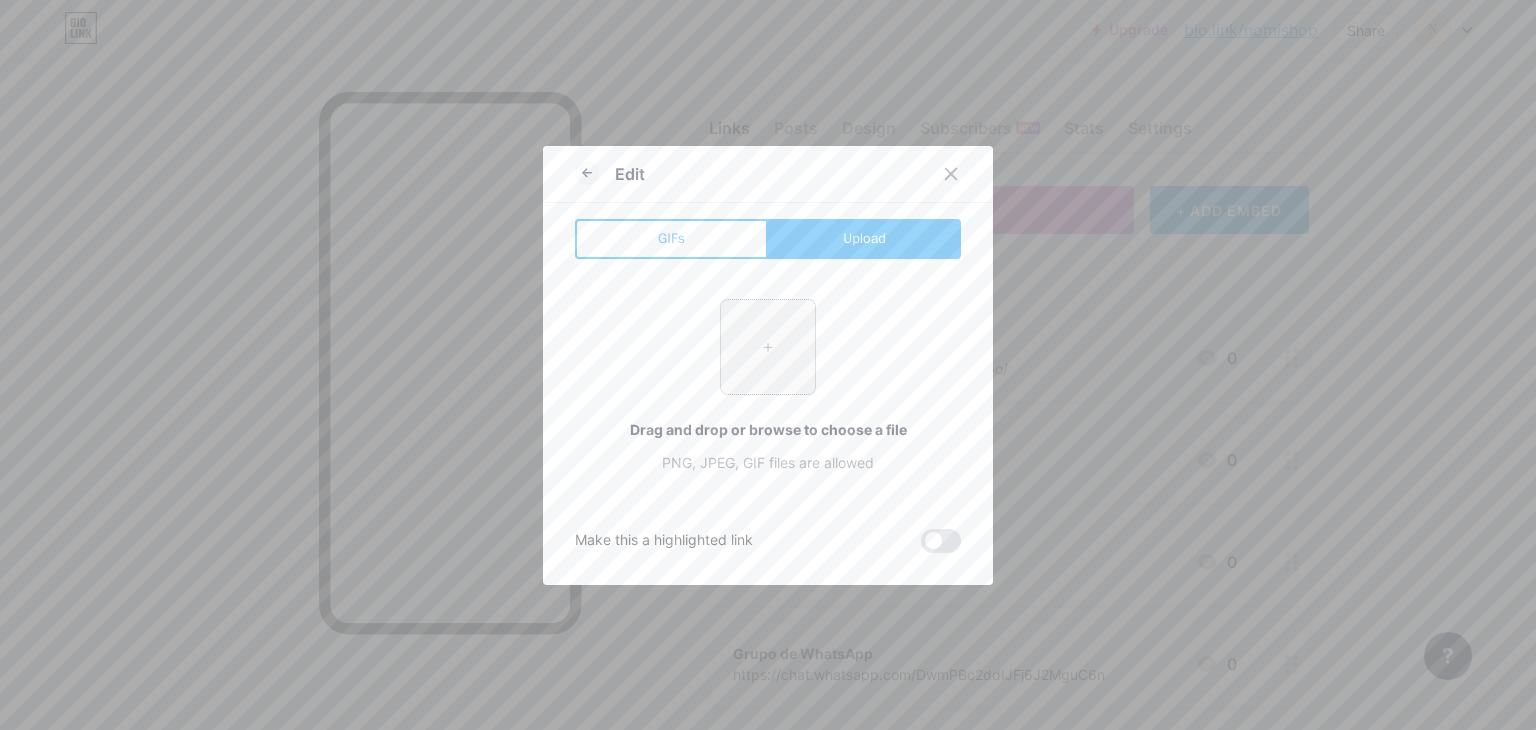 click at bounding box center (768, 347) 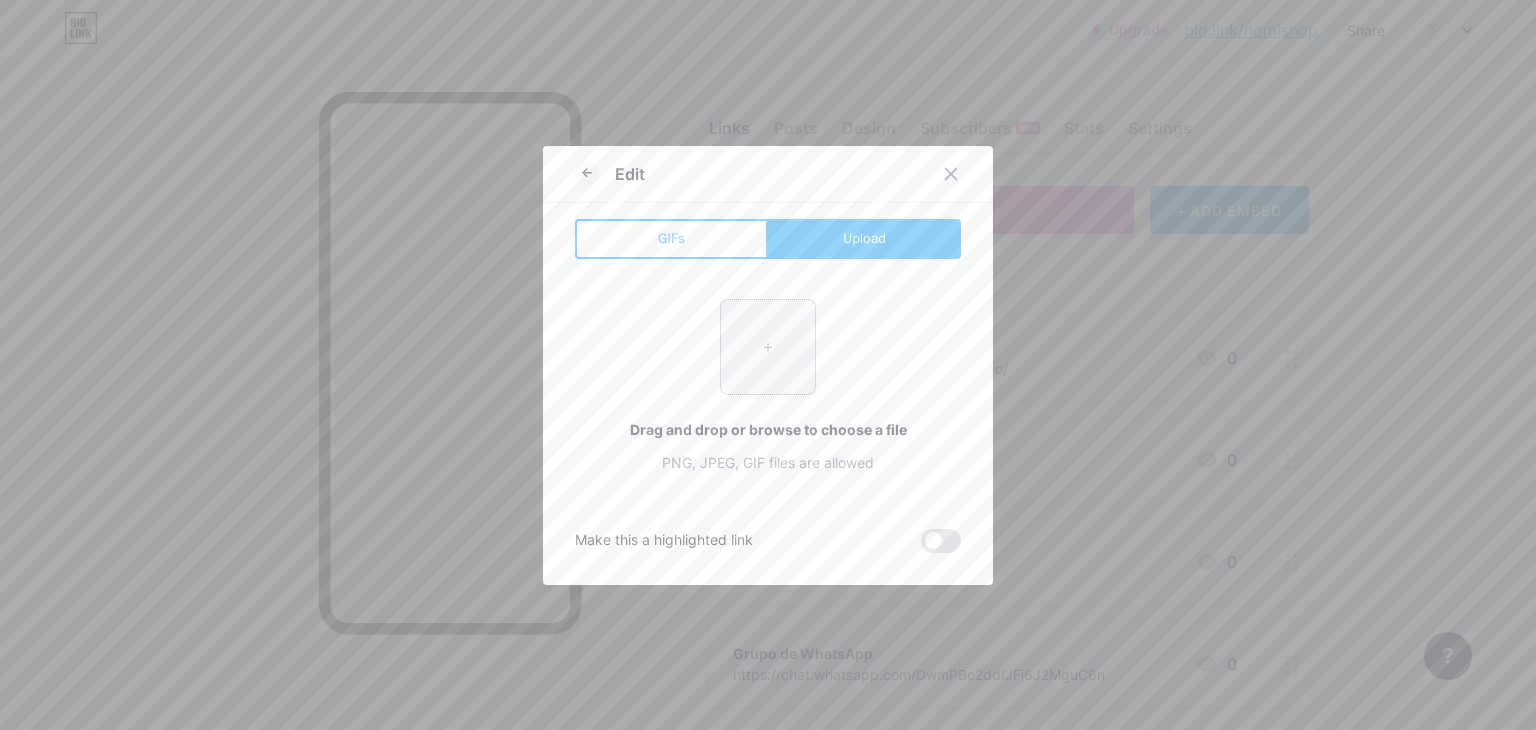 type on "C:\fakepath\Instagram_icon.png" 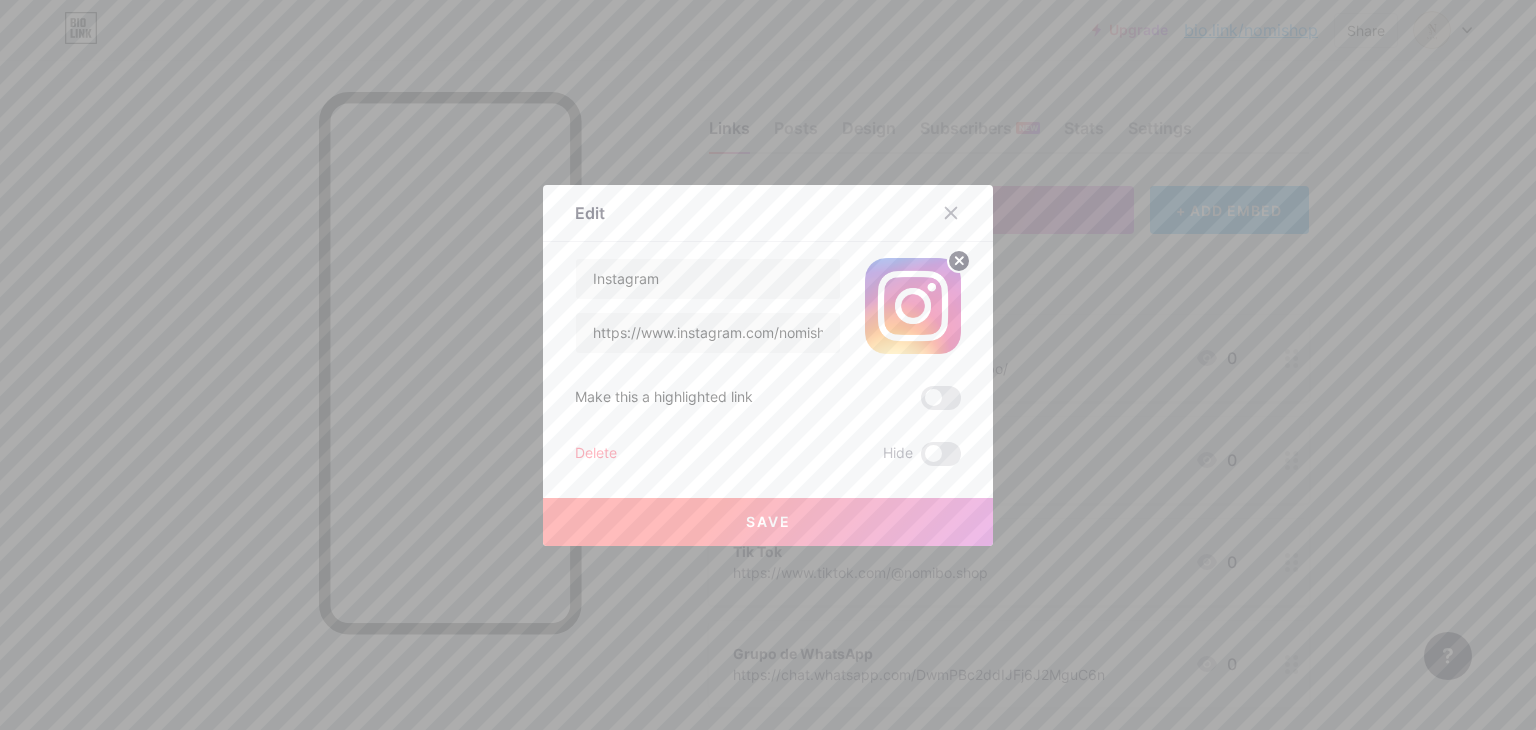 click on "Save" at bounding box center [768, 522] 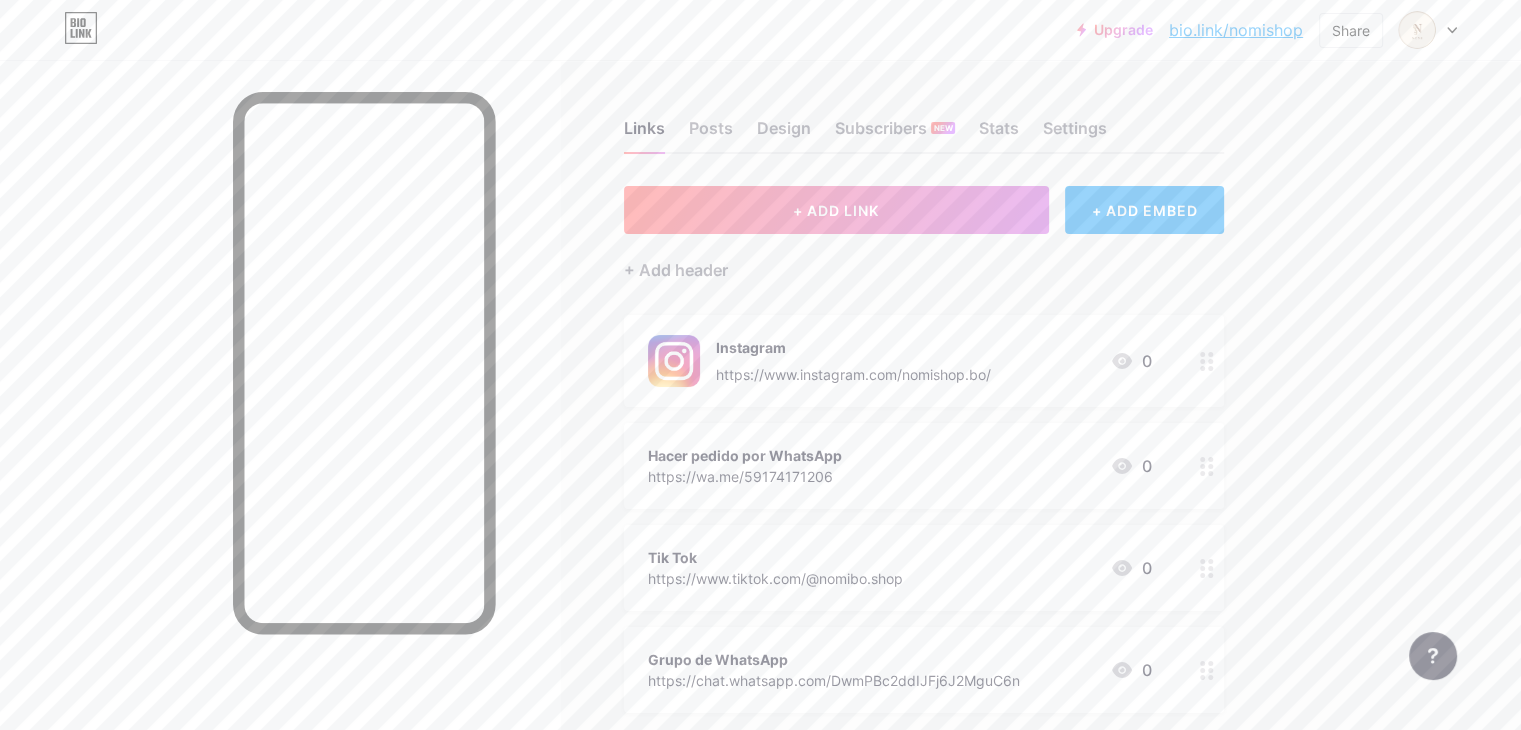 click on "Hacer pedido por WhatsApp
https://wa.me/59174171206
0" at bounding box center (924, 466) 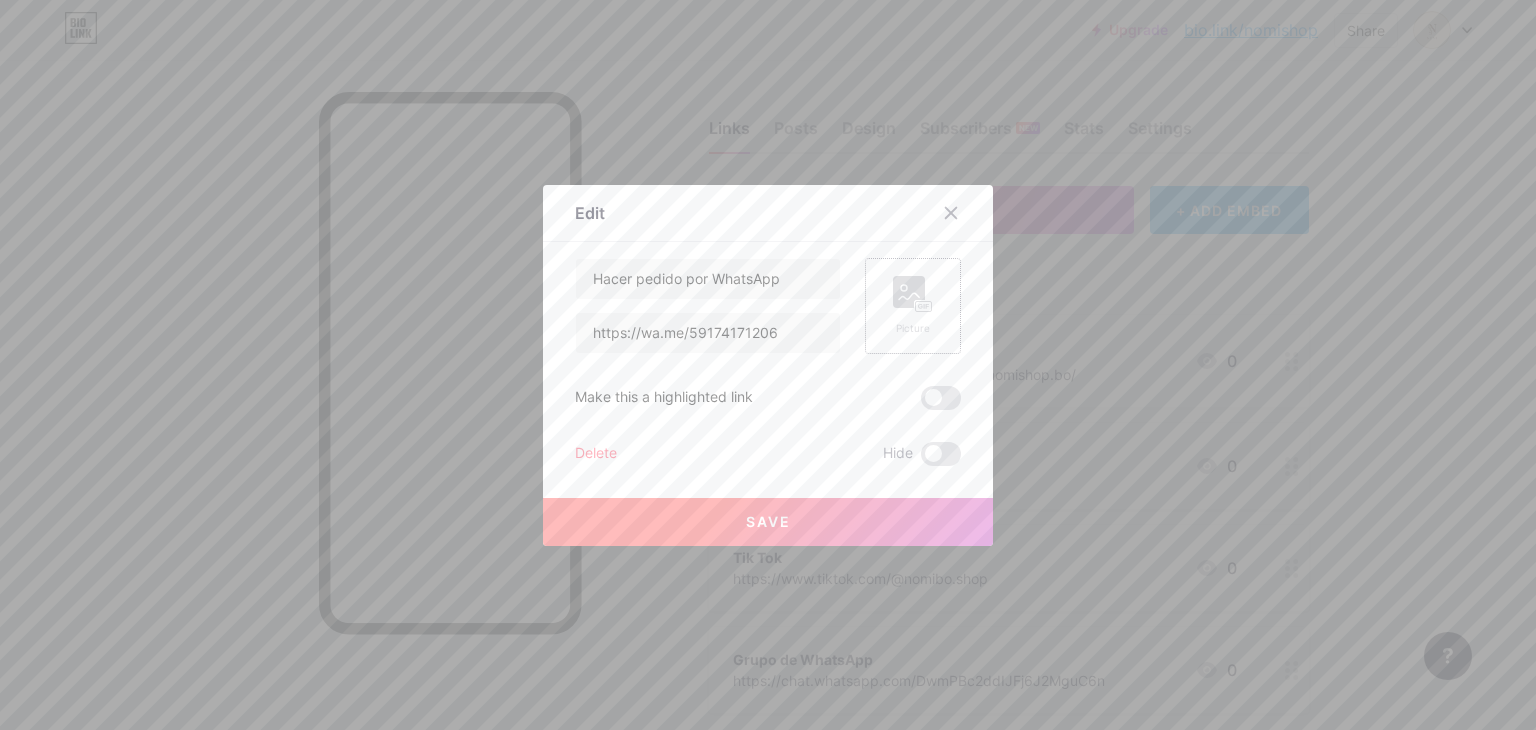 click on "Picture" at bounding box center [913, 306] 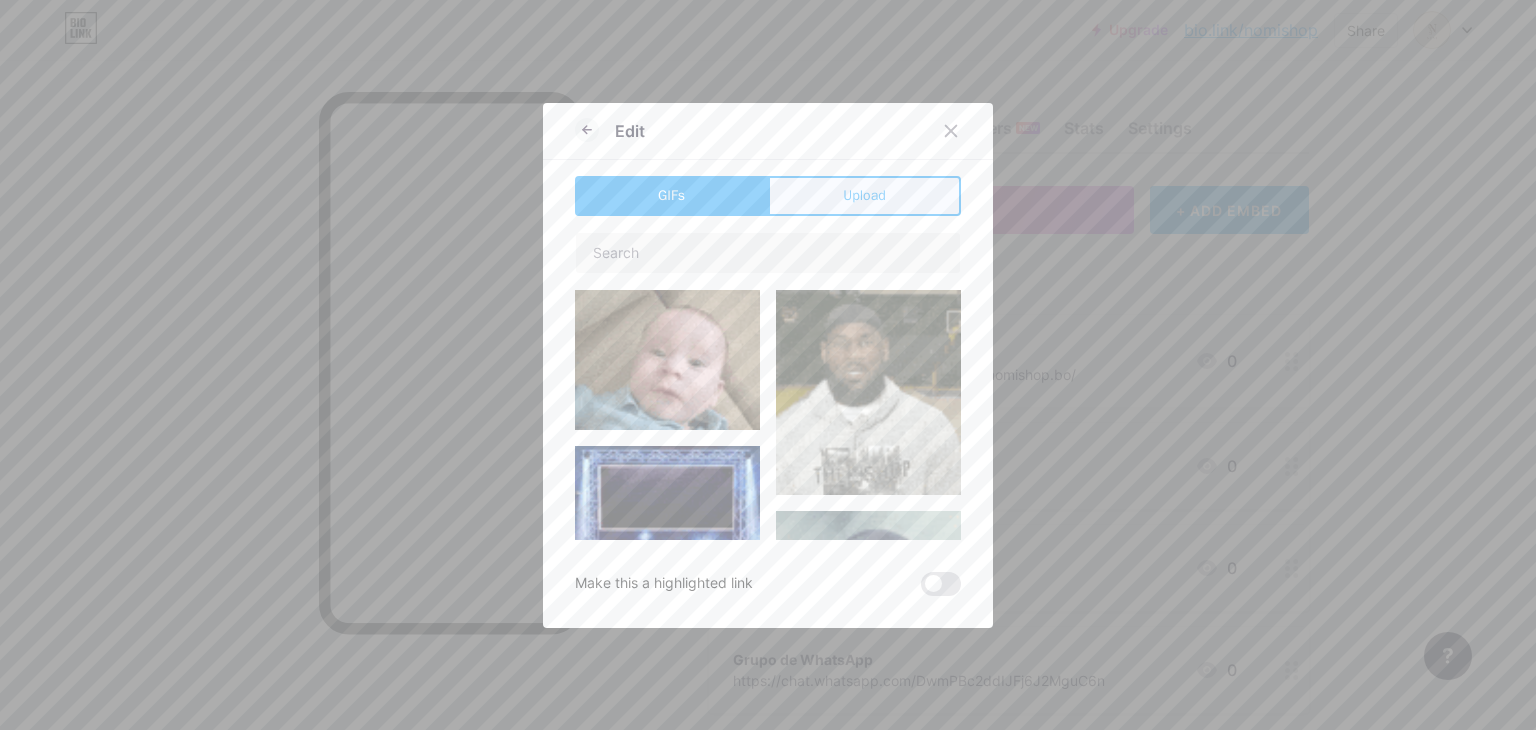 click on "Upload" at bounding box center [864, 195] 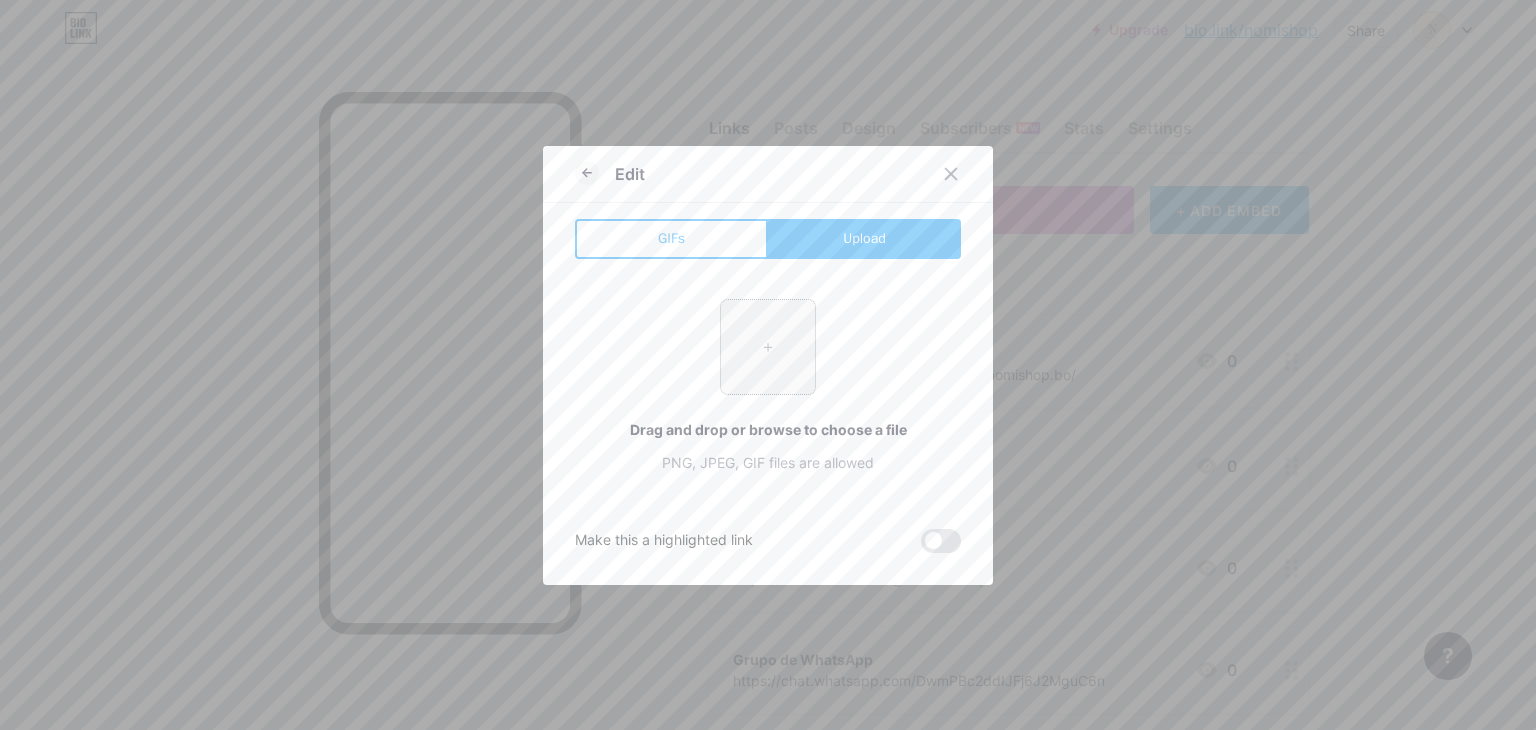 click at bounding box center (768, 347) 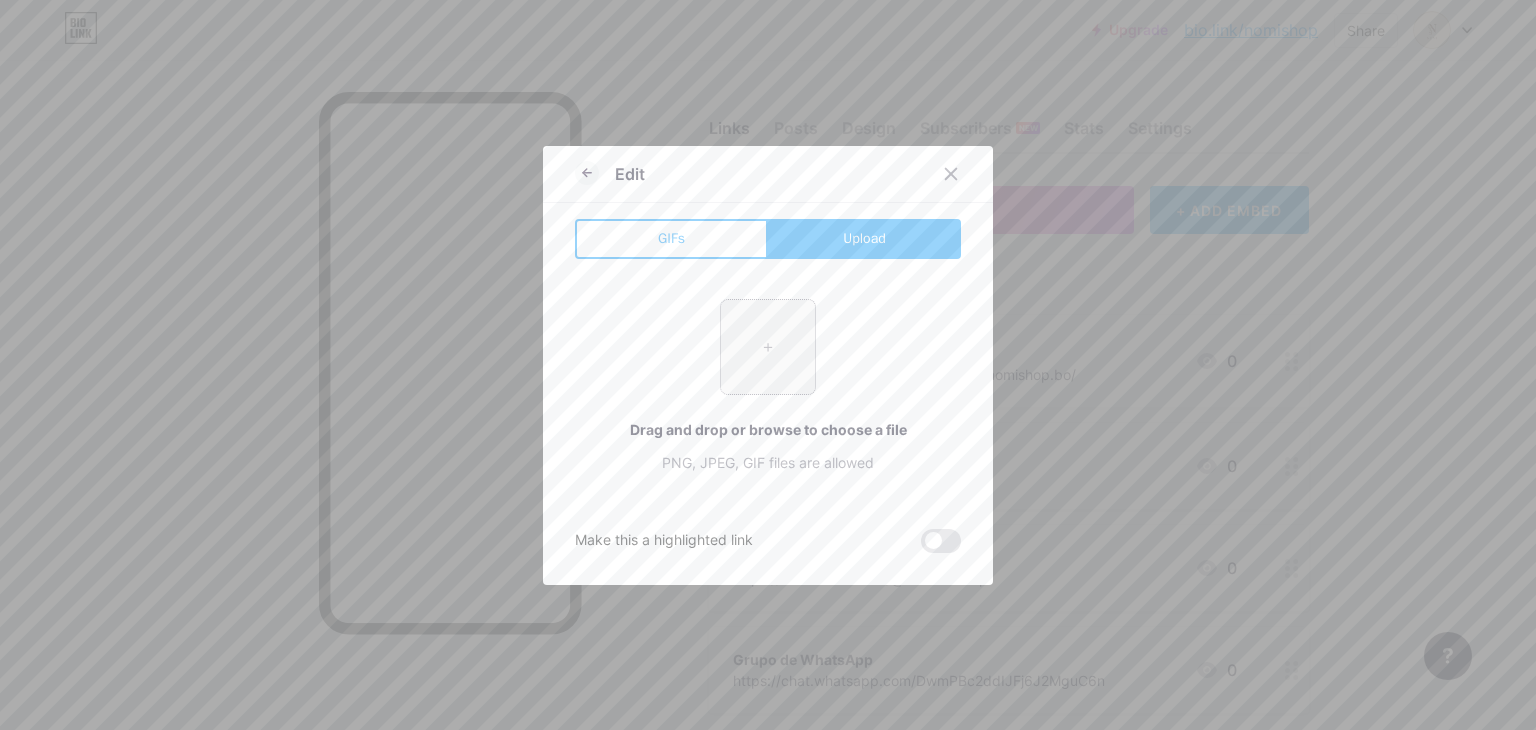 type on "C:\fakepath\WhatsApp.svg.webp" 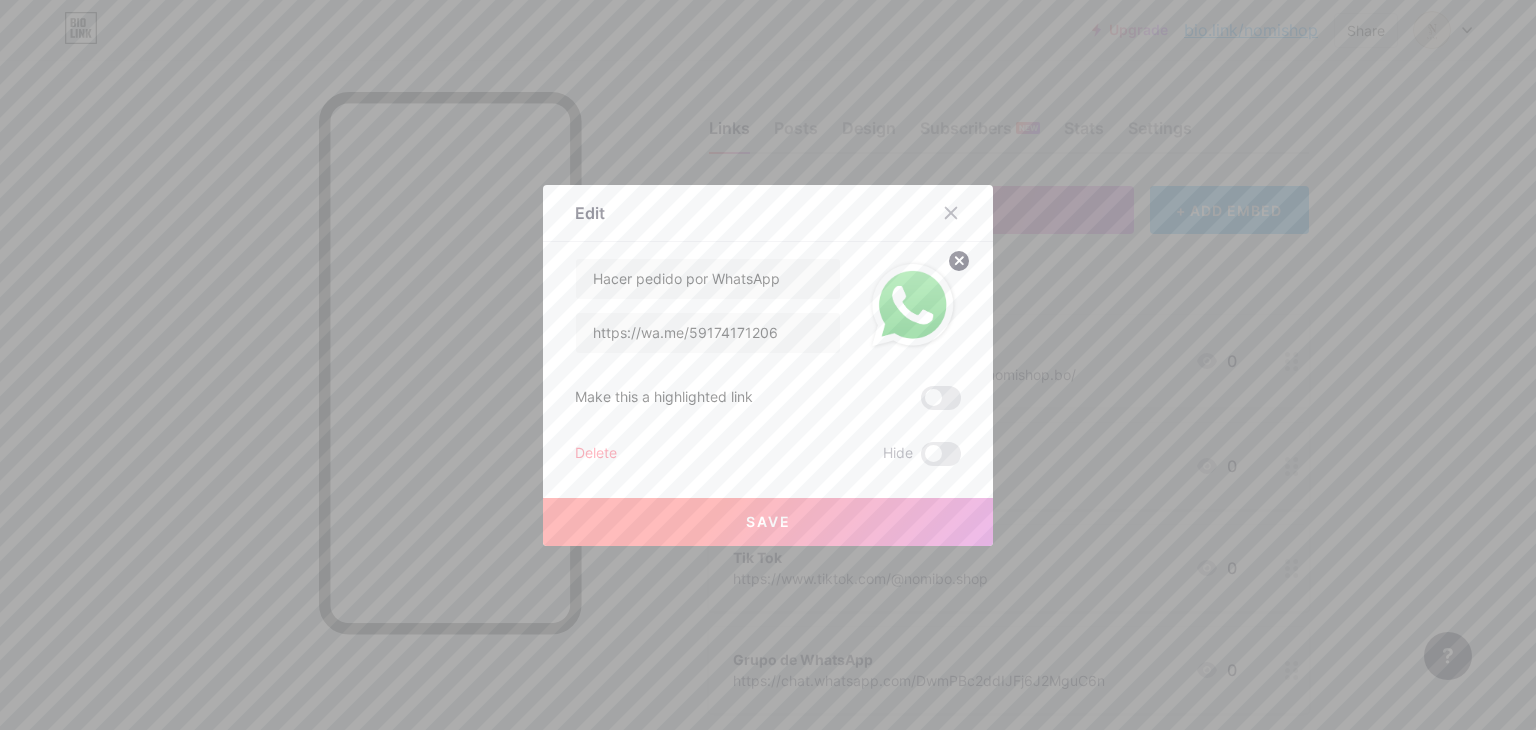 click on "Save" at bounding box center [768, 522] 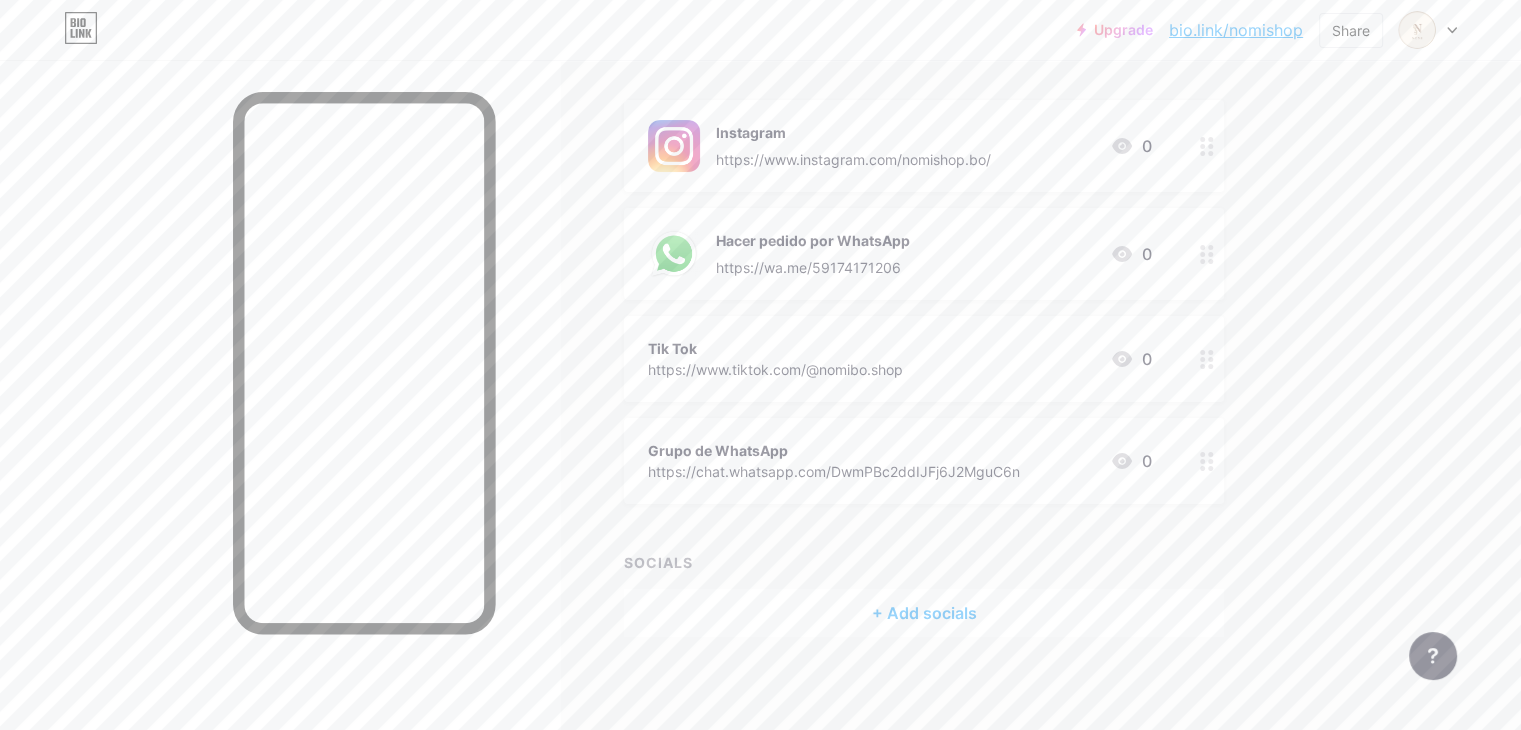scroll, scrollTop: 220, scrollLeft: 0, axis: vertical 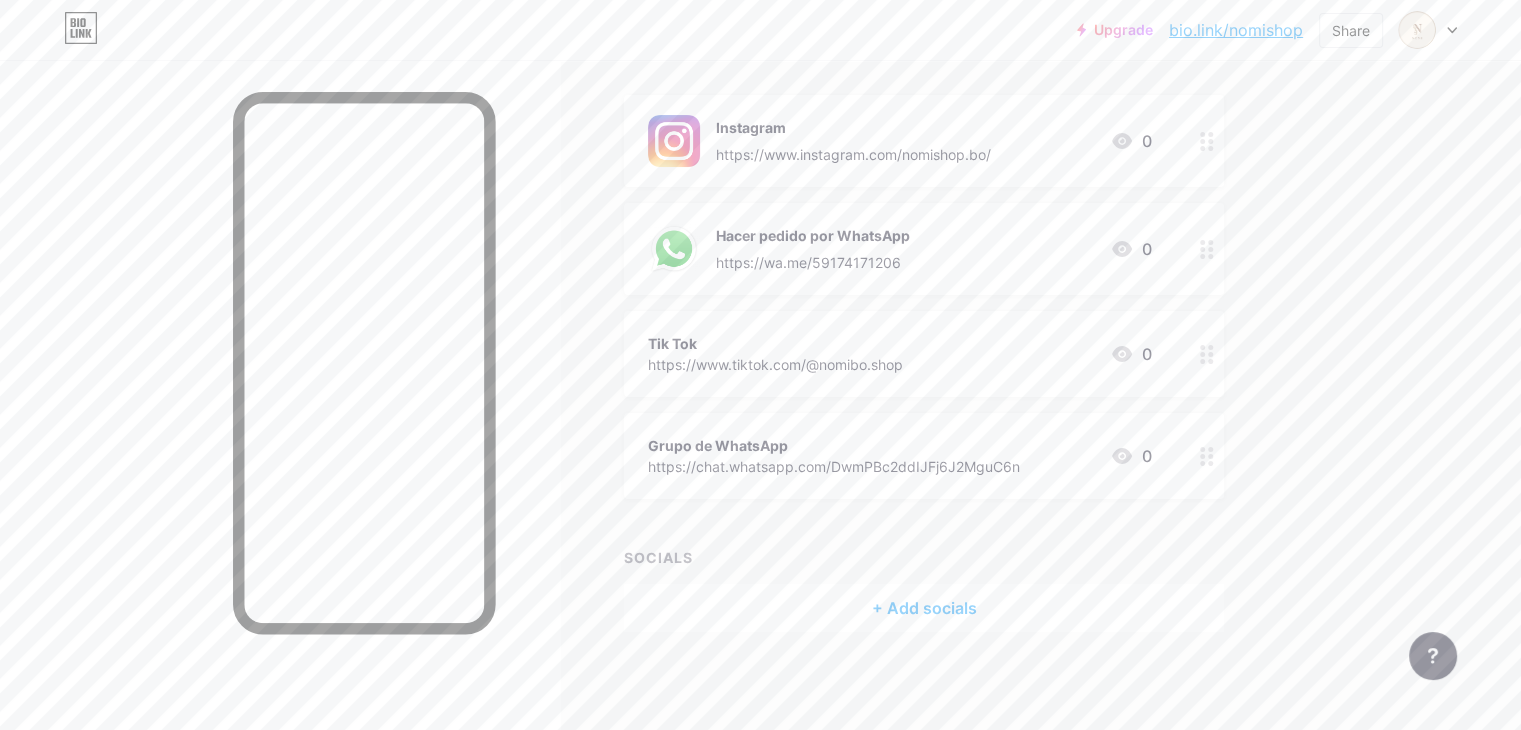 click on "Grupo de WhatsApp
https://chat.whatsapp.com/DwmPBc2ddIJFj6J2MguC6n
0" at bounding box center [924, 456] 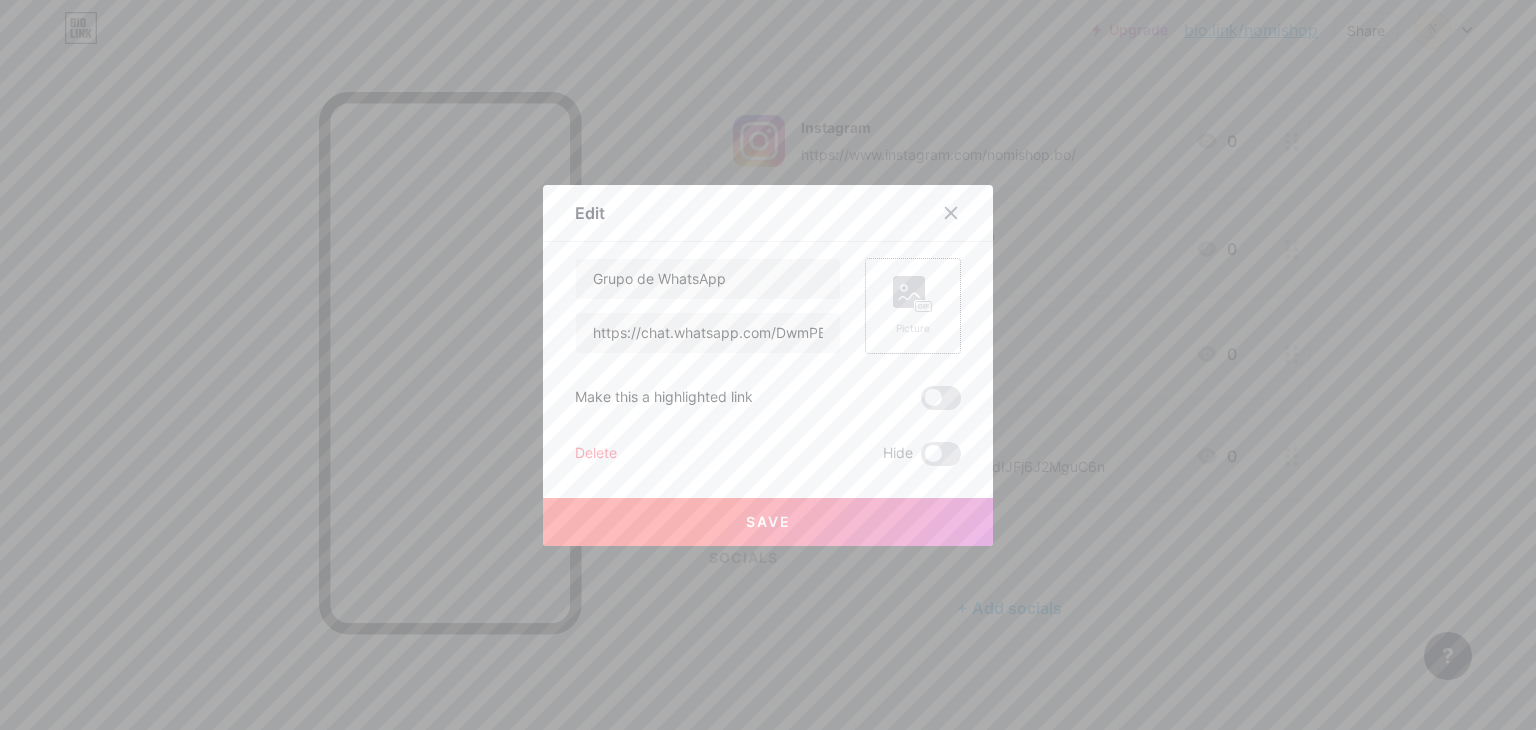click on "Picture" at bounding box center [913, 306] 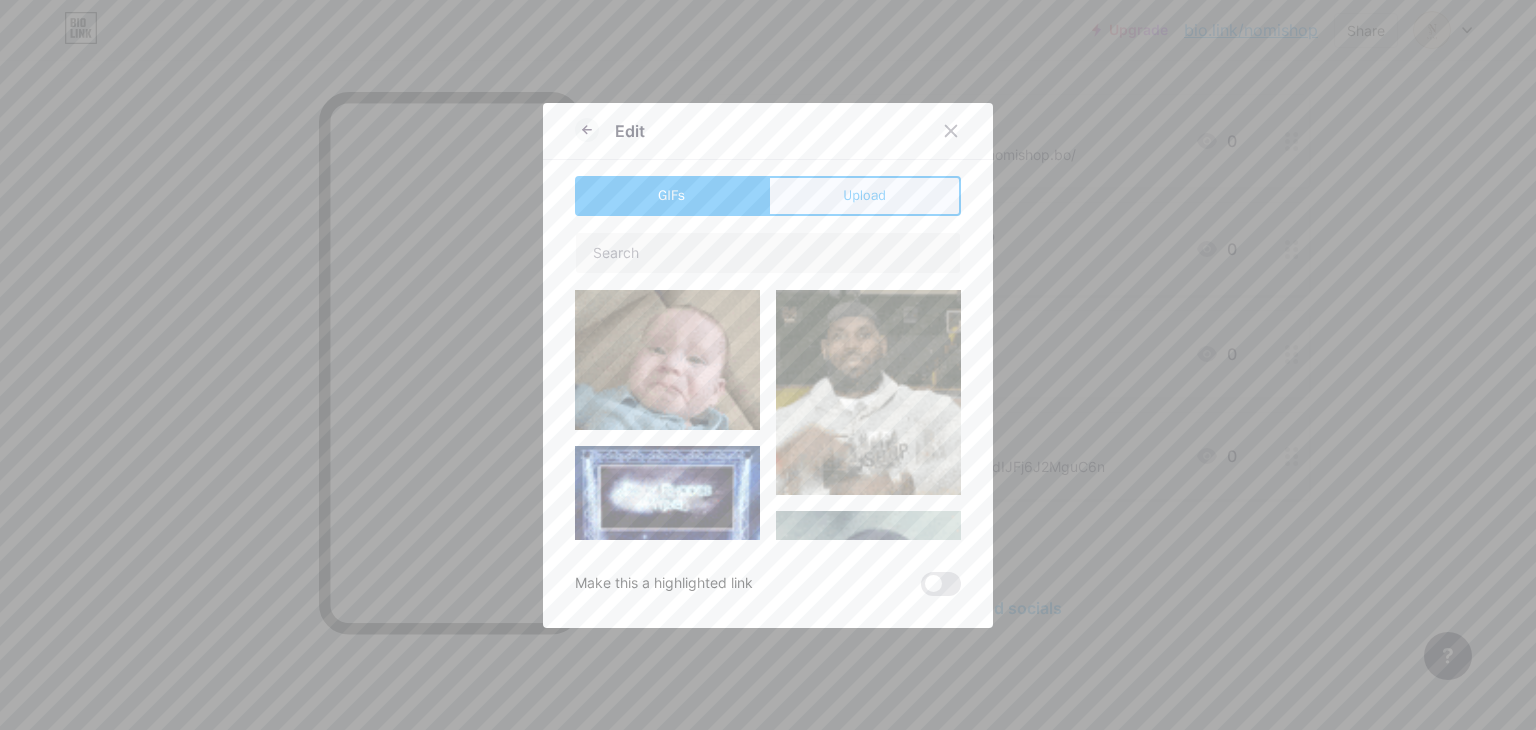 click on "Upload" at bounding box center [864, 196] 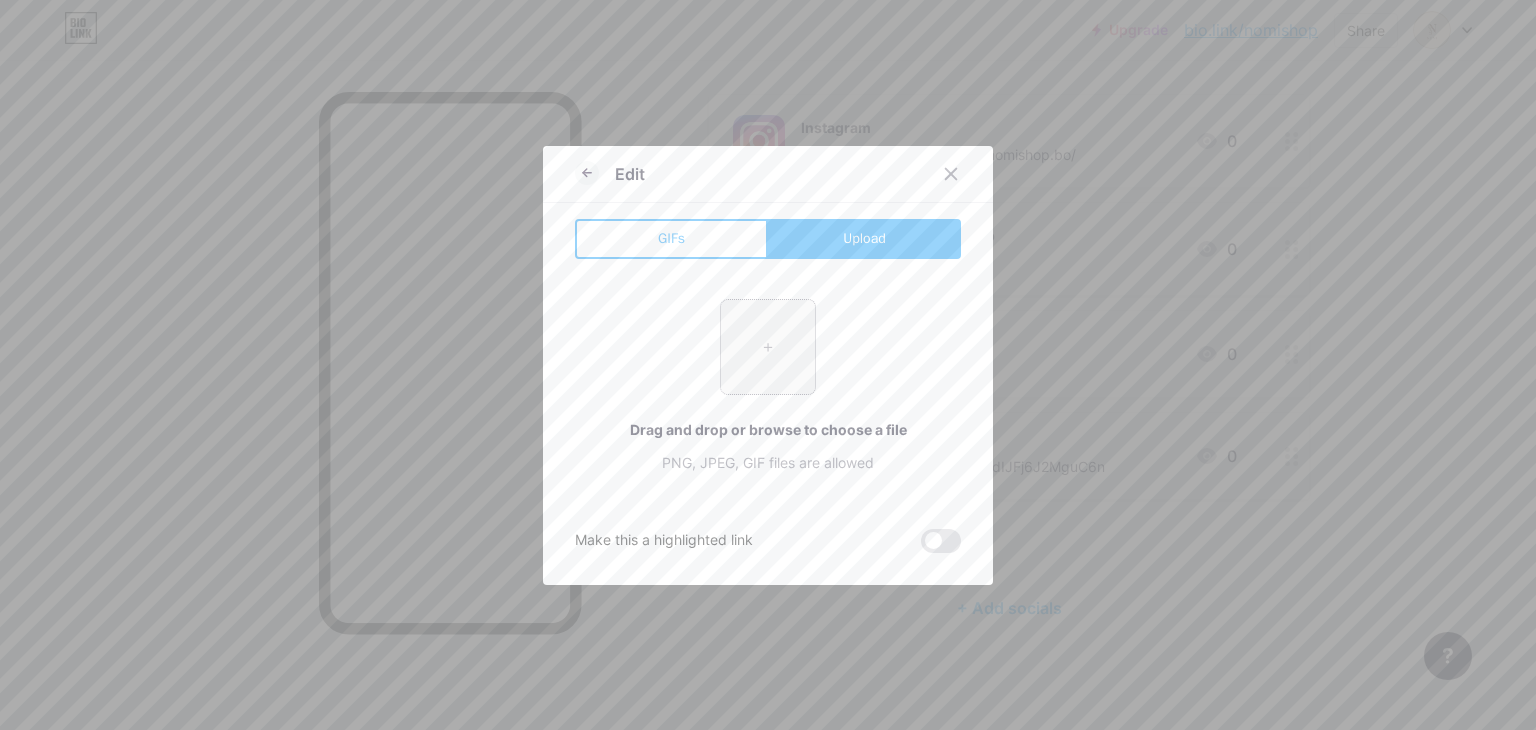 click at bounding box center [768, 347] 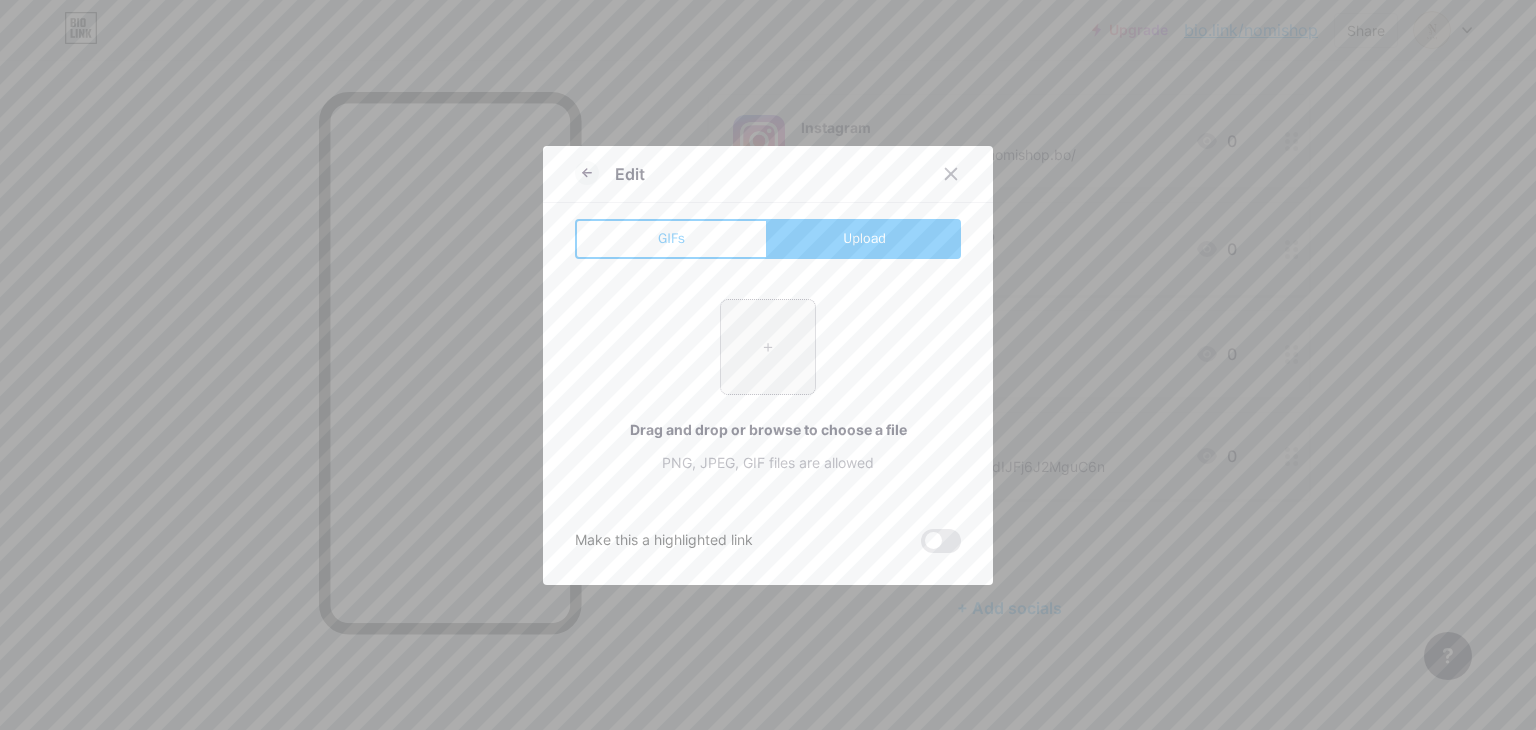 type on "C:\fakepath\WhatsApp.svg.webp" 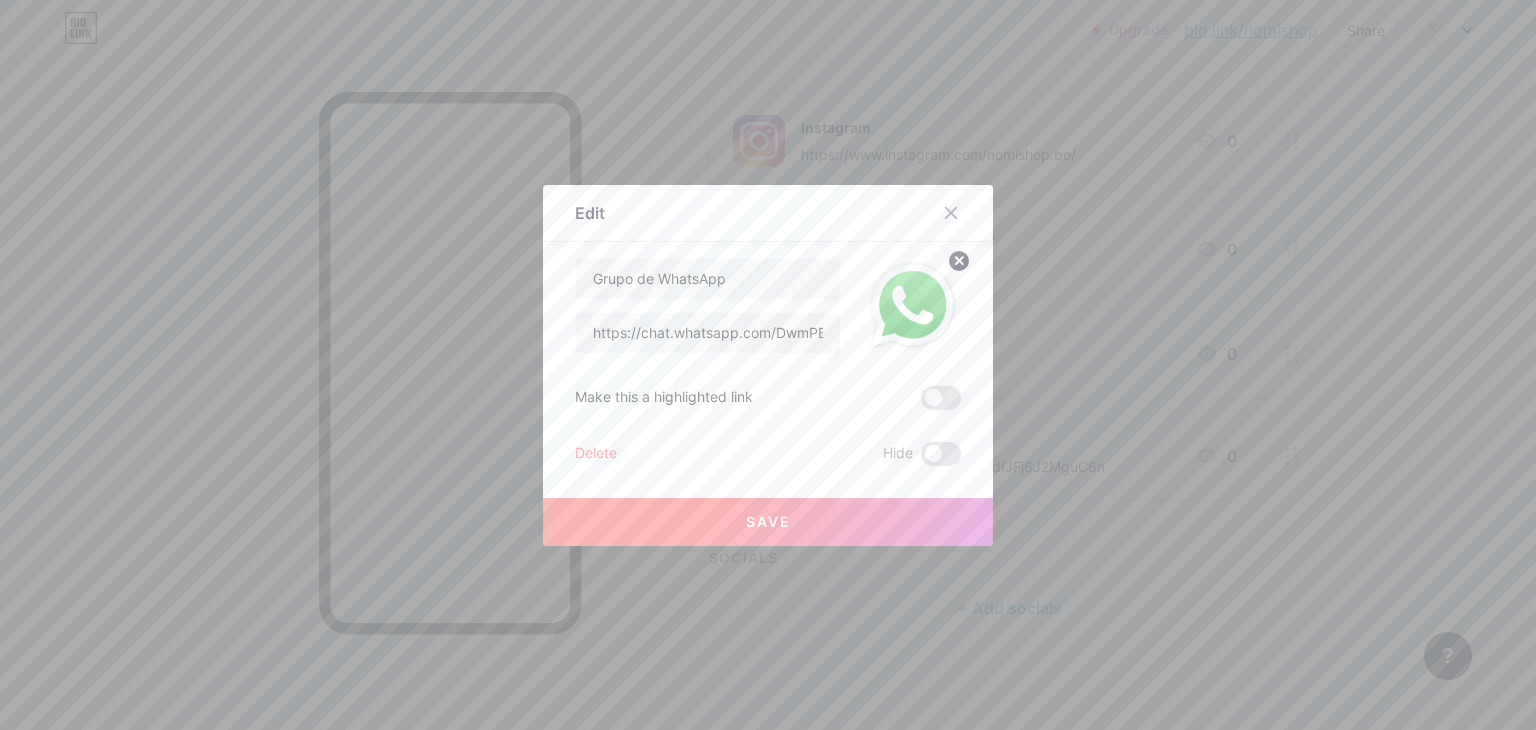 click on "Save" at bounding box center [768, 522] 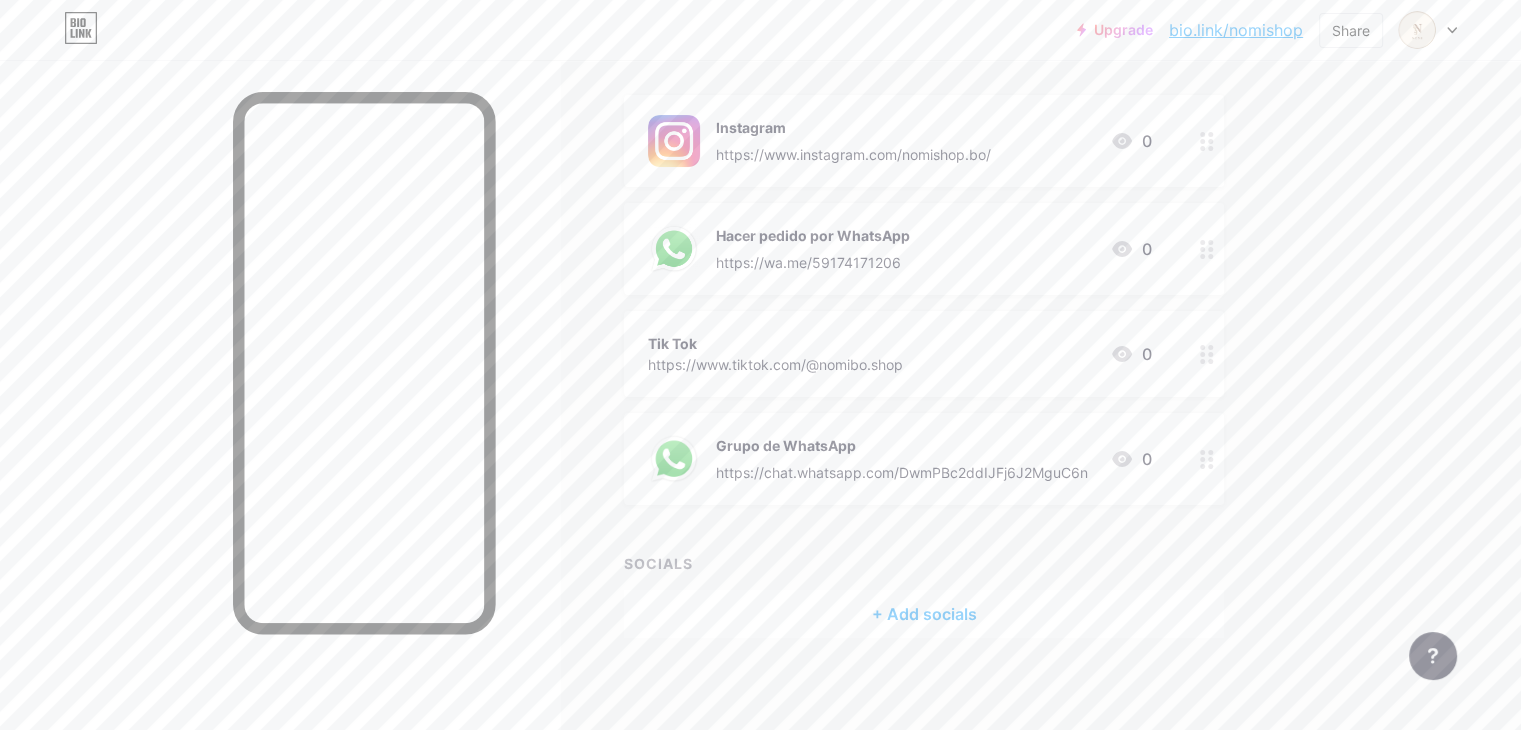 click on "Tik Tok" at bounding box center [775, 343] 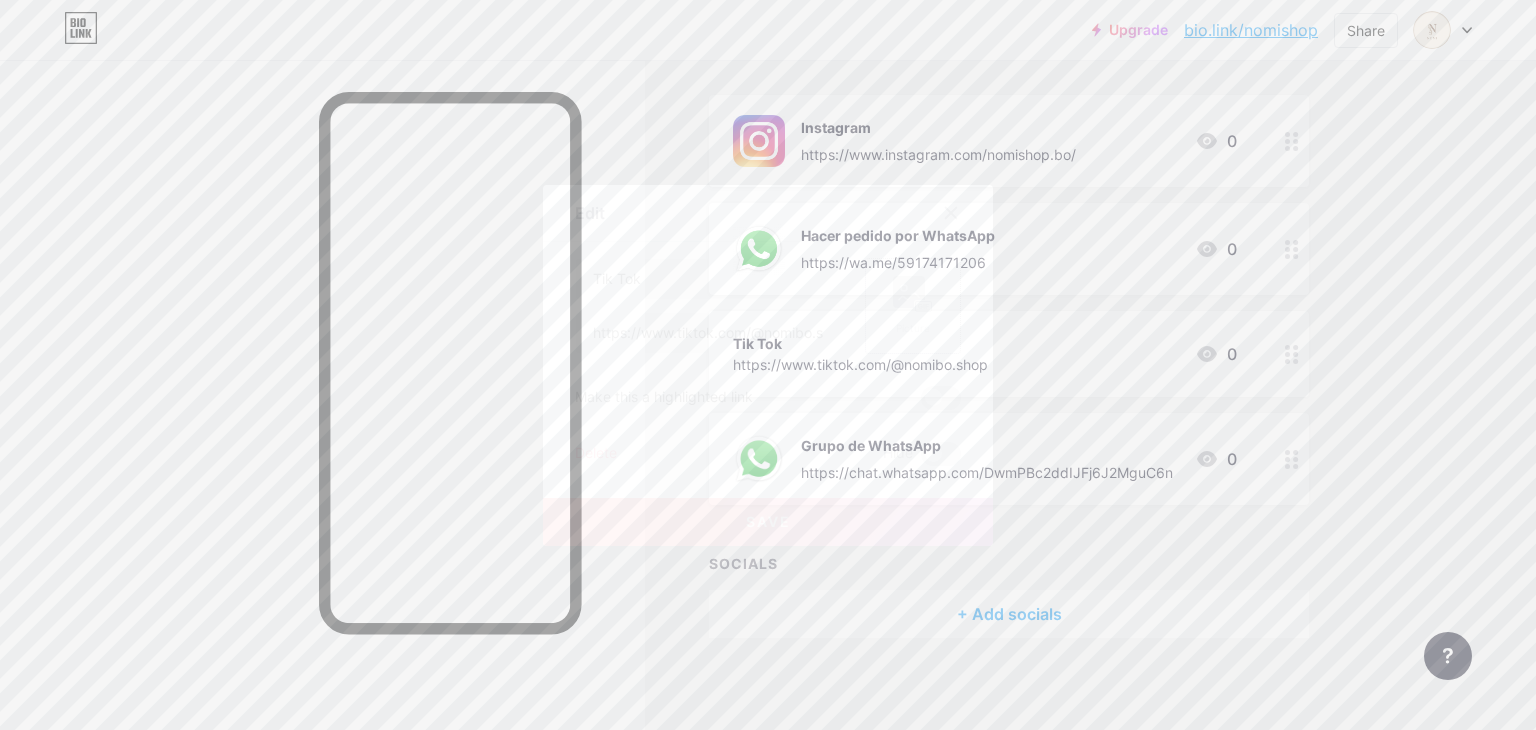 click 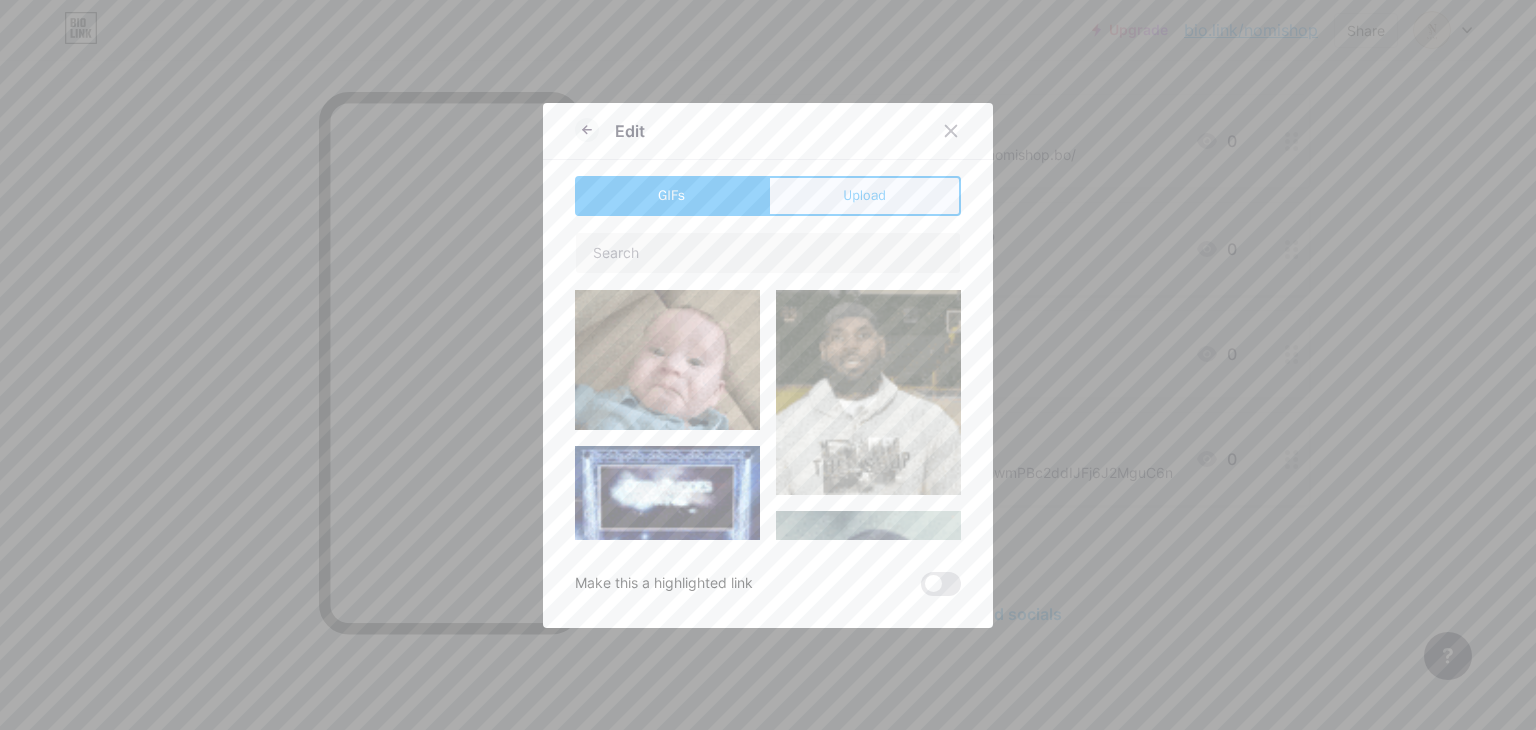 click on "Upload" at bounding box center (864, 196) 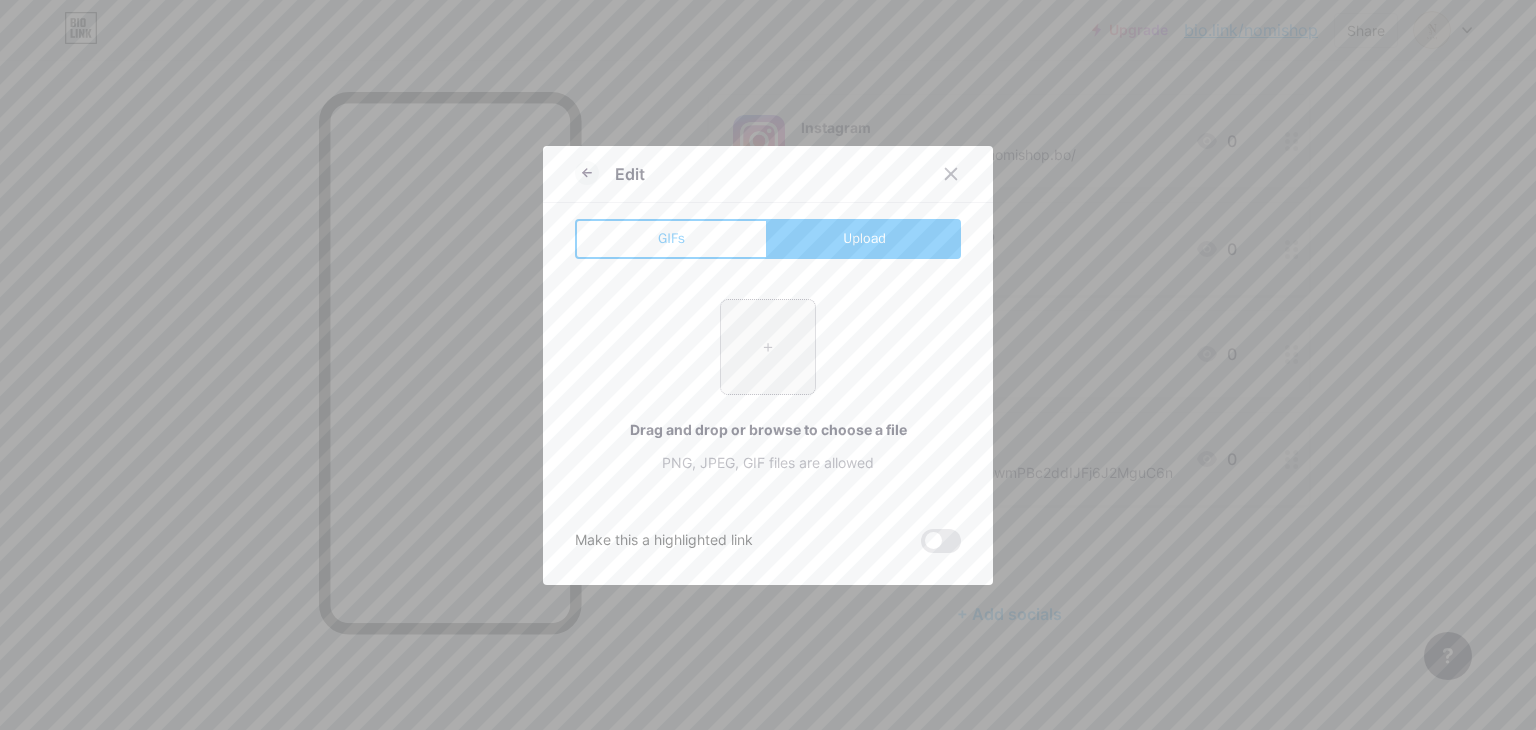 click at bounding box center (768, 347) 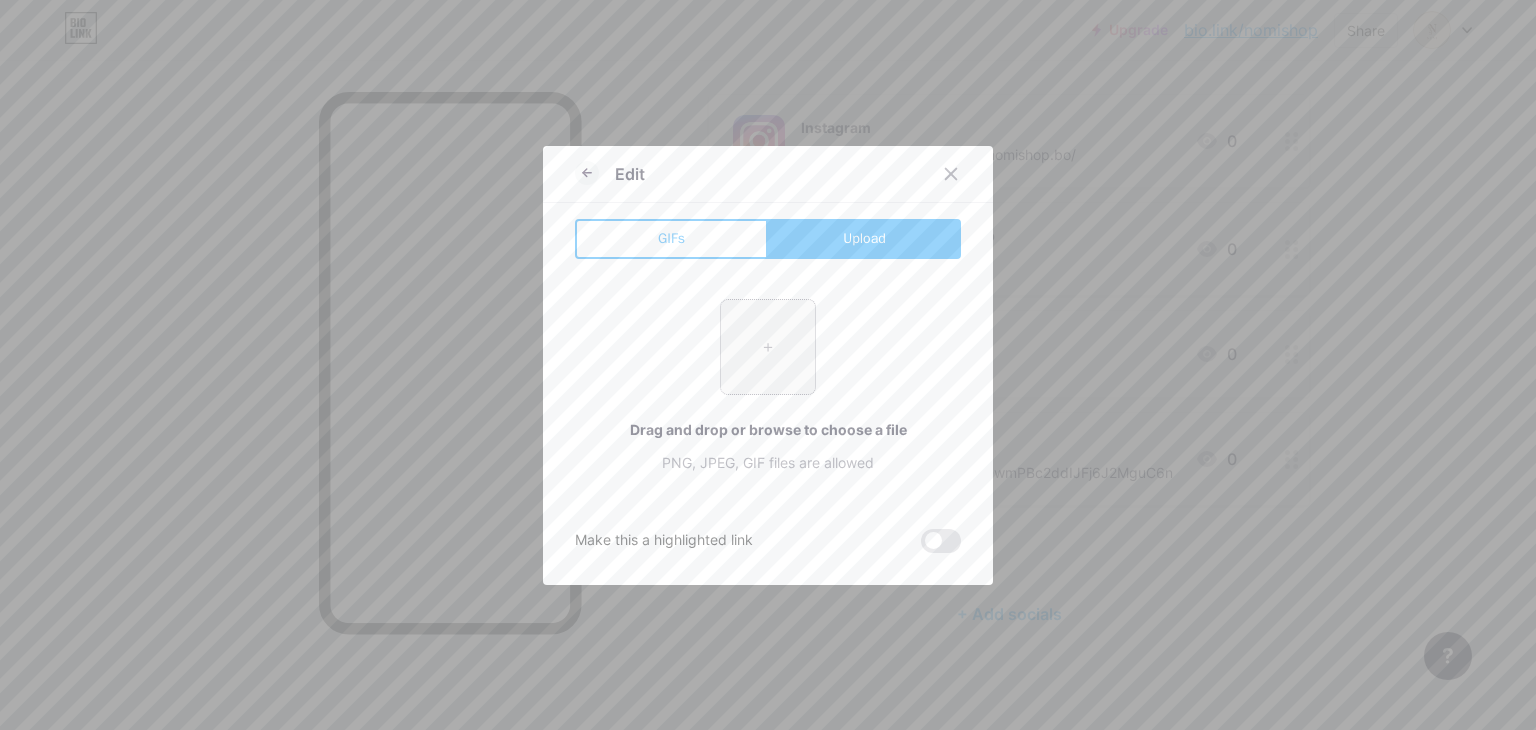 type on "C:\fakepath\e415d6bd27900cc066d0b8b23a7f1055.png" 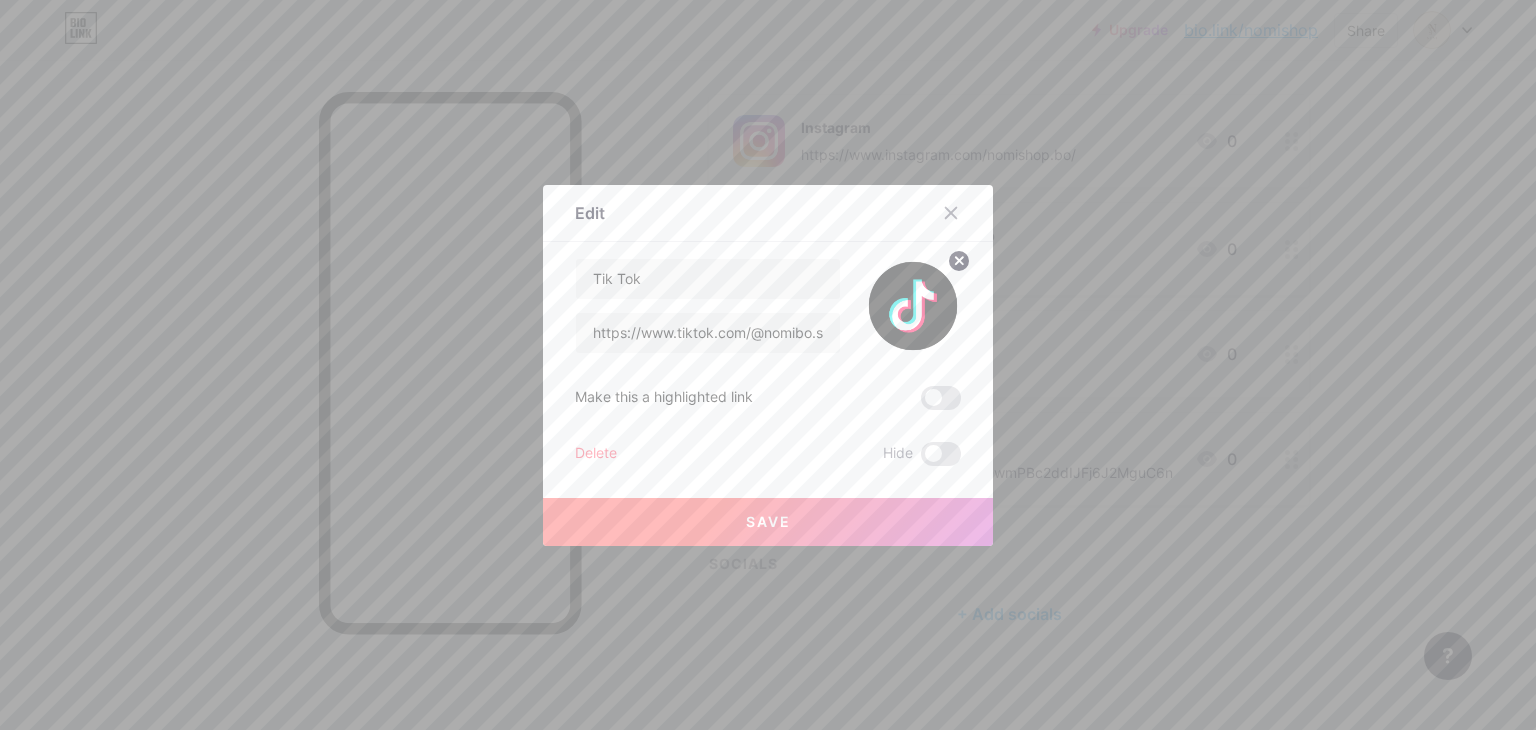 click on "Save" at bounding box center [768, 522] 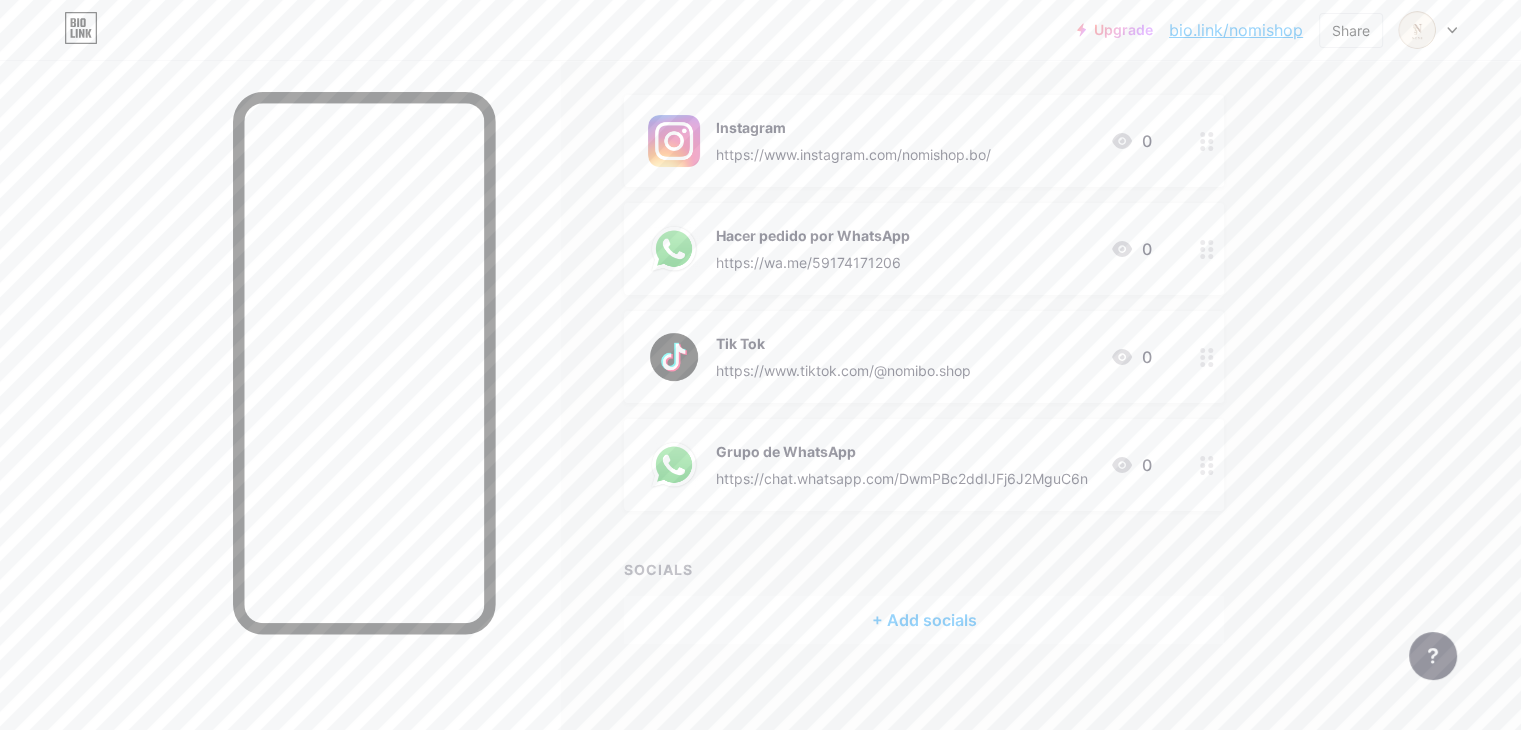 click on "SOCIALS     + Add socials" at bounding box center (924, 601) 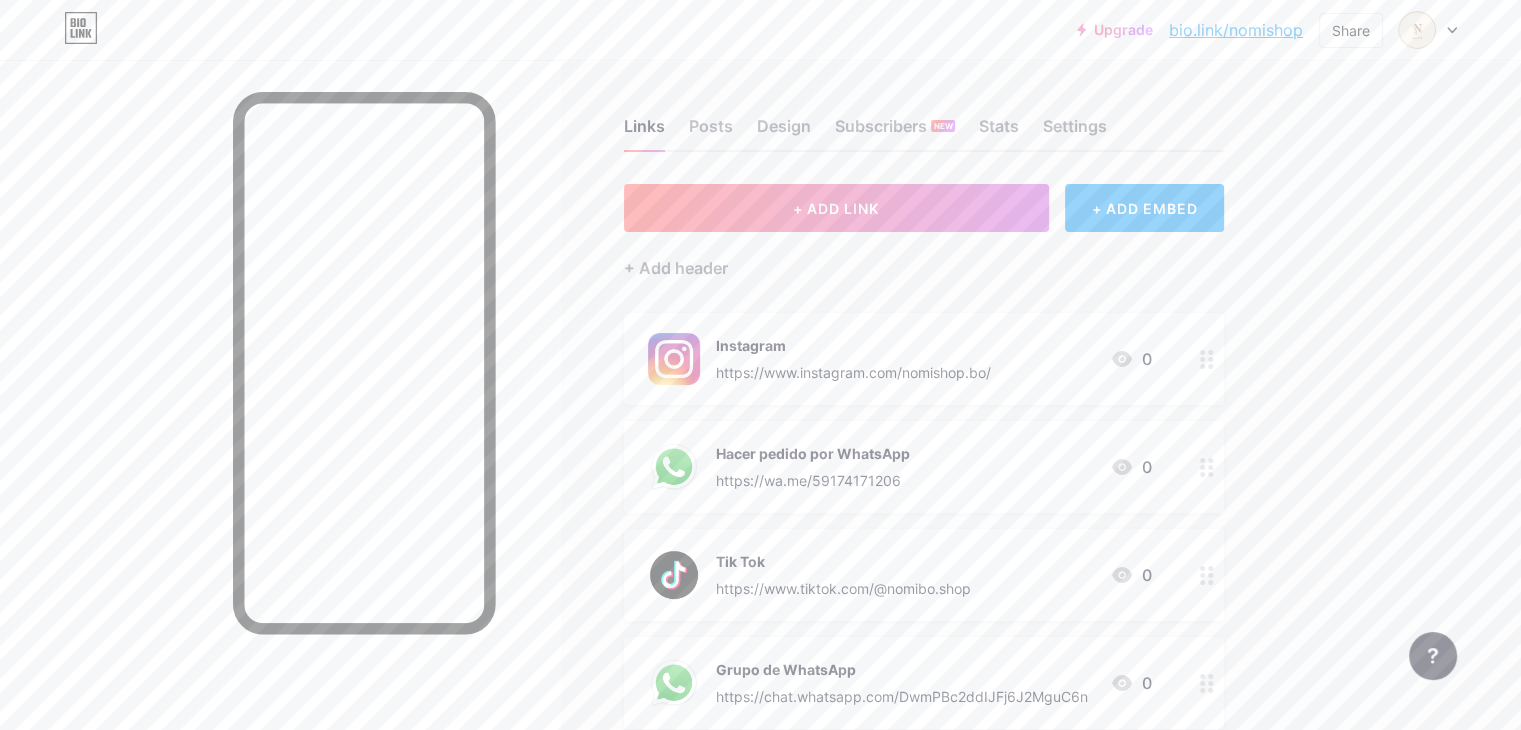 scroll, scrollTop: 0, scrollLeft: 0, axis: both 